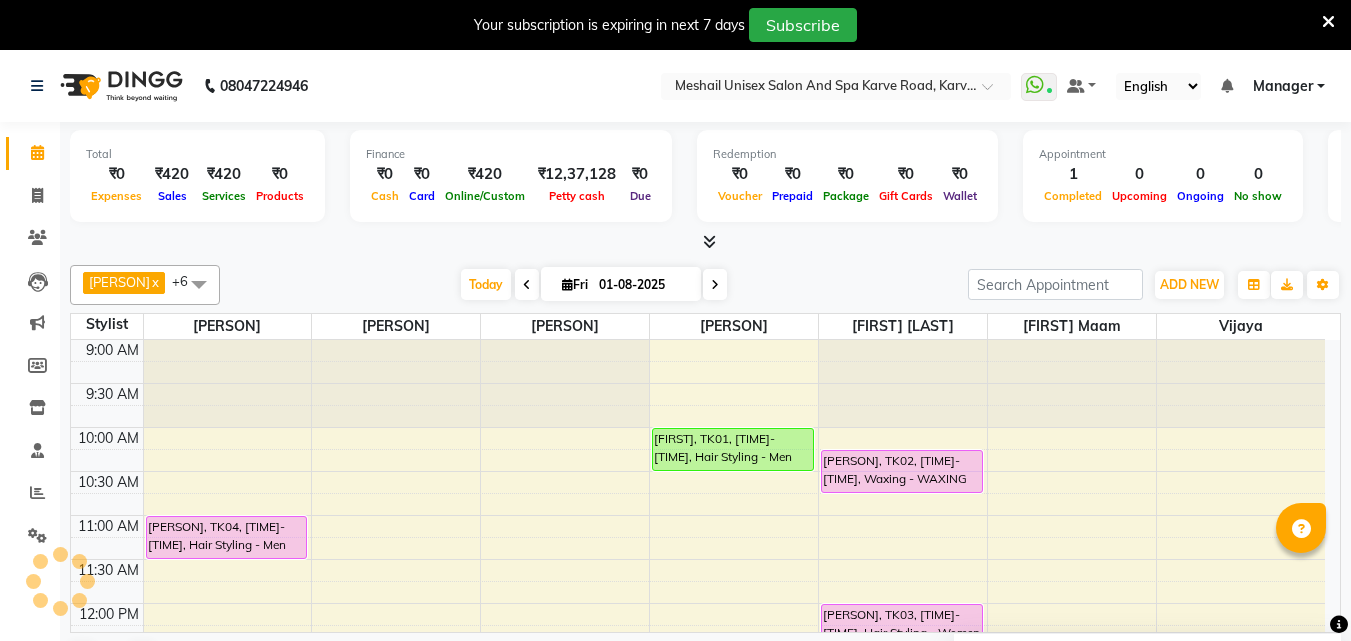 scroll, scrollTop: 0, scrollLeft: 0, axis: both 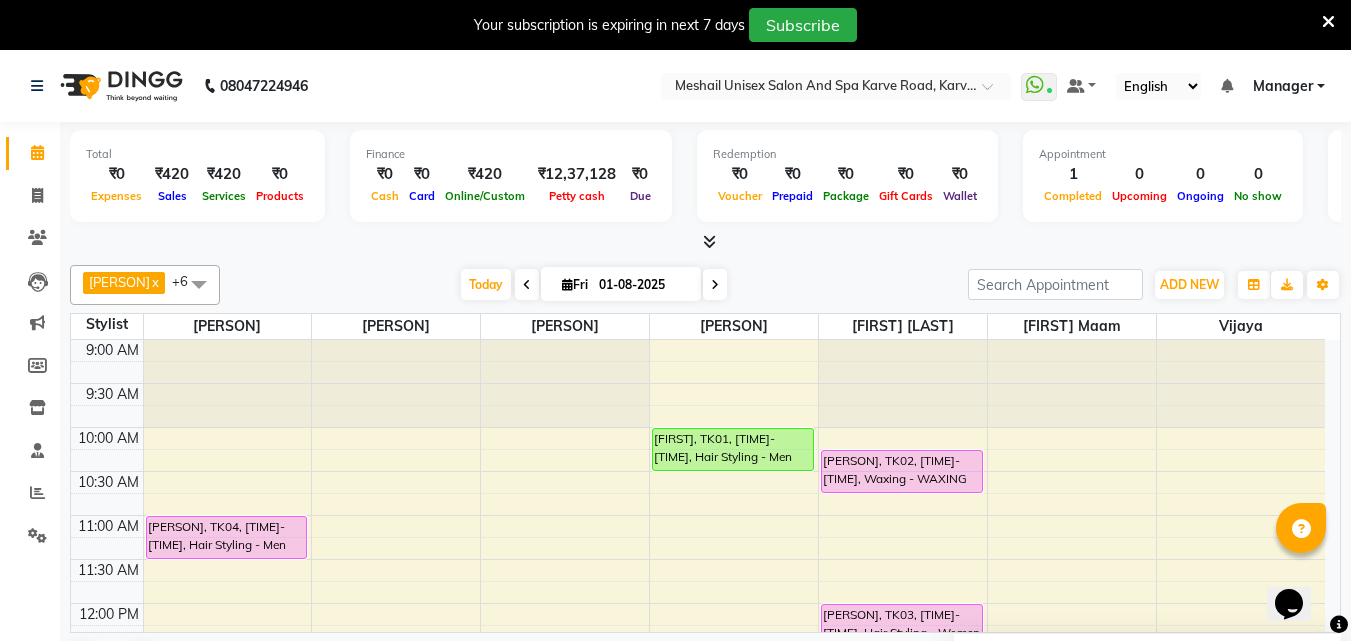 click on "[TIME] [TIME] [TIME] [TIME] [TIME] [TIME] [TIME] [TIME] [TIME] [TIME] [TIME] [TIME] [TIME] [TIME] [TIME] [TIME] [TIME] [TIME] [TIME] [TIME] [TIME] [TIME] [TIME] [TIME] [TIME] [TIME]    [PERSON], TK04, [TIME]-[TIME], Hair Styling - Men Hair Cut    [PERSON], TK01, [TIME]-[TIME], Hair Styling - Men Hair Cut    [PERSON], TK02, [TIME]-[TIME], Waxing - WAXING Woman Imported Full Face    [PERSON], TK03, [TIME]-[TIME], Hair Styling - Women Treatment wash" at bounding box center [698, 911] 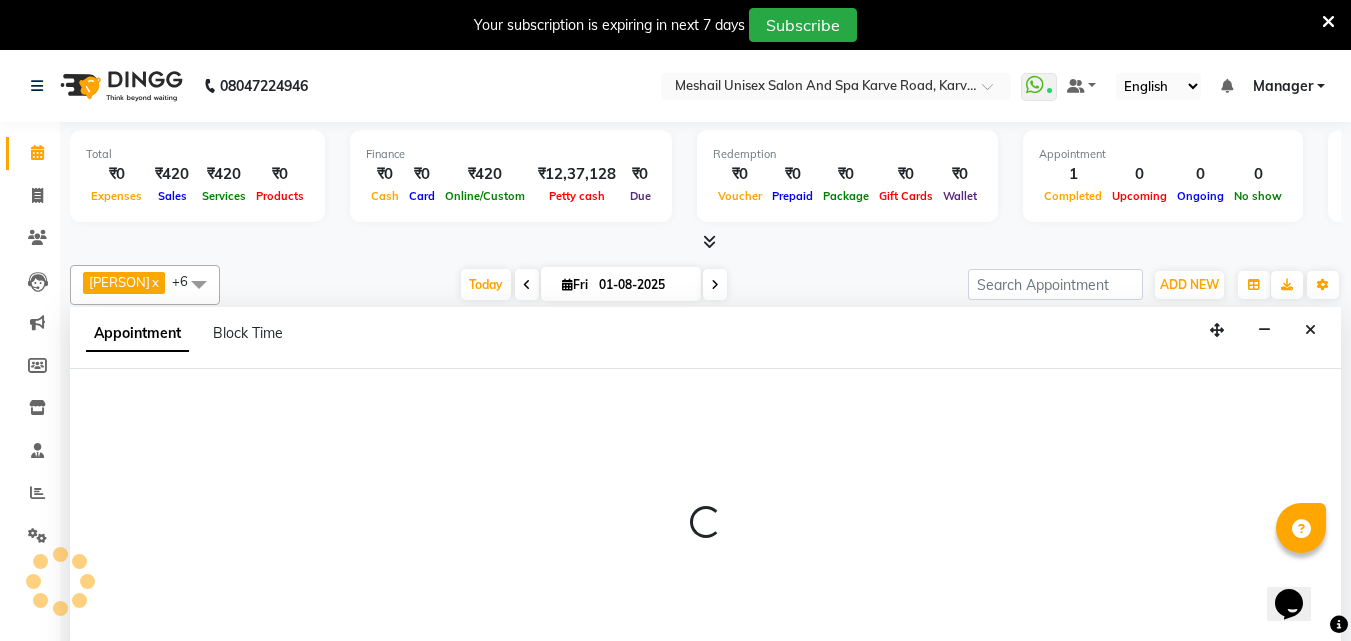 scroll, scrollTop: 51, scrollLeft: 0, axis: vertical 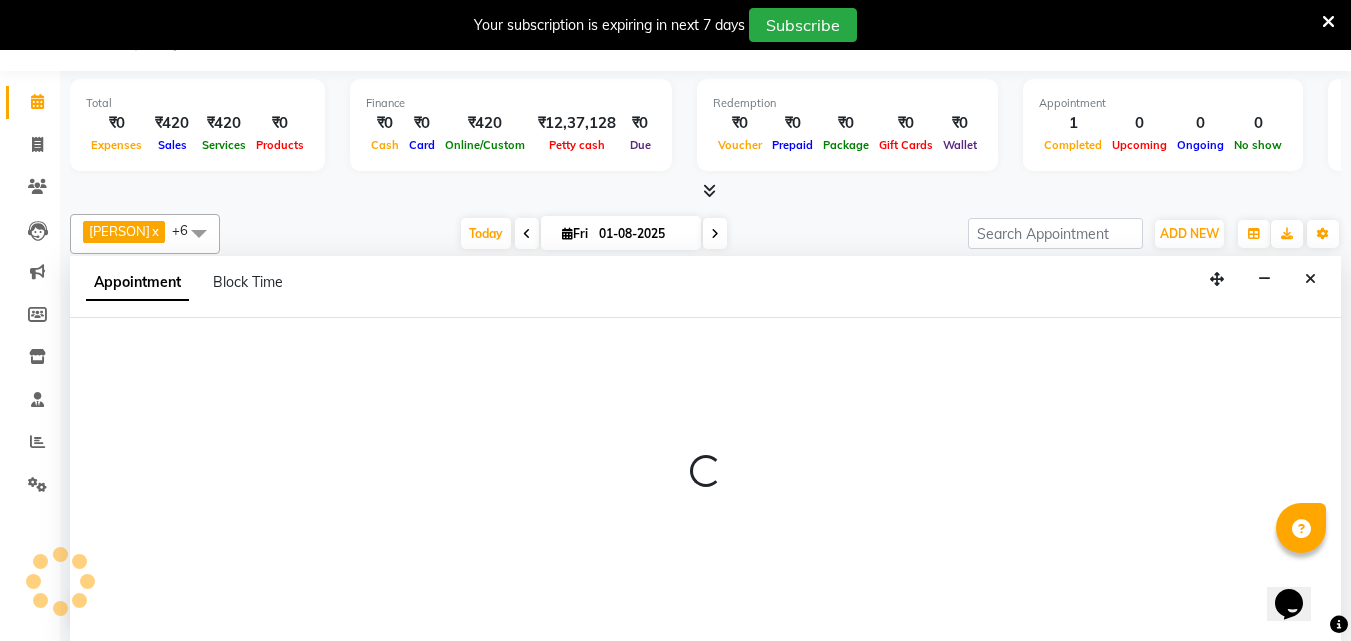 select on "[NUMBER]" 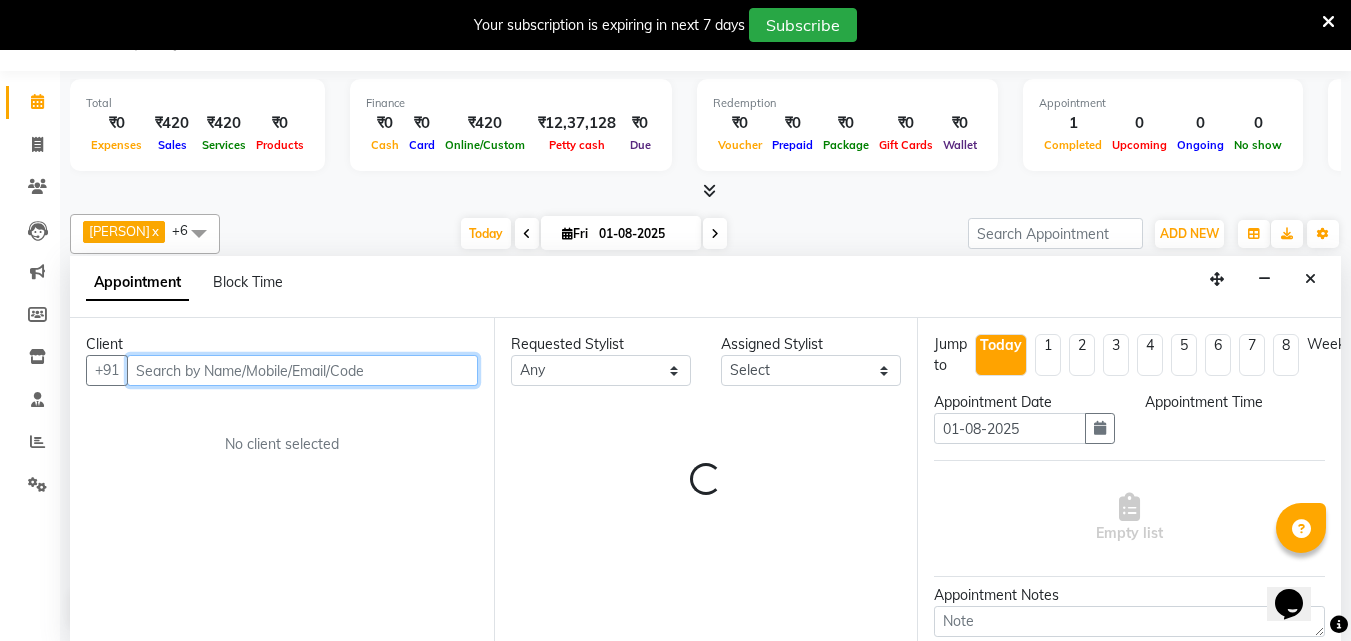 select on "660" 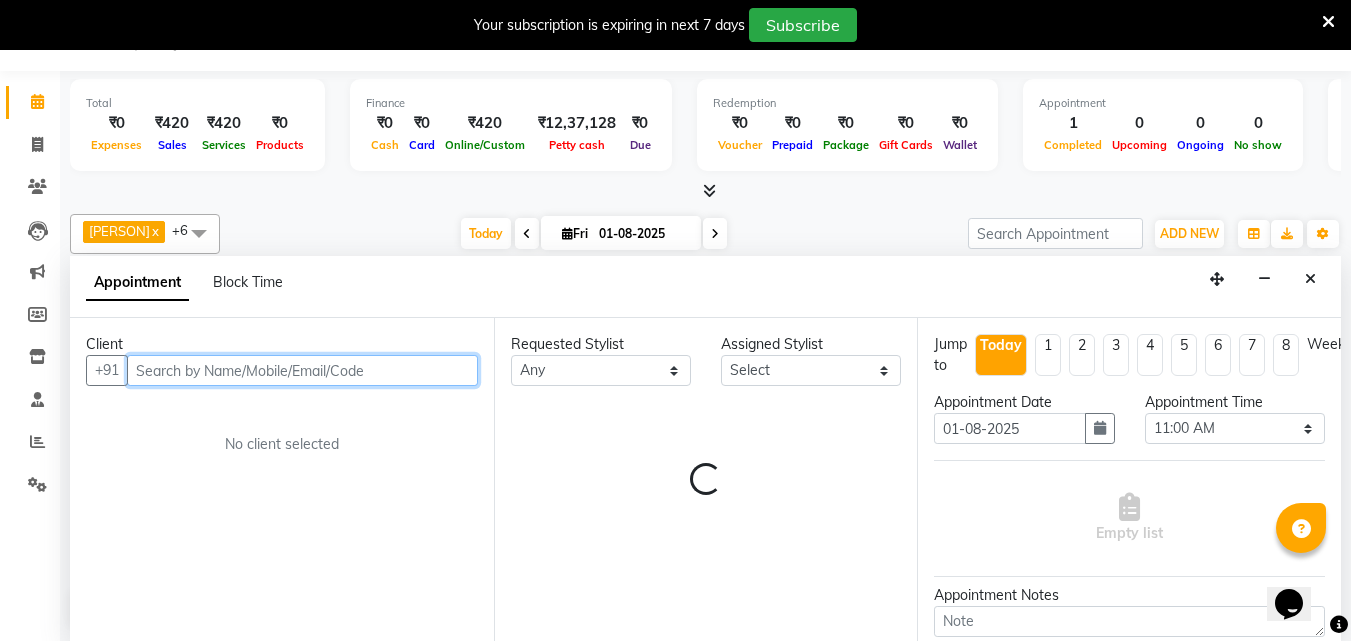 click at bounding box center (302, 370) 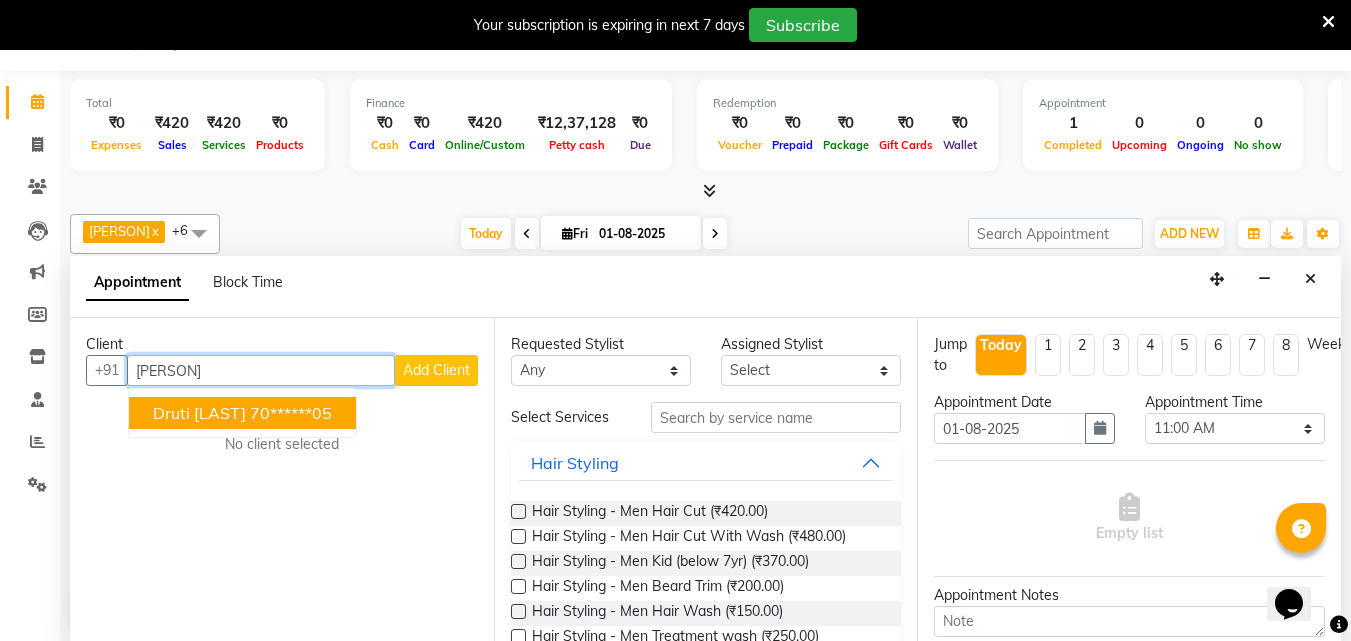 click on "70******05" at bounding box center (291, 413) 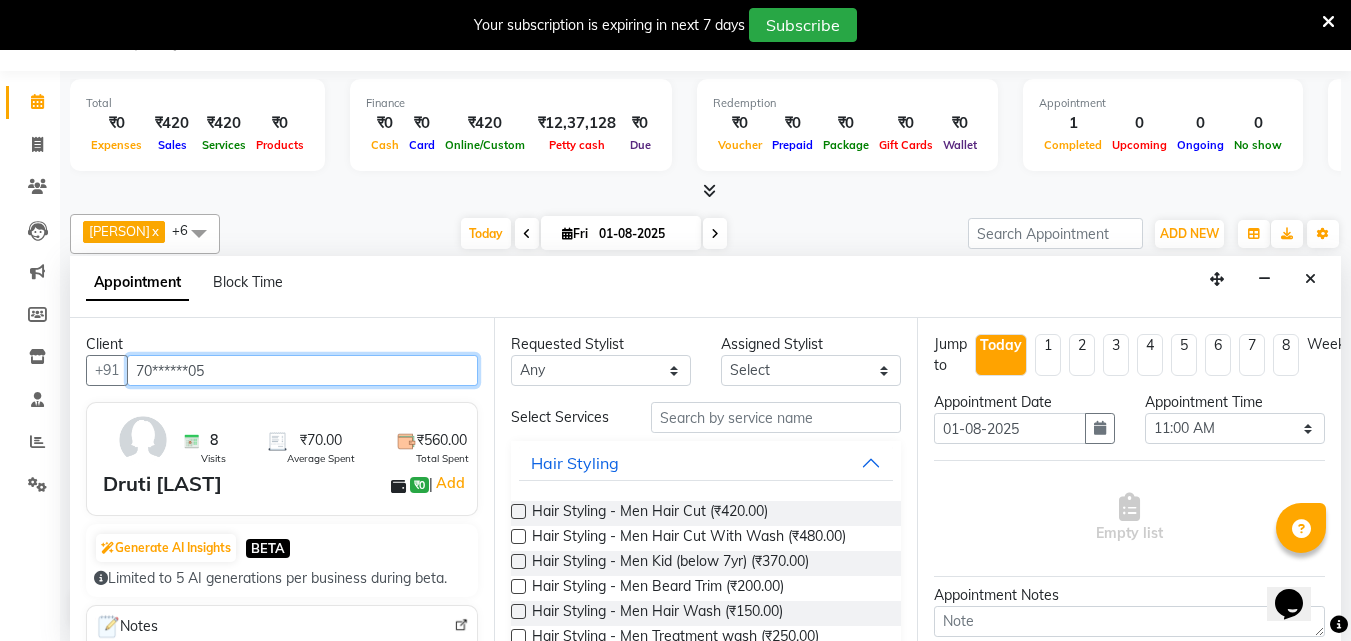 type on "70******05" 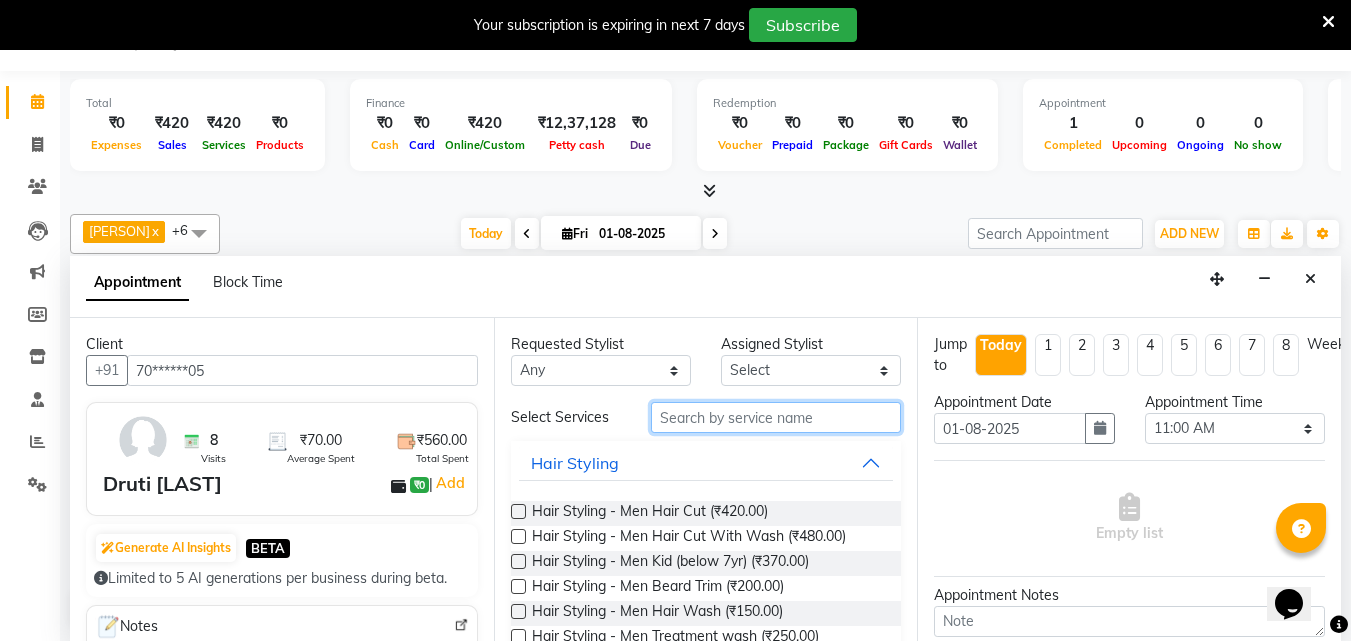 click at bounding box center [776, 417] 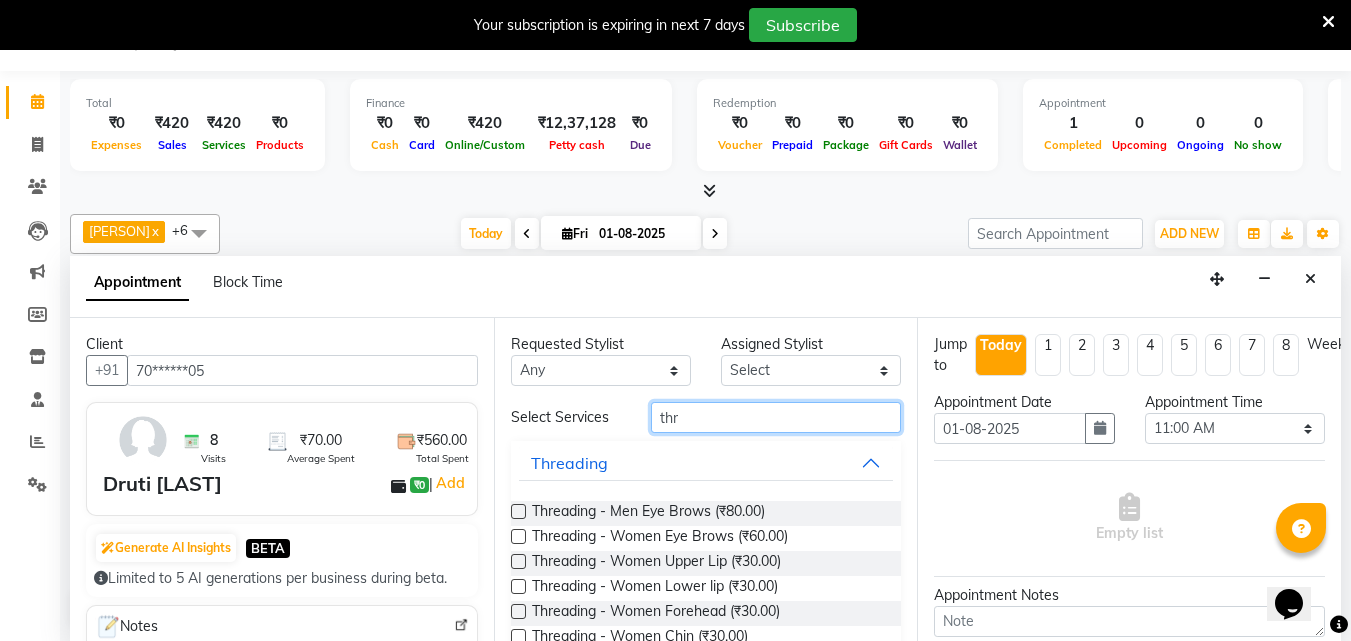 type on "thr" 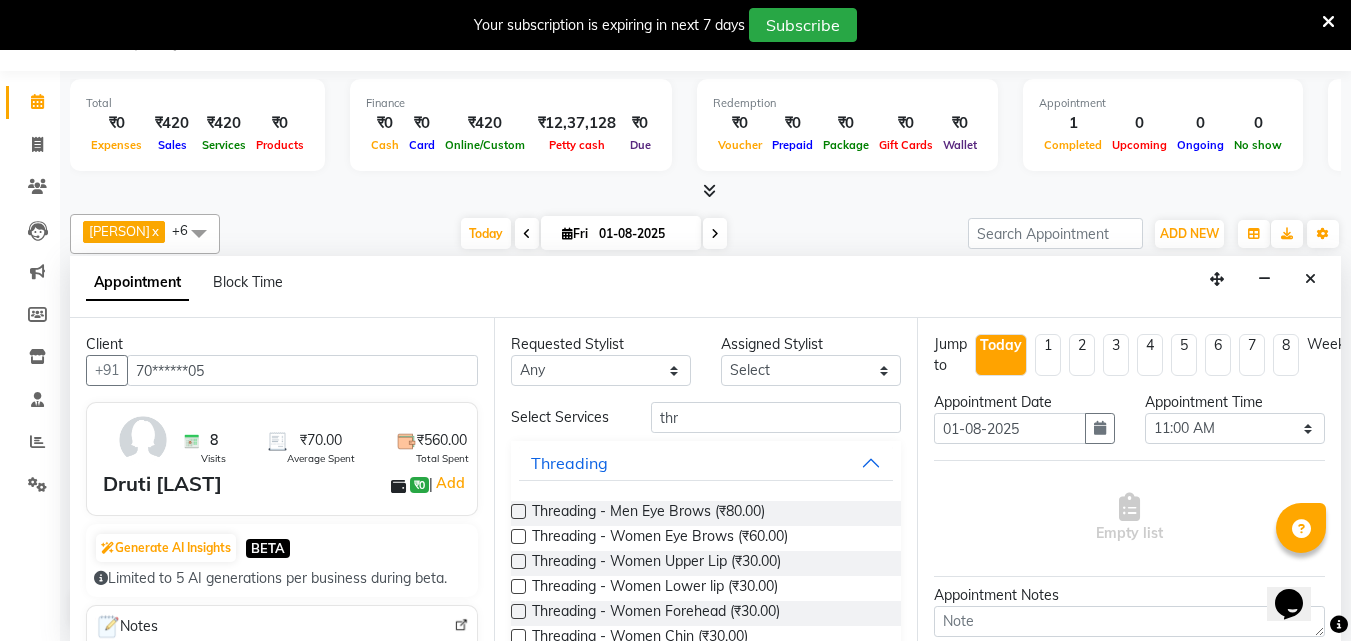 click at bounding box center [518, 536] 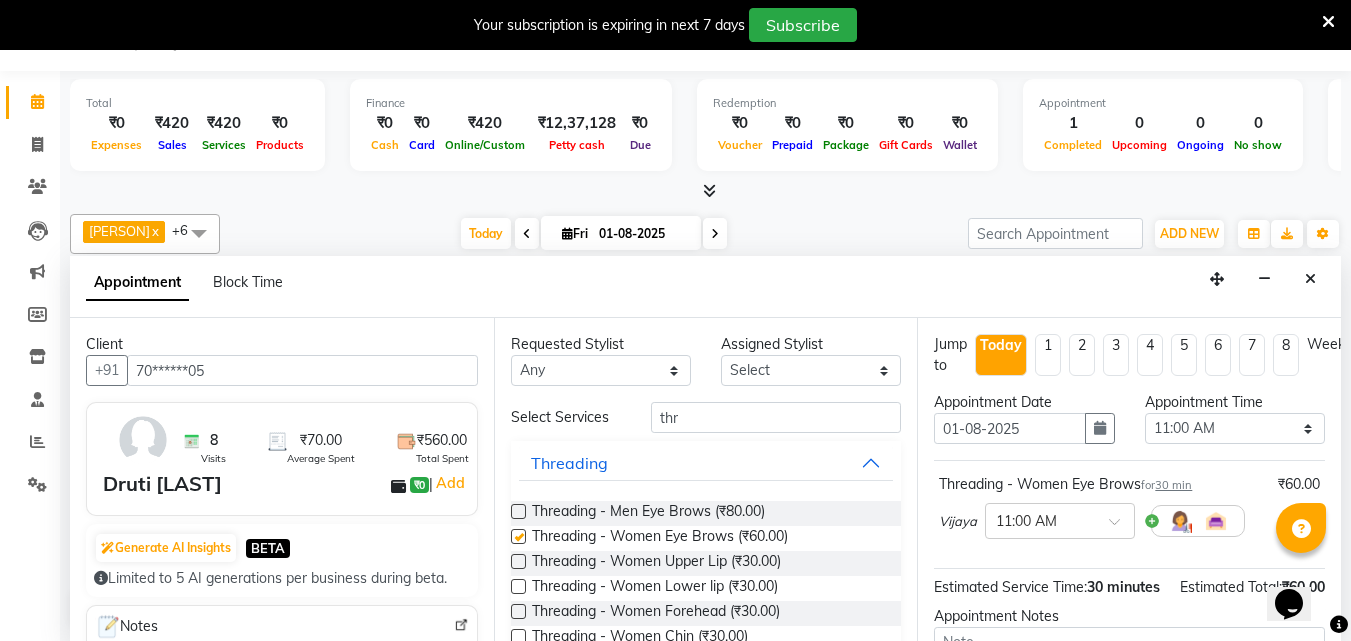 checkbox on "false" 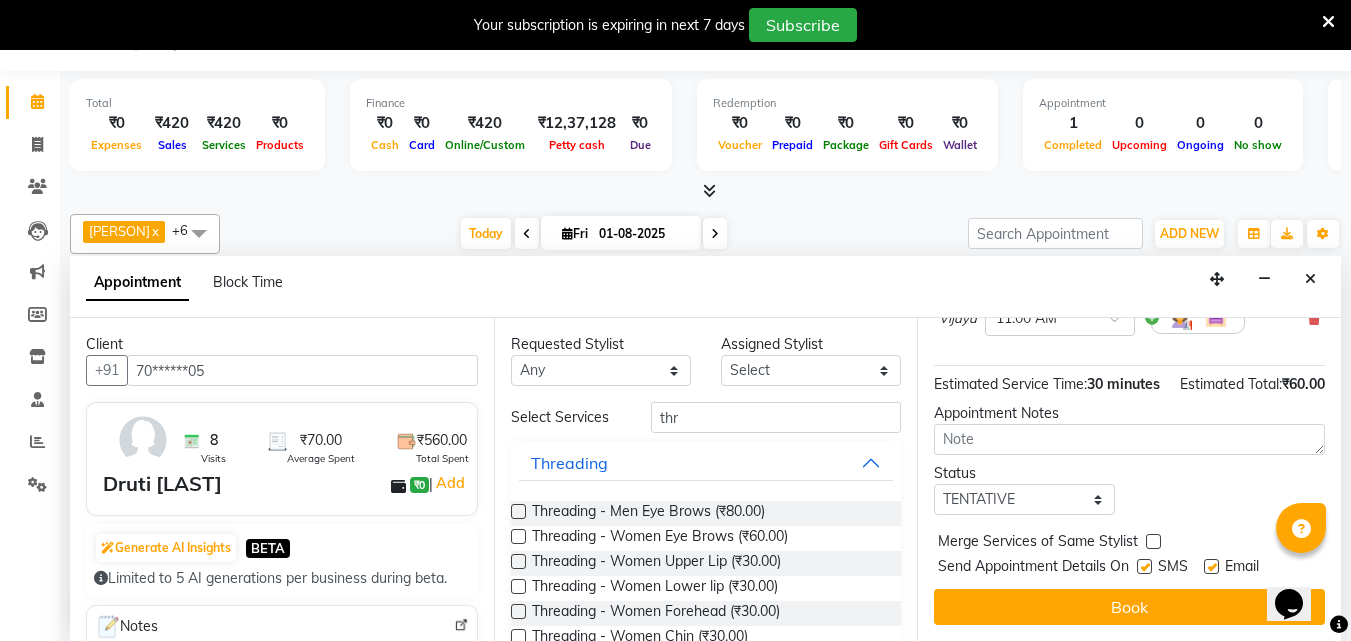 scroll, scrollTop: 239, scrollLeft: 0, axis: vertical 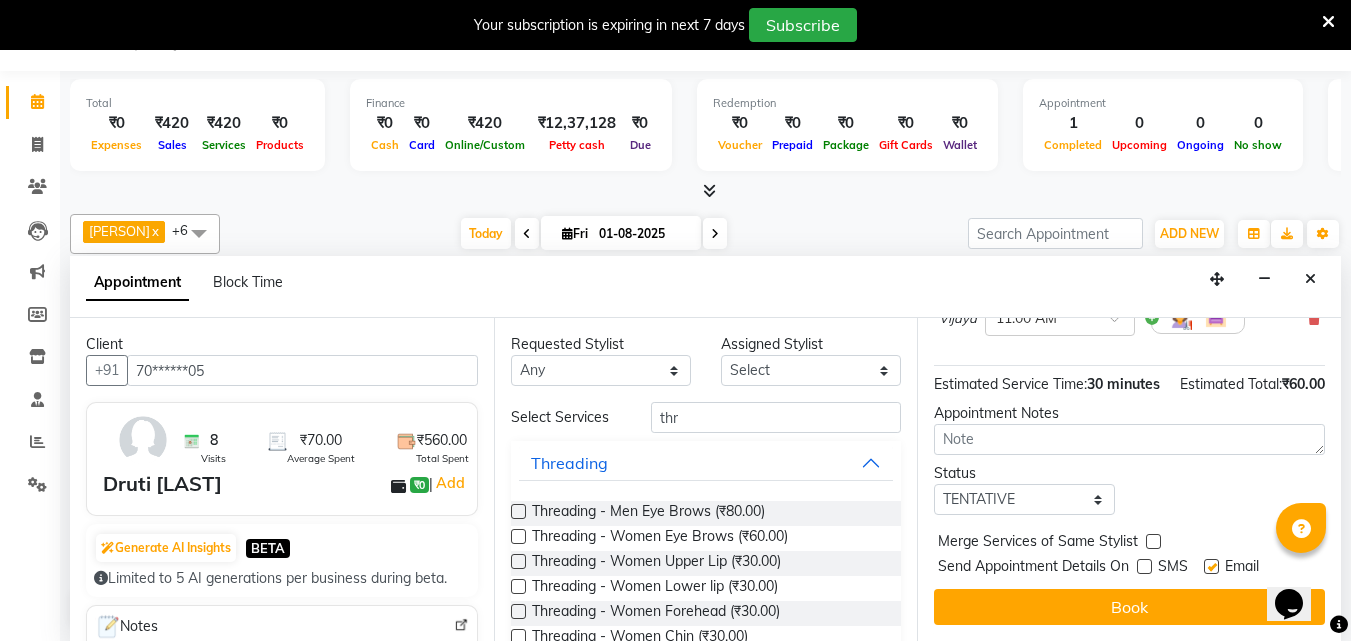 click on "Email" at bounding box center (1239, 568) 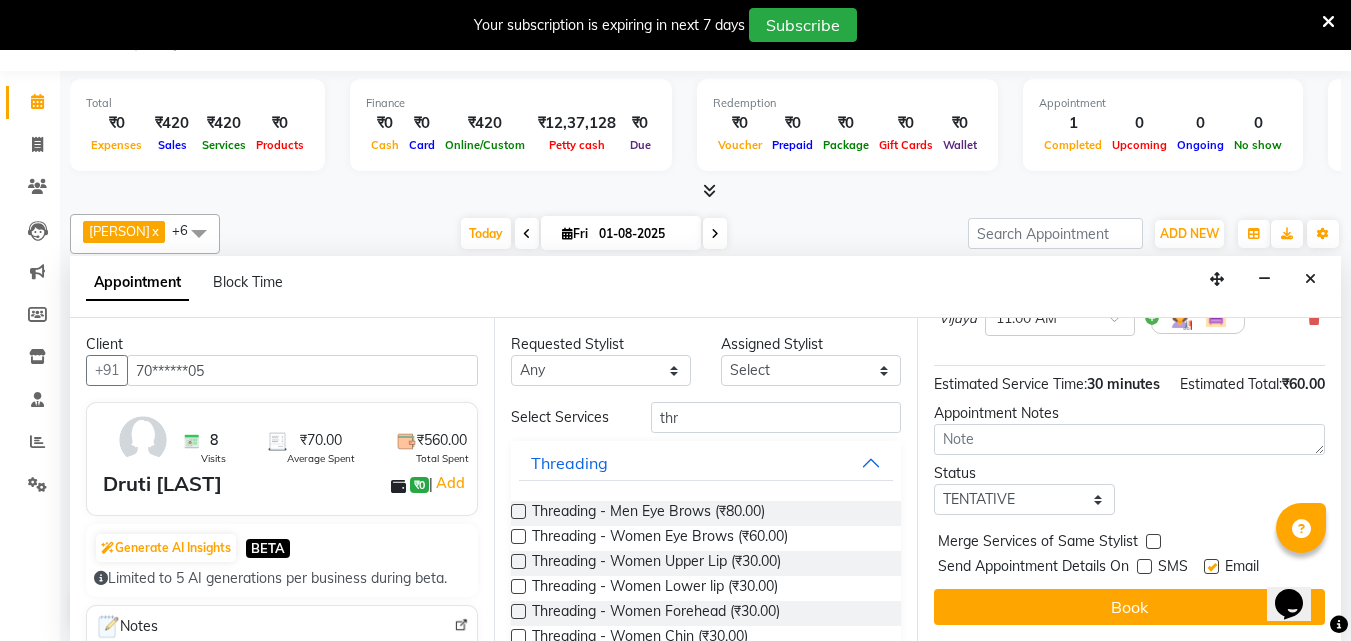 click at bounding box center (1211, 566) 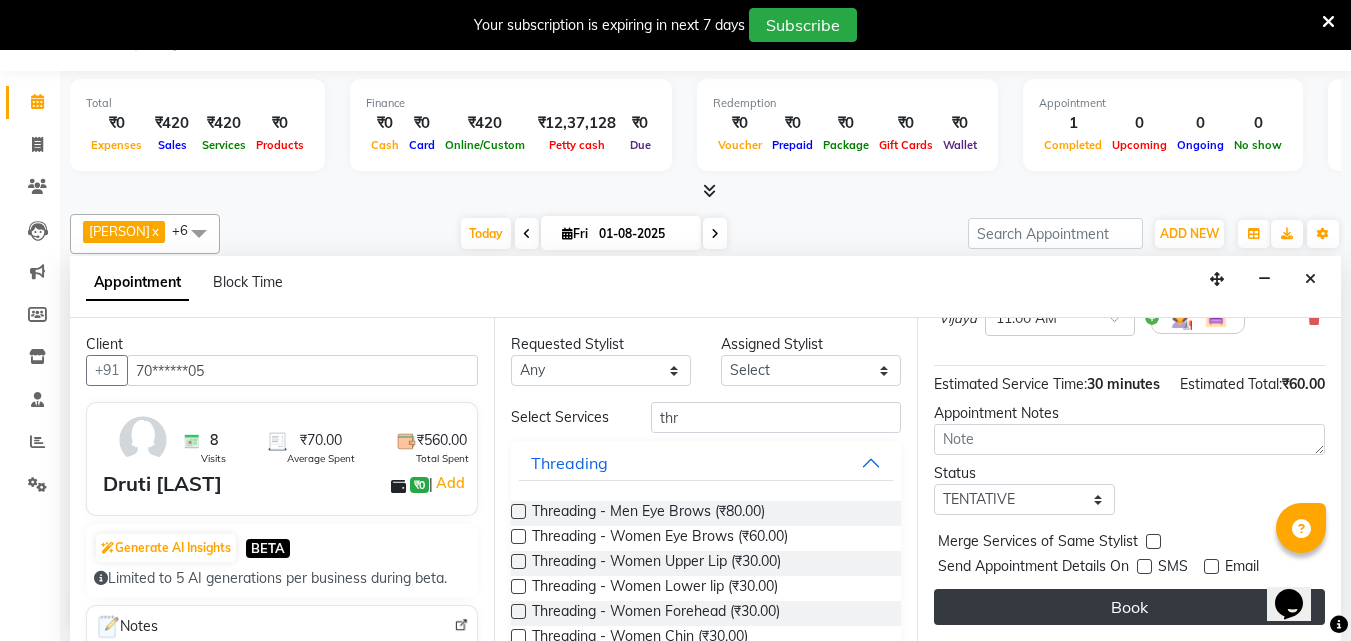 click on "Book" at bounding box center (1129, 607) 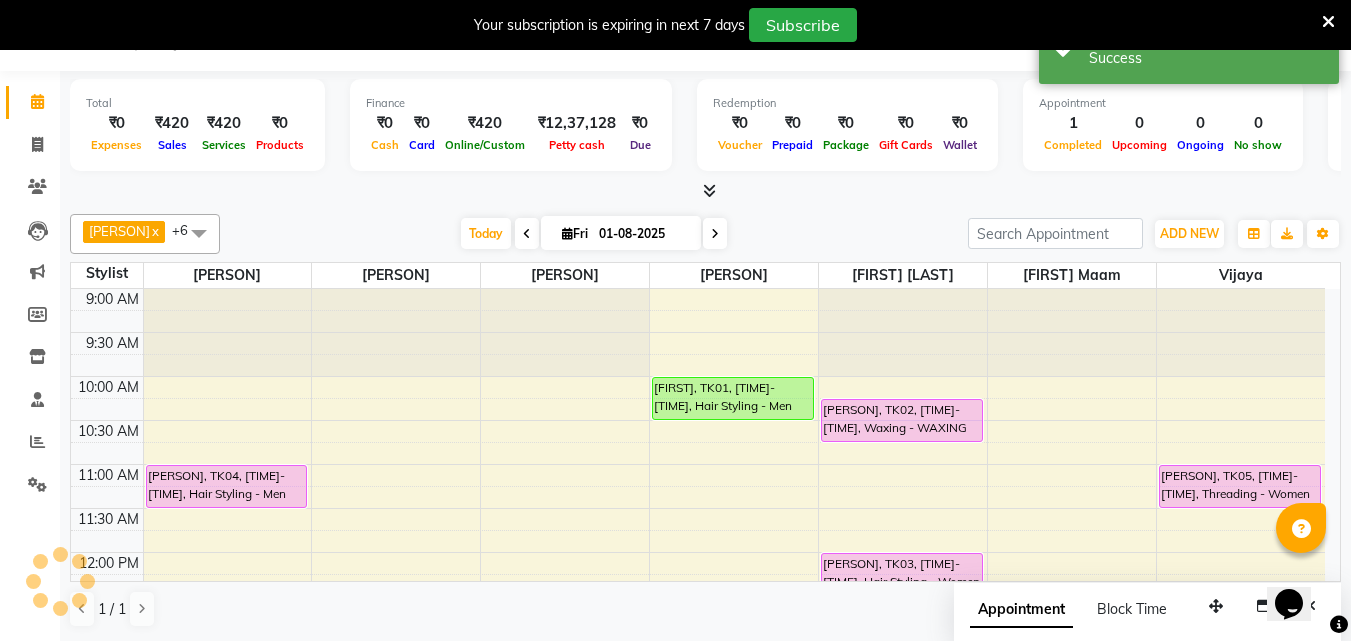 scroll, scrollTop: 0, scrollLeft: 0, axis: both 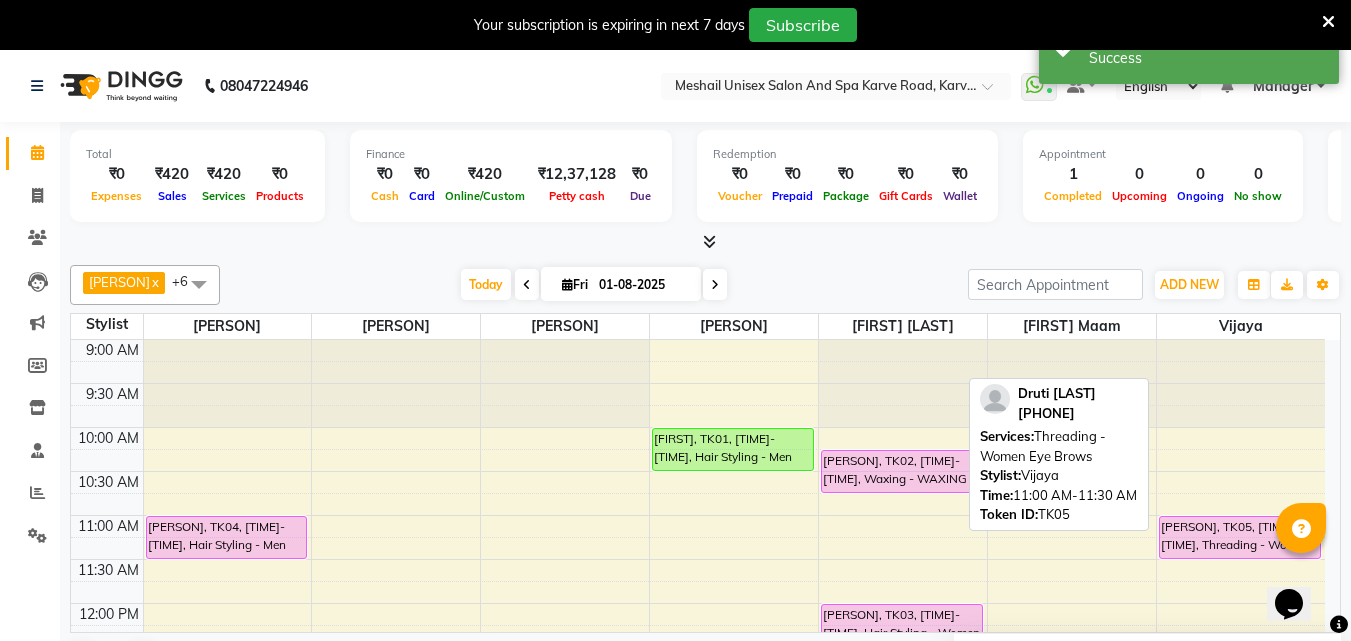 click on "[PERSON], TK05, [TIME]-[TIME], Threading - Women Eye Brows" at bounding box center [1240, 537] 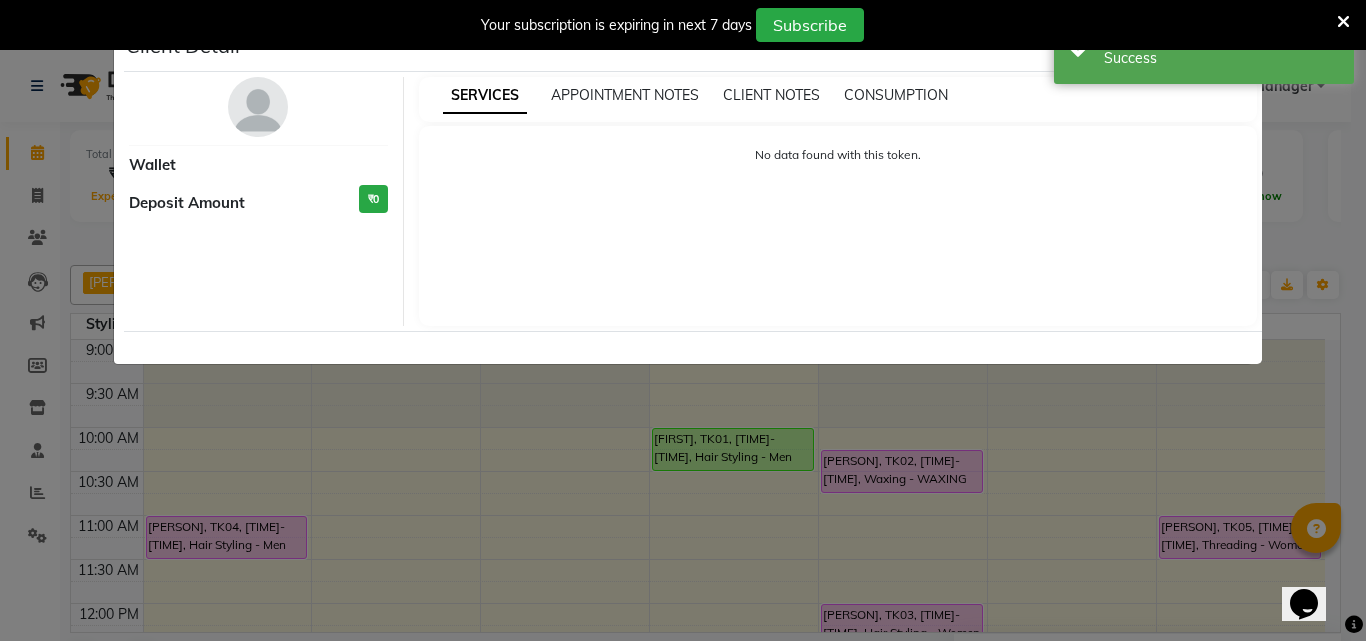 select on "7" 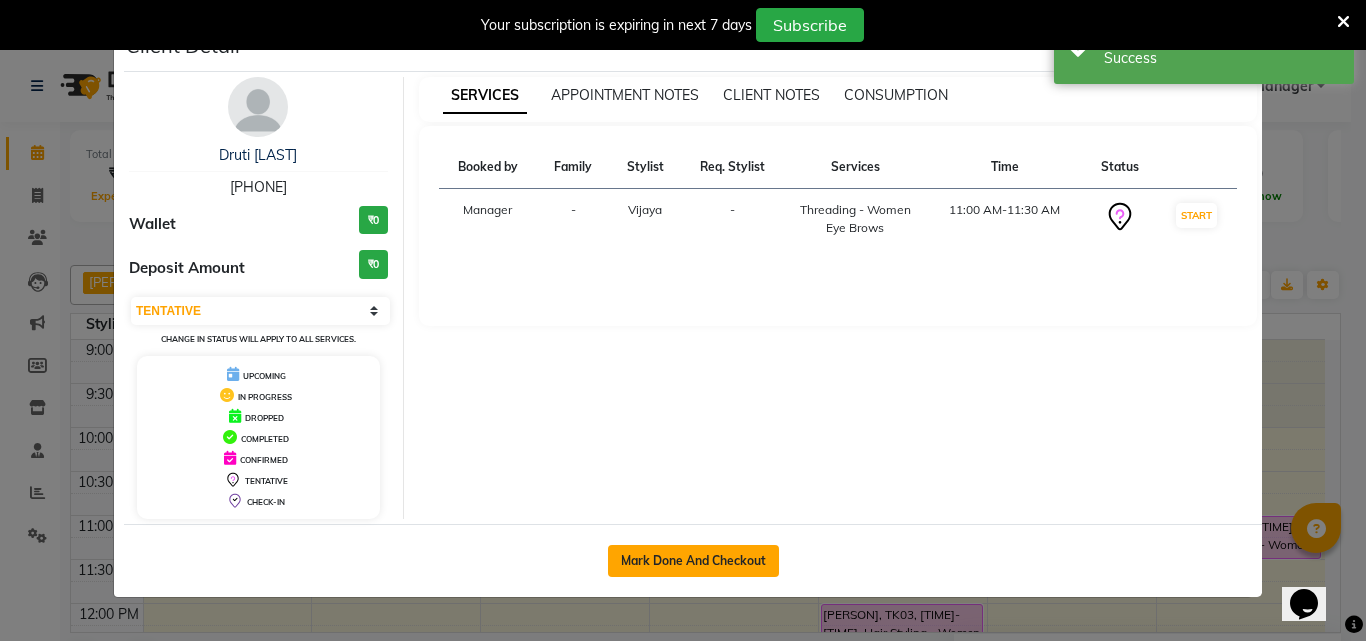 click on "Mark Done And Checkout" 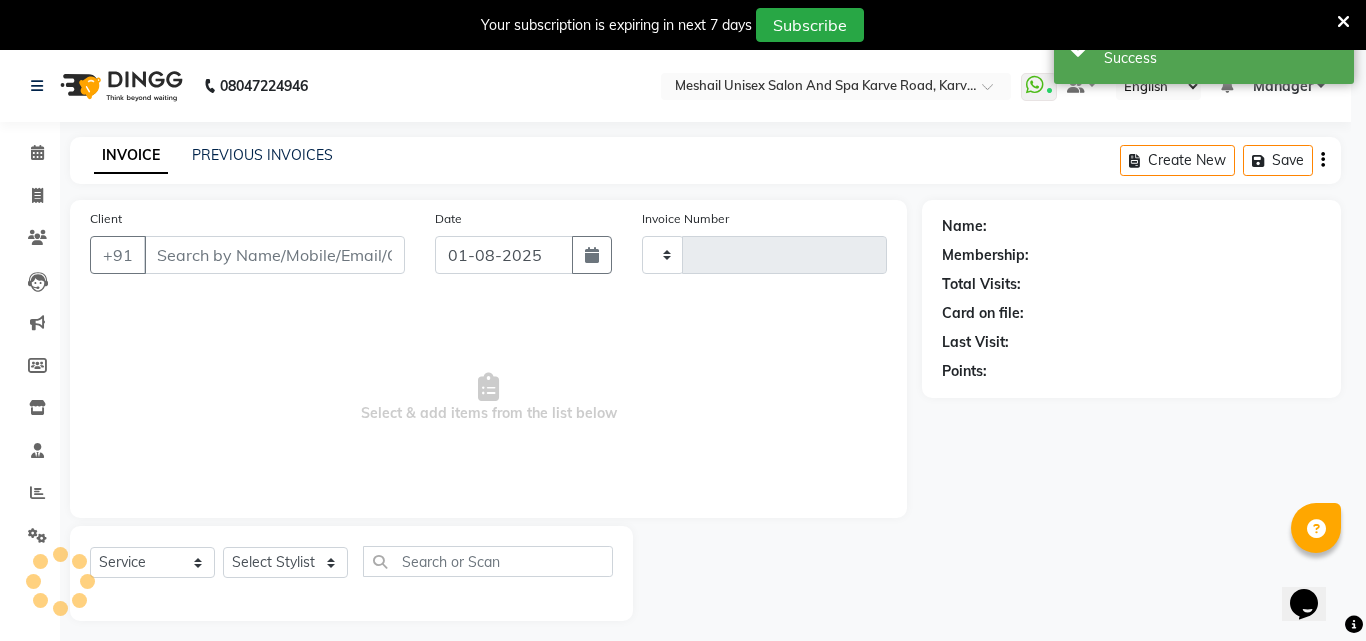 type on "1971" 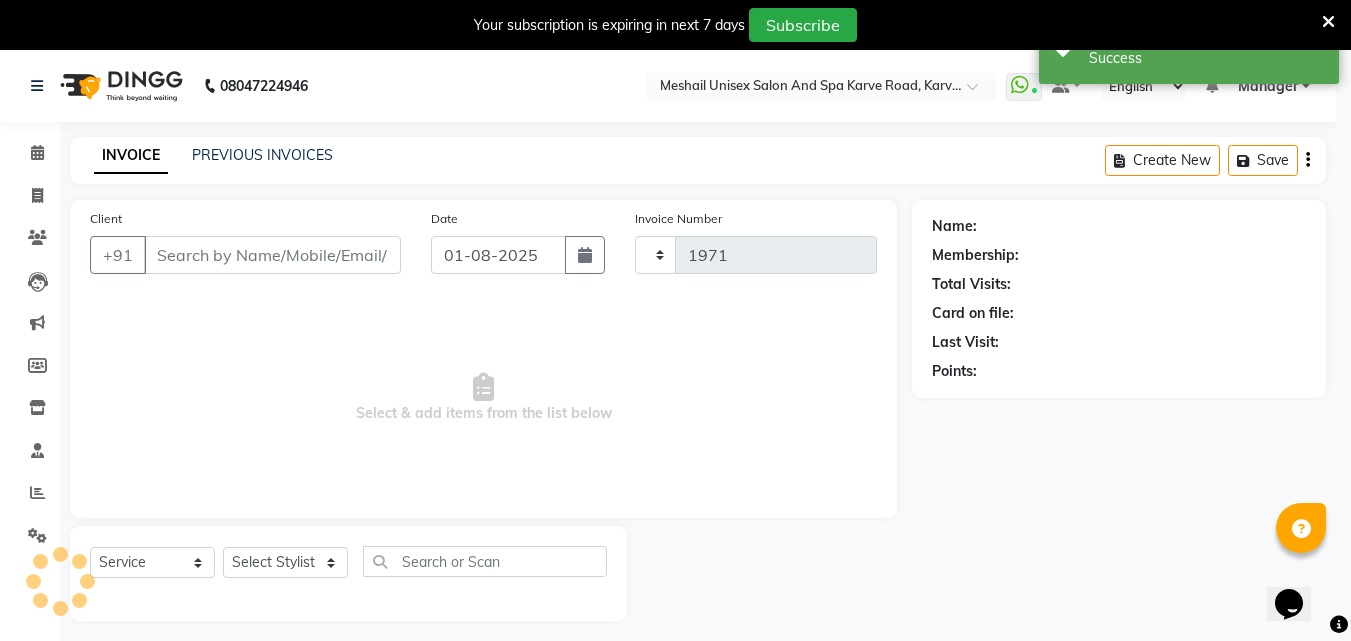 select on "6713" 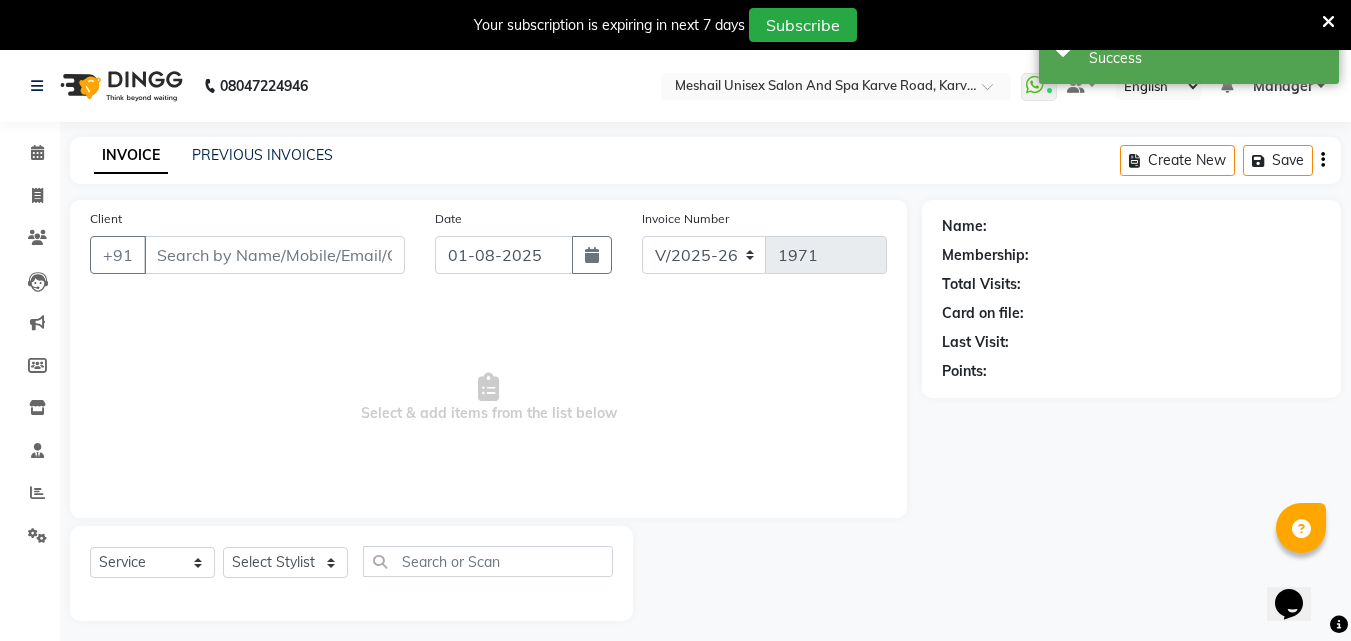 type on "70******05" 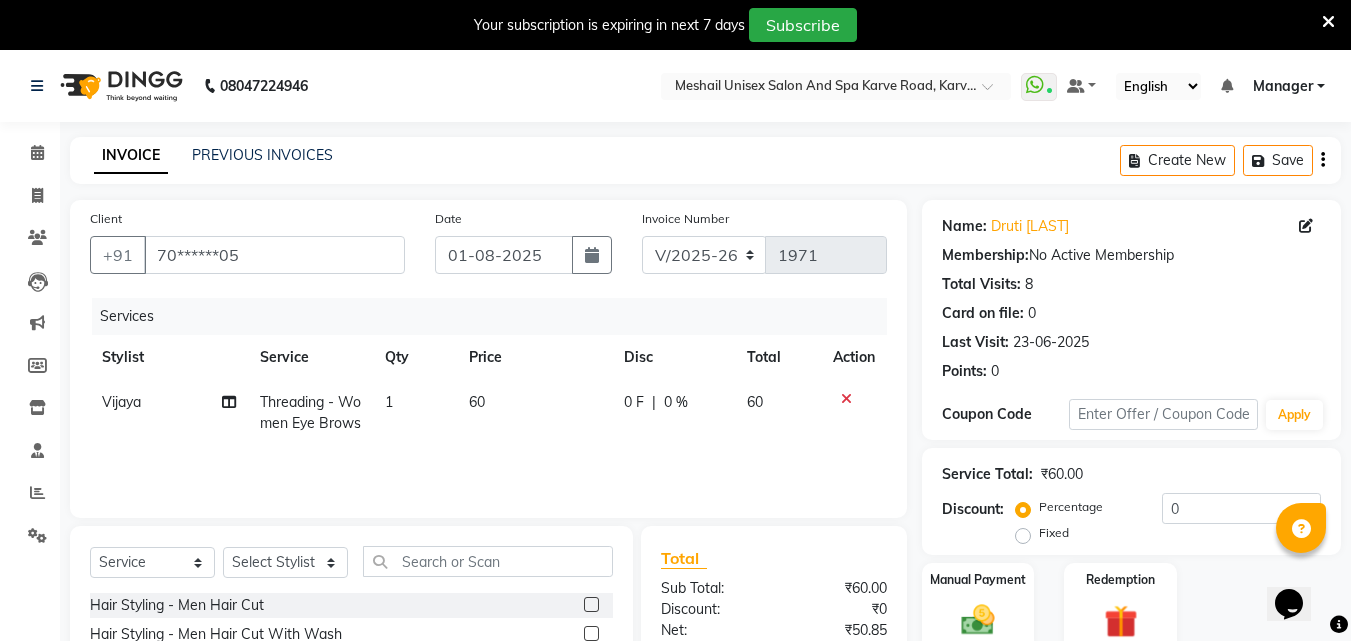 click on "60" 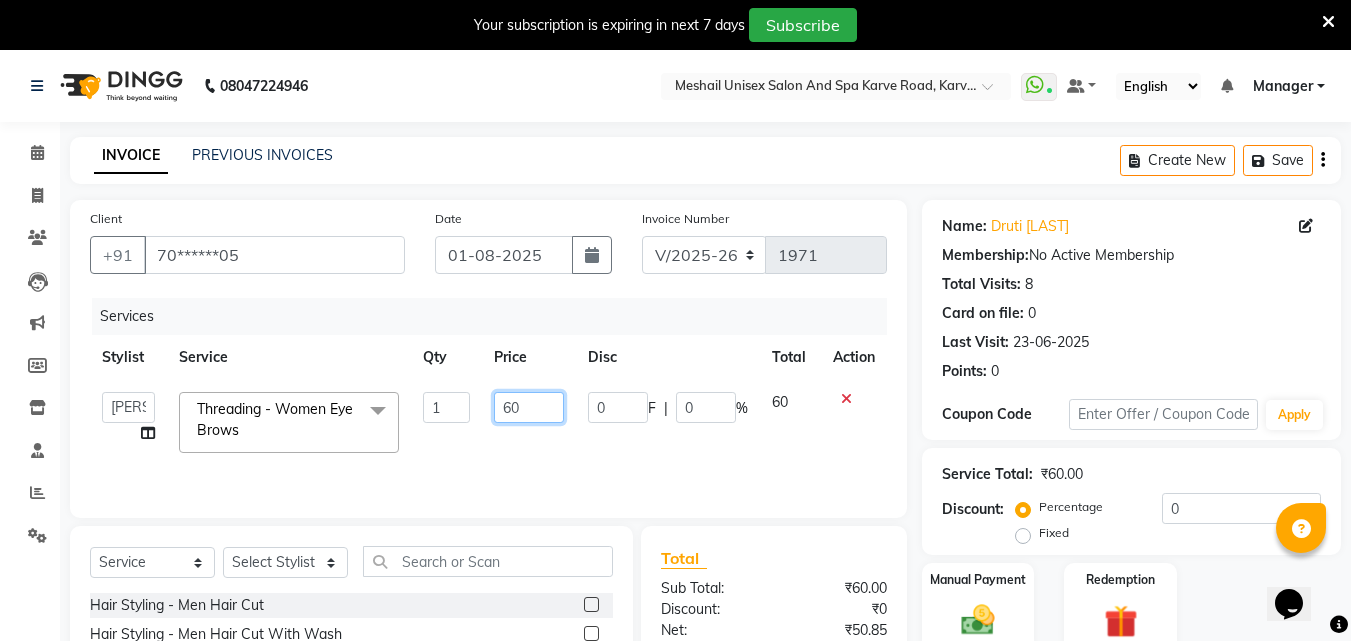 click on "60" 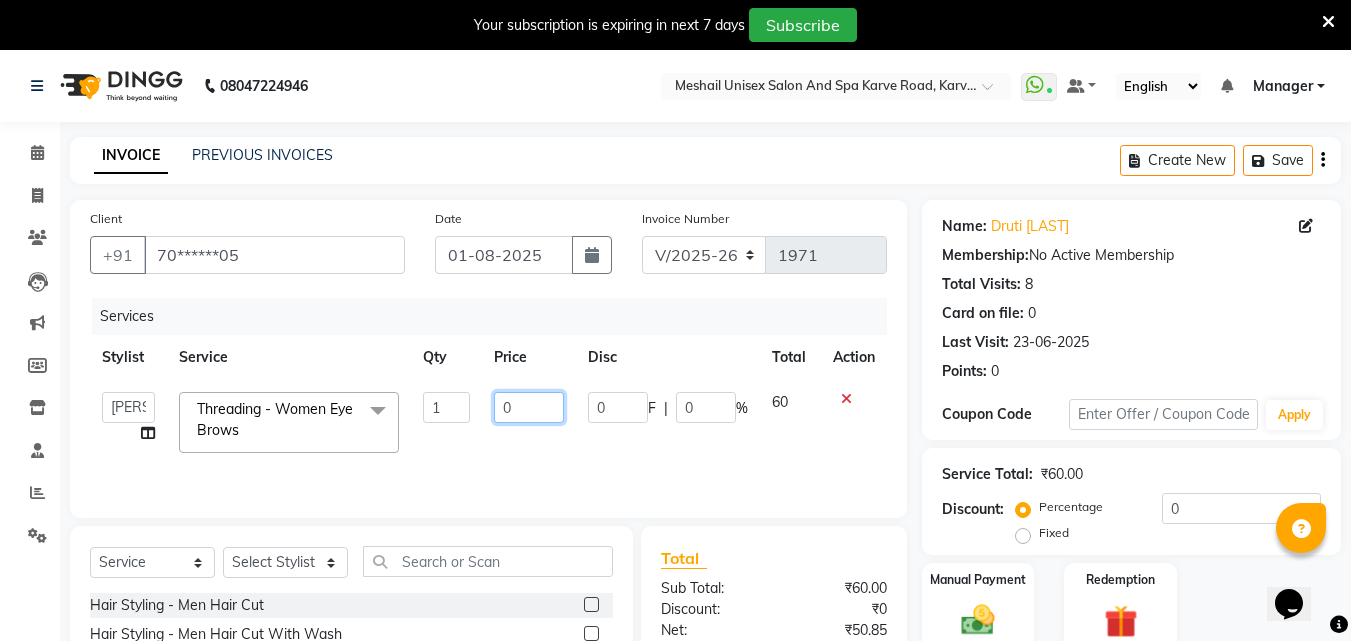 type on "70" 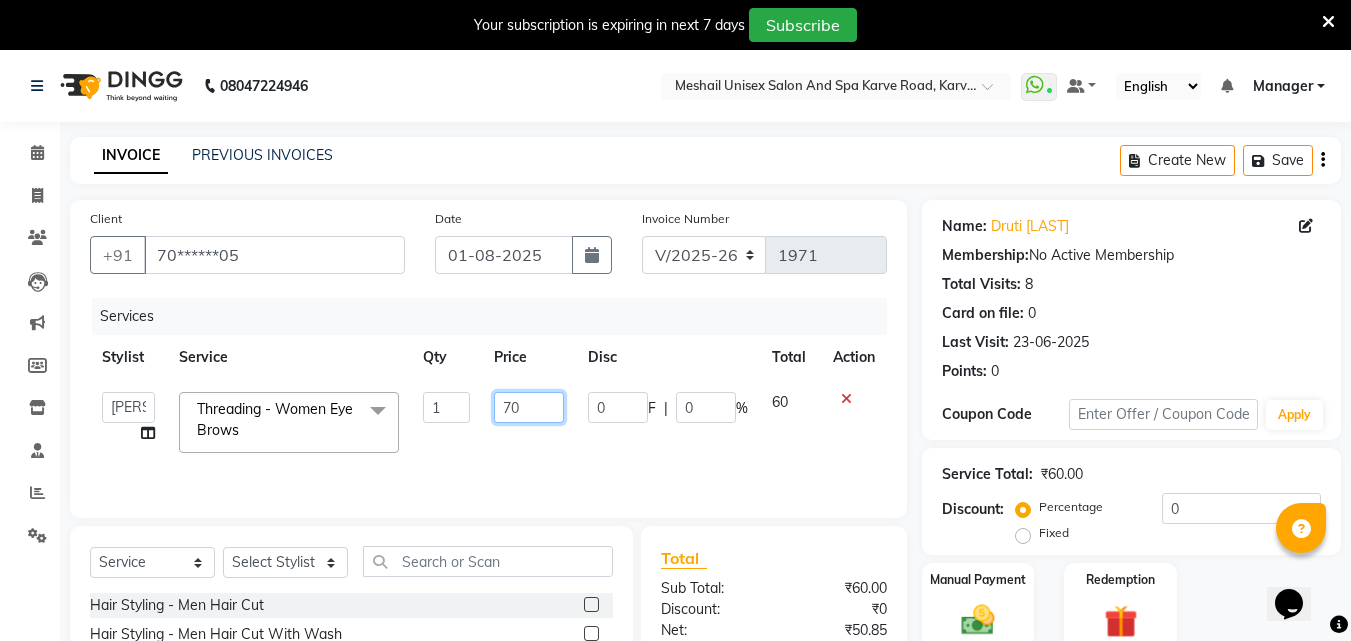 scroll, scrollTop: 210, scrollLeft: 0, axis: vertical 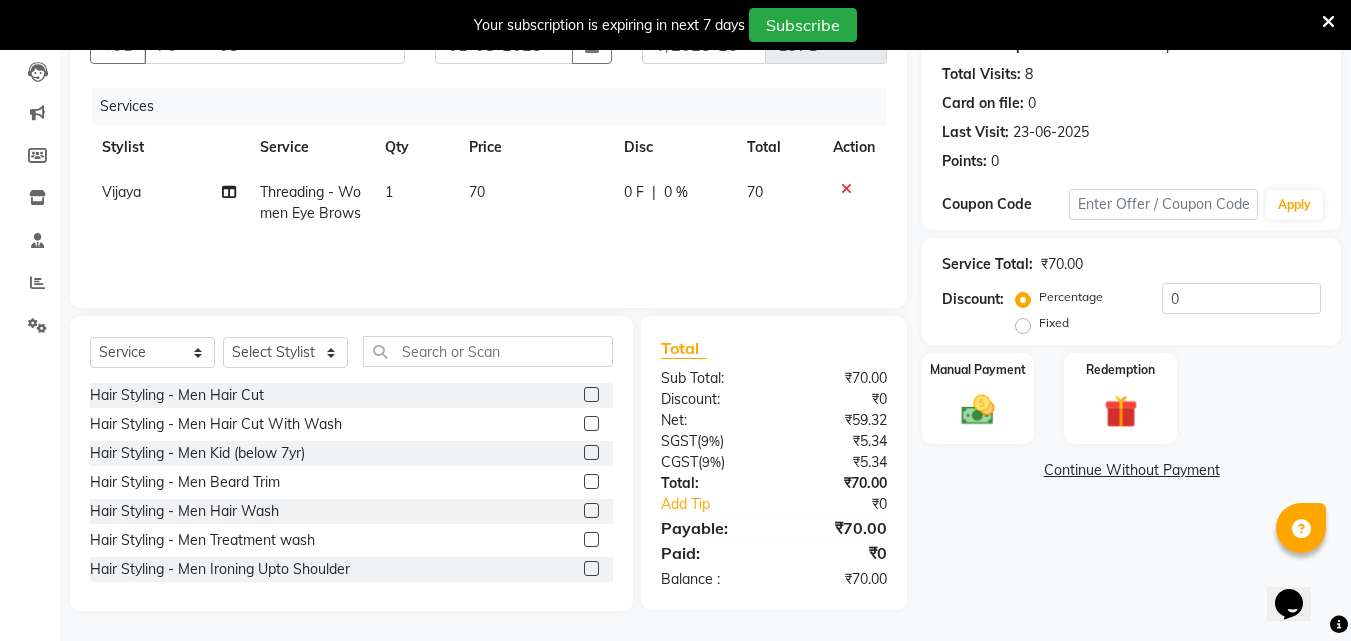 click on "₹70.00" 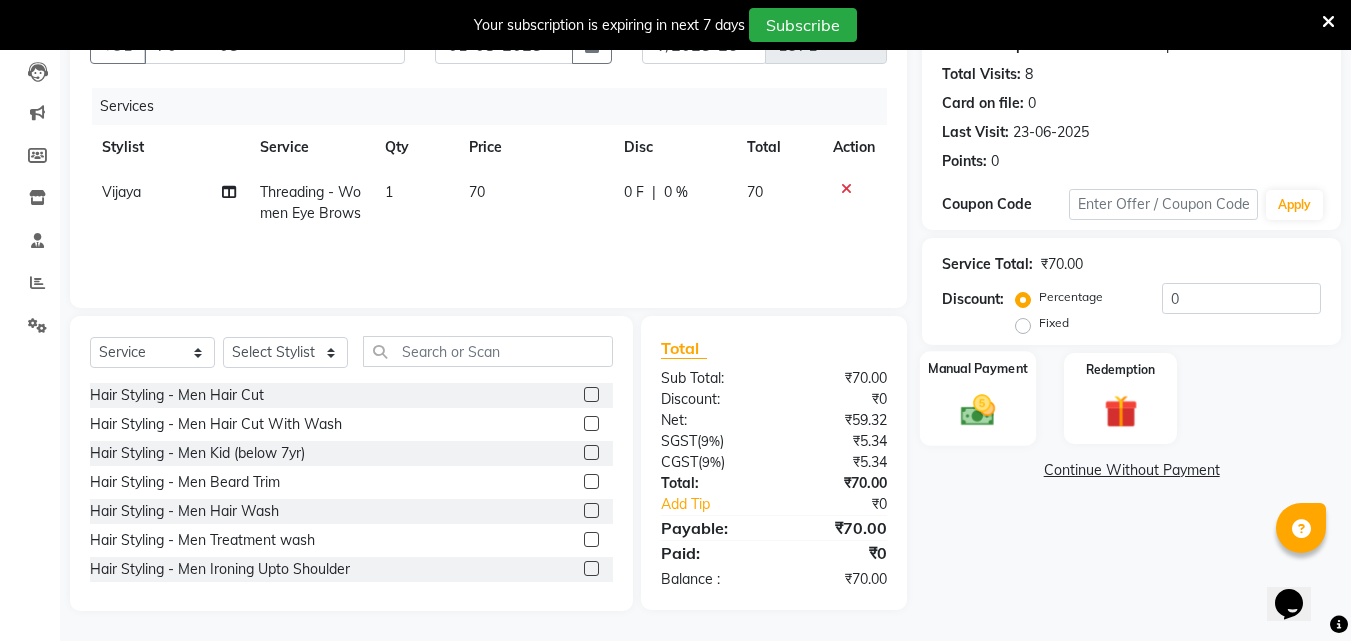 click 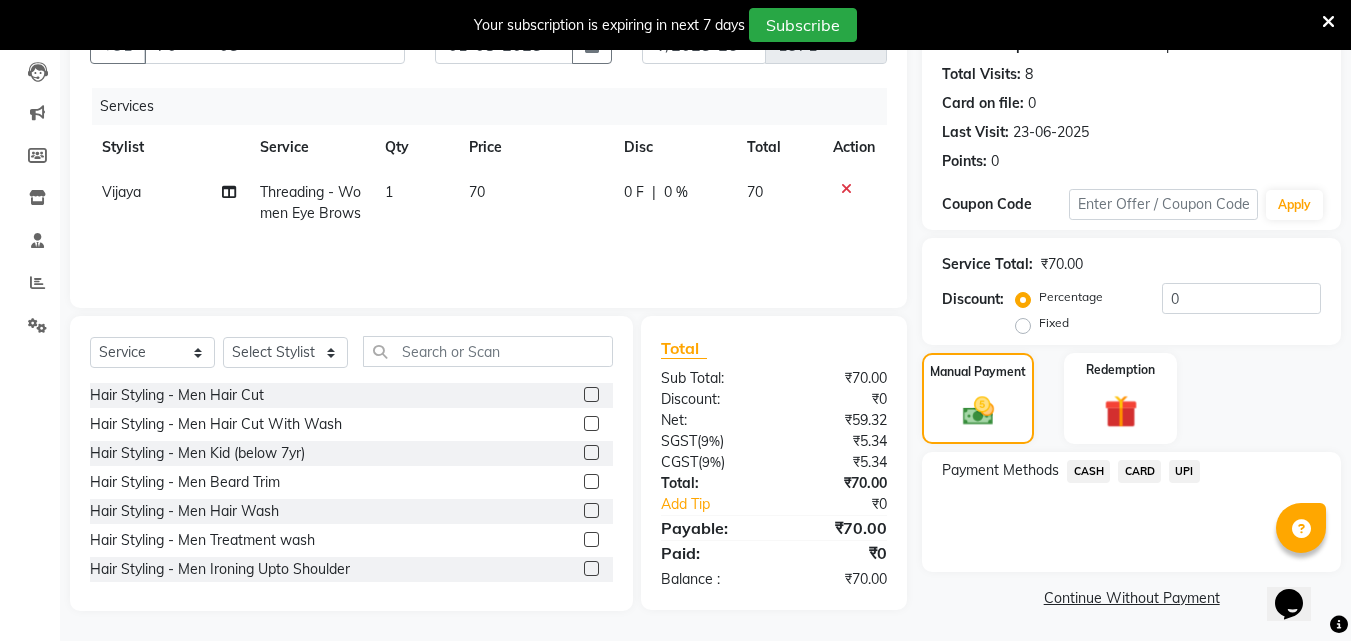 click on "CASH" 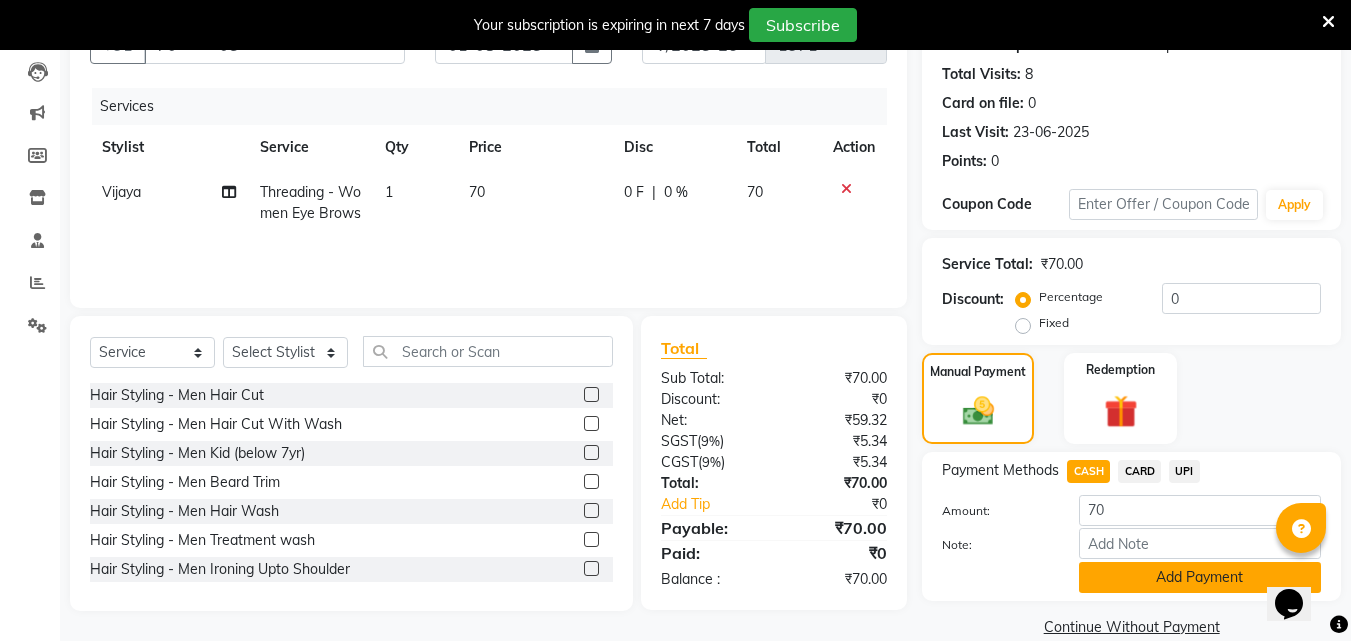click on "Add Payment" 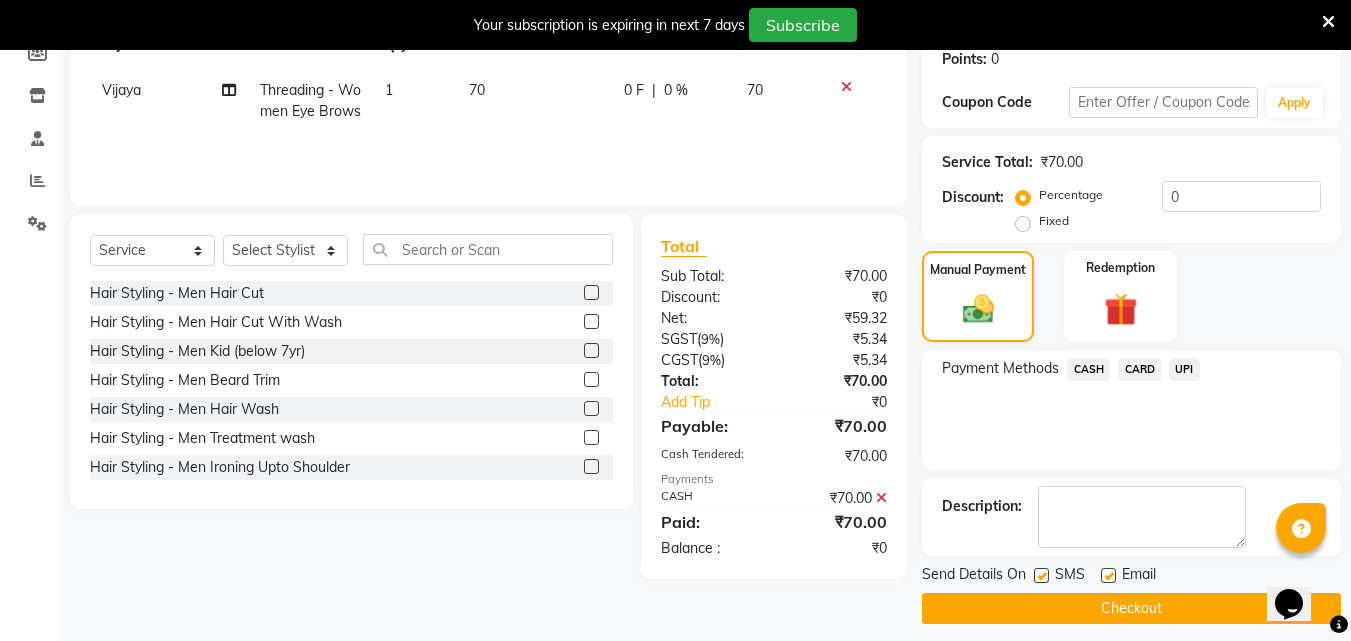 scroll, scrollTop: 325, scrollLeft: 0, axis: vertical 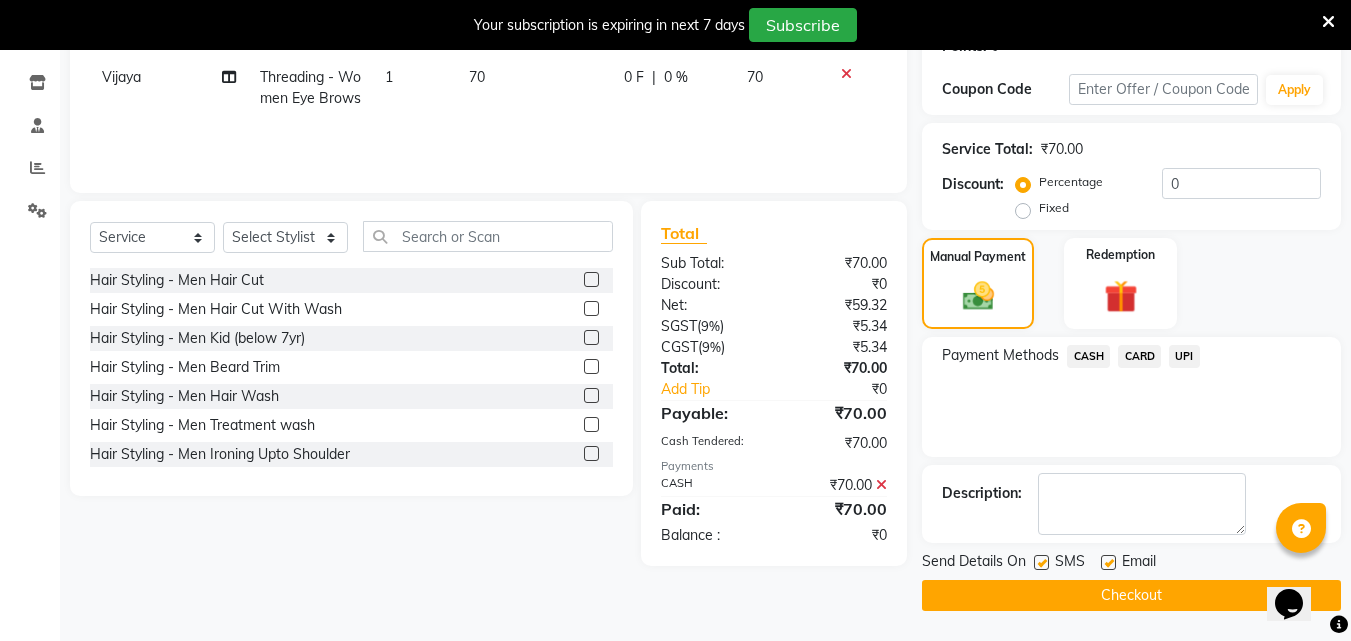 click 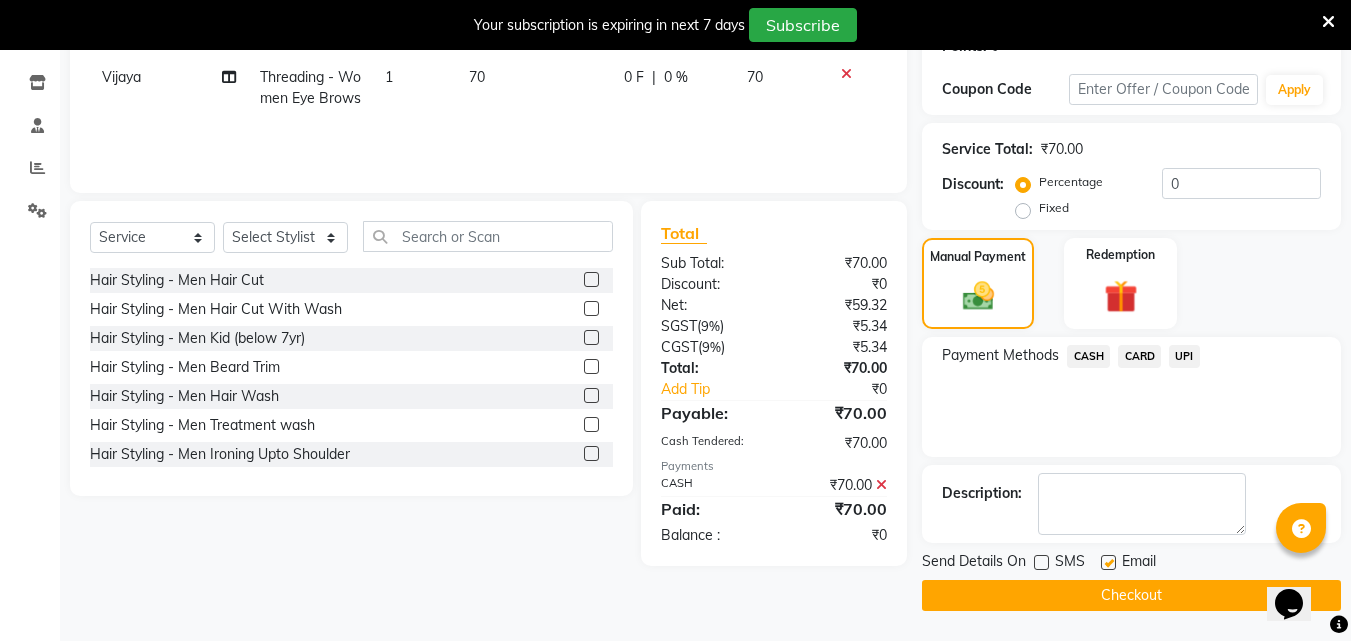 click 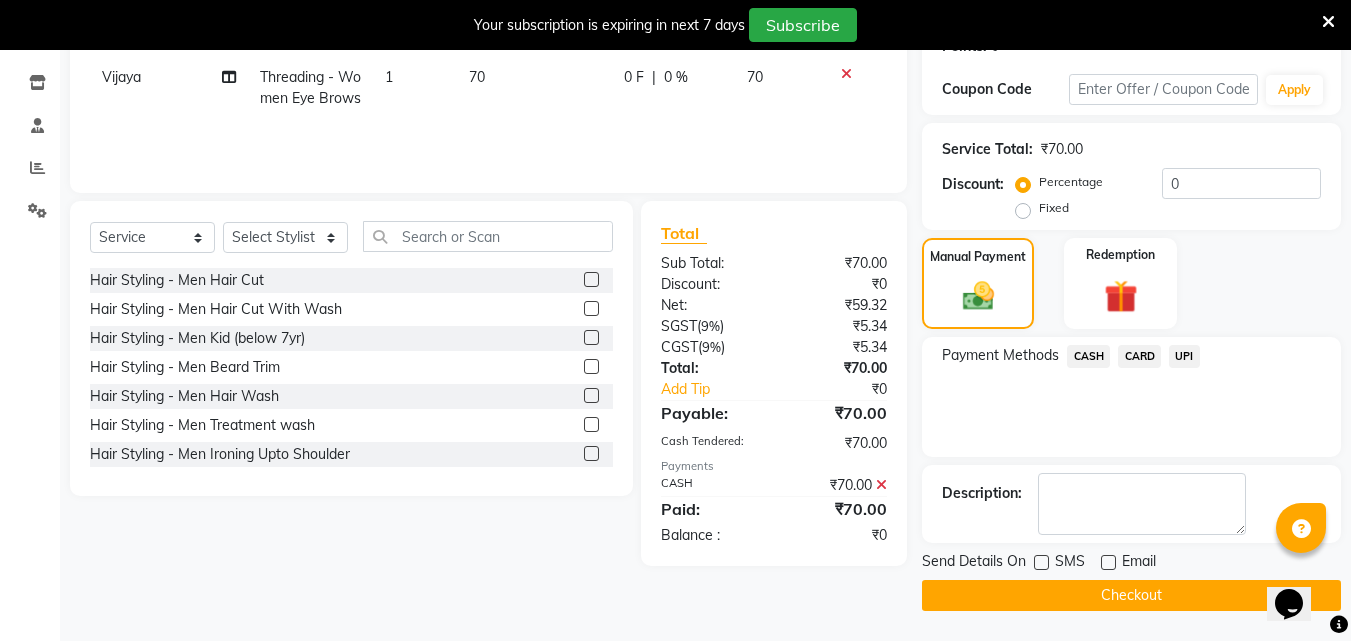 click on "Checkout" 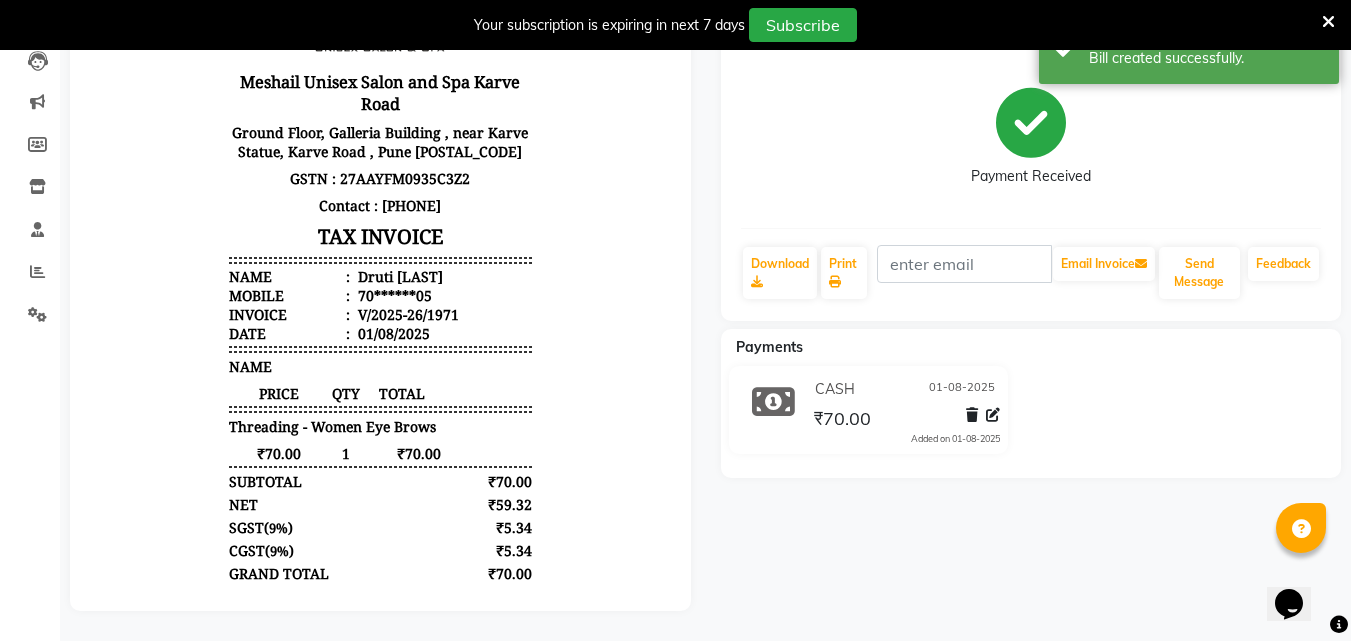 scroll, scrollTop: 0, scrollLeft: 0, axis: both 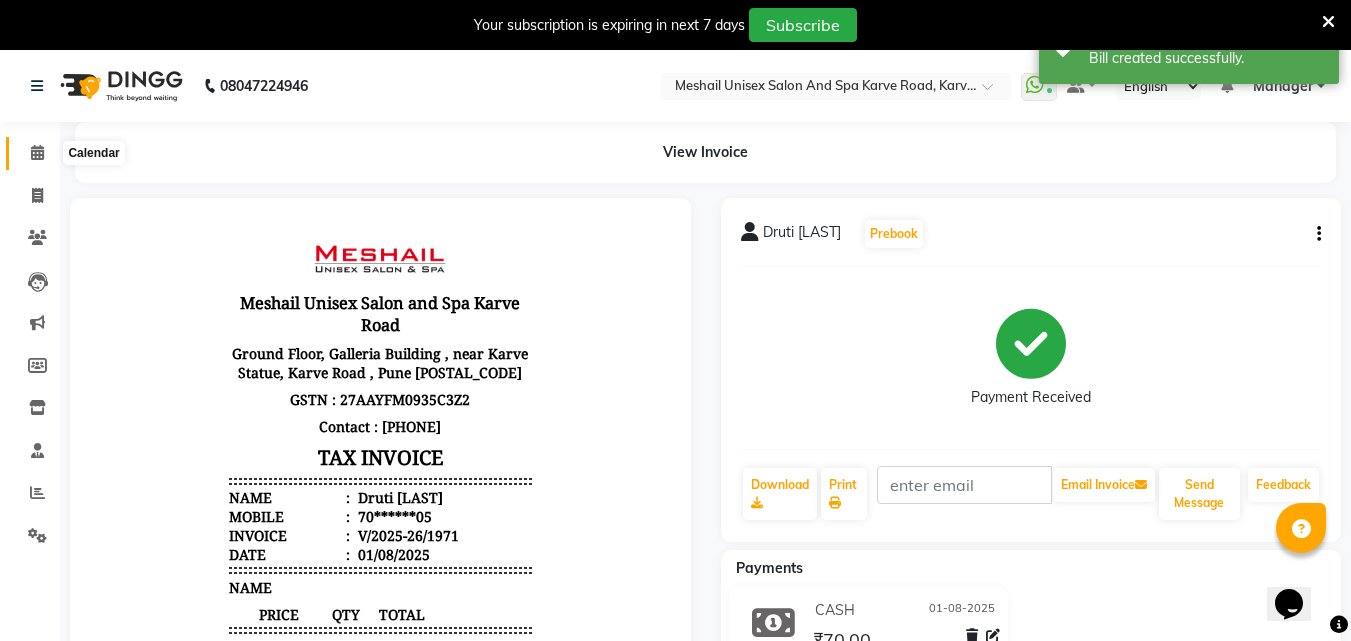 click 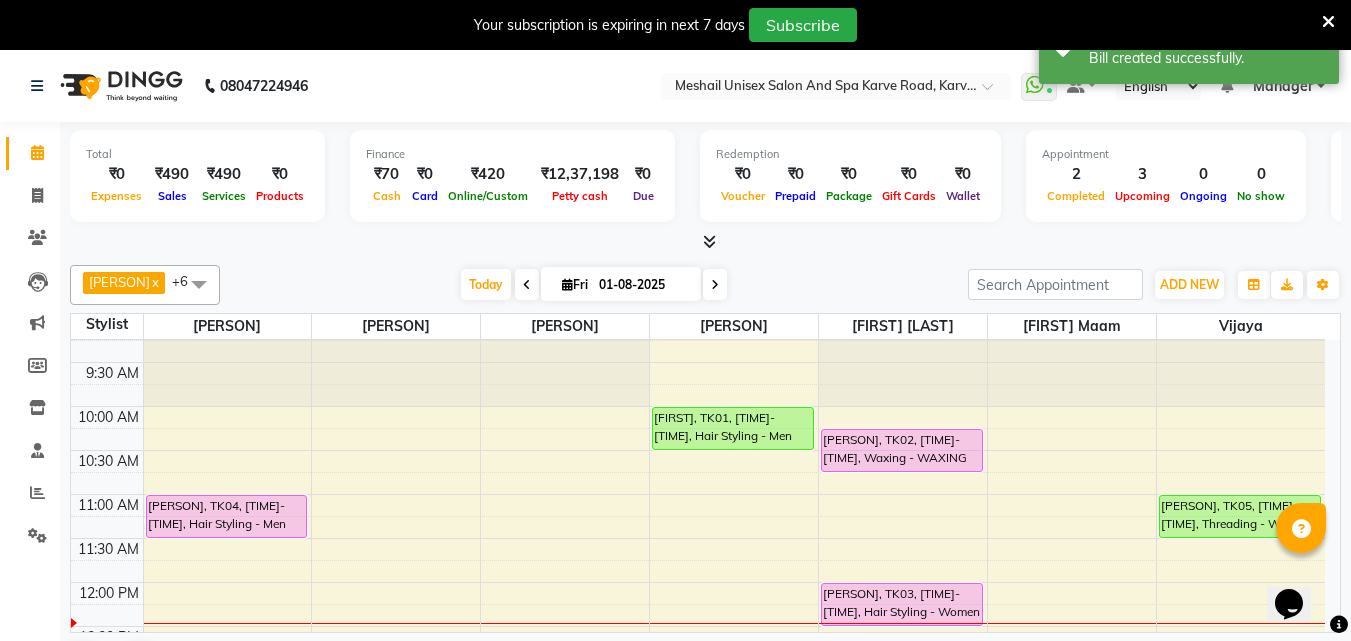 scroll, scrollTop: 0, scrollLeft: 0, axis: both 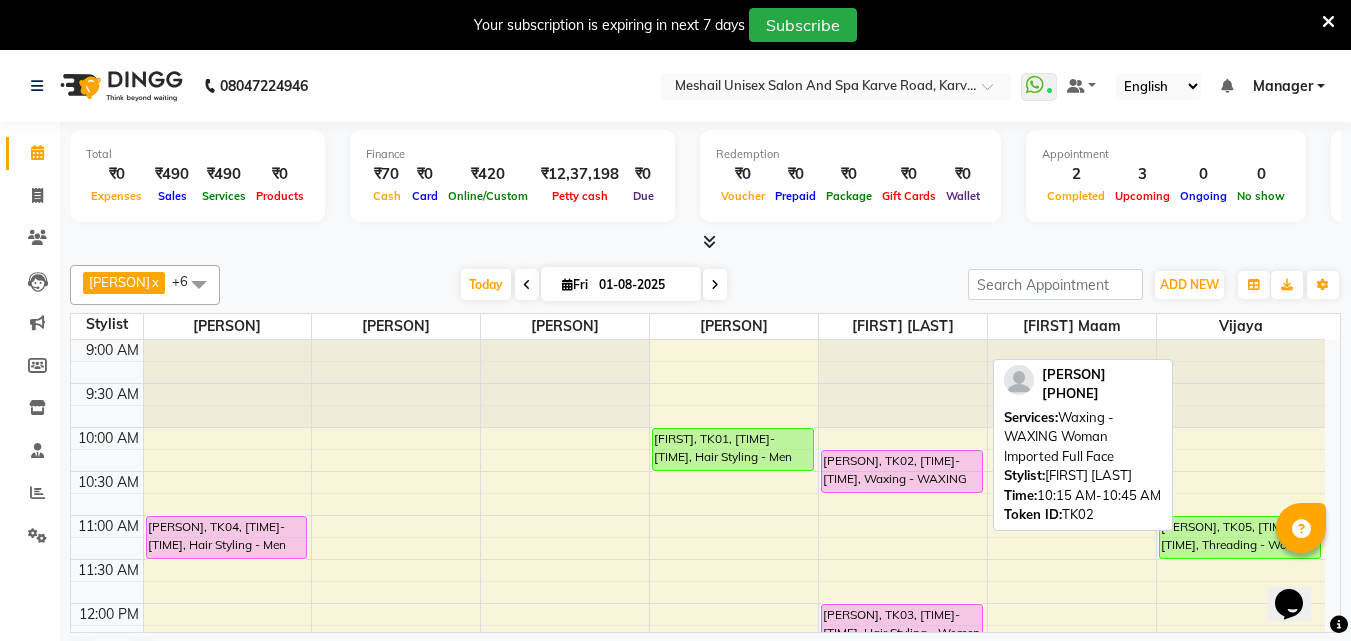 click on "[PERSON], TK02, [TIME]-[TIME], Waxing - WAXING Woman Imported Full Face" at bounding box center [902, 471] 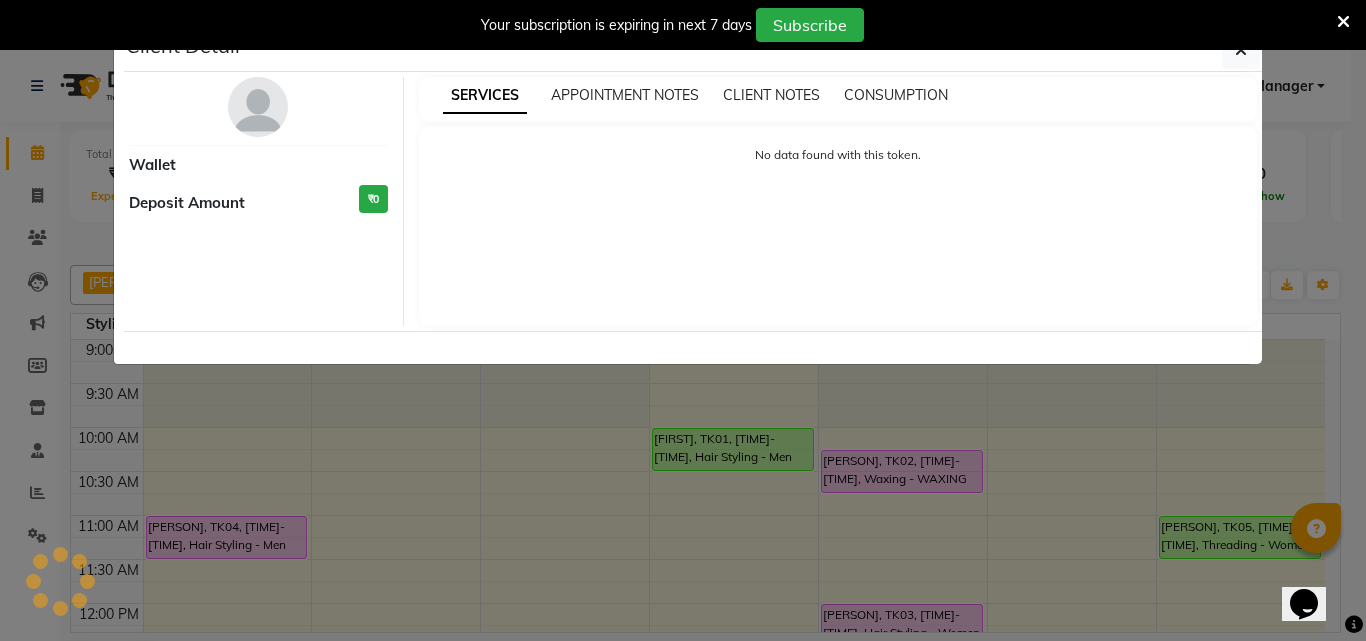 select on "7" 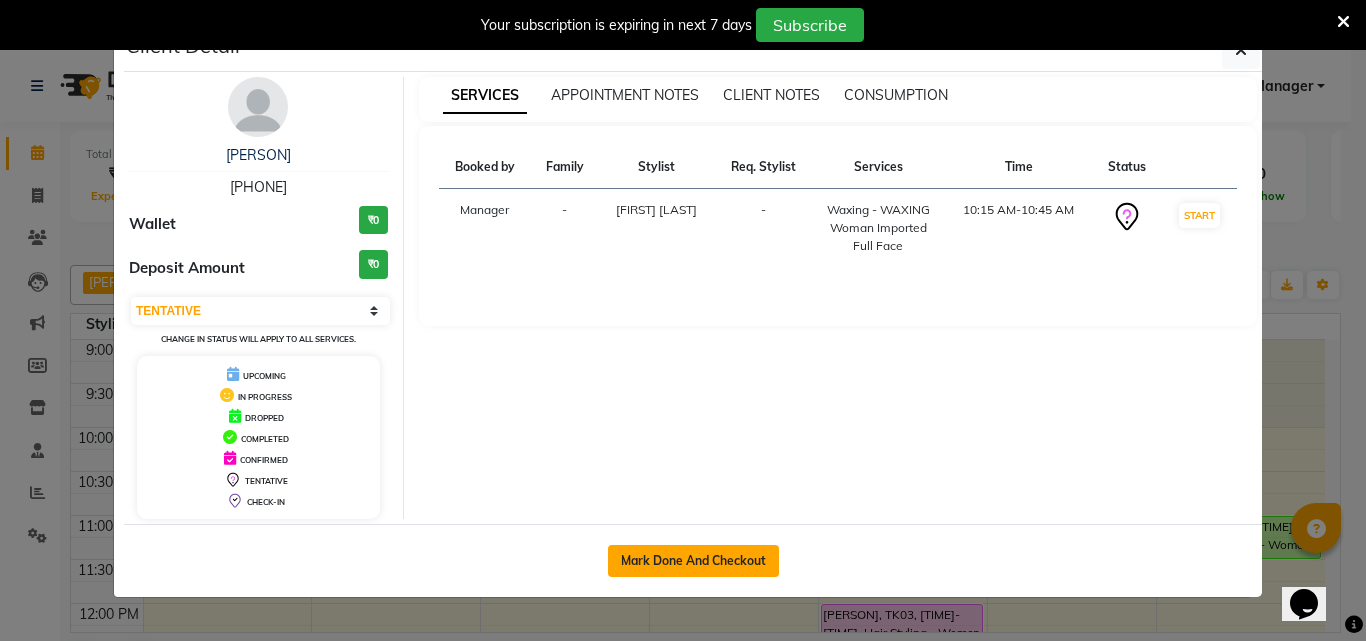 click on "Mark Done And Checkout" 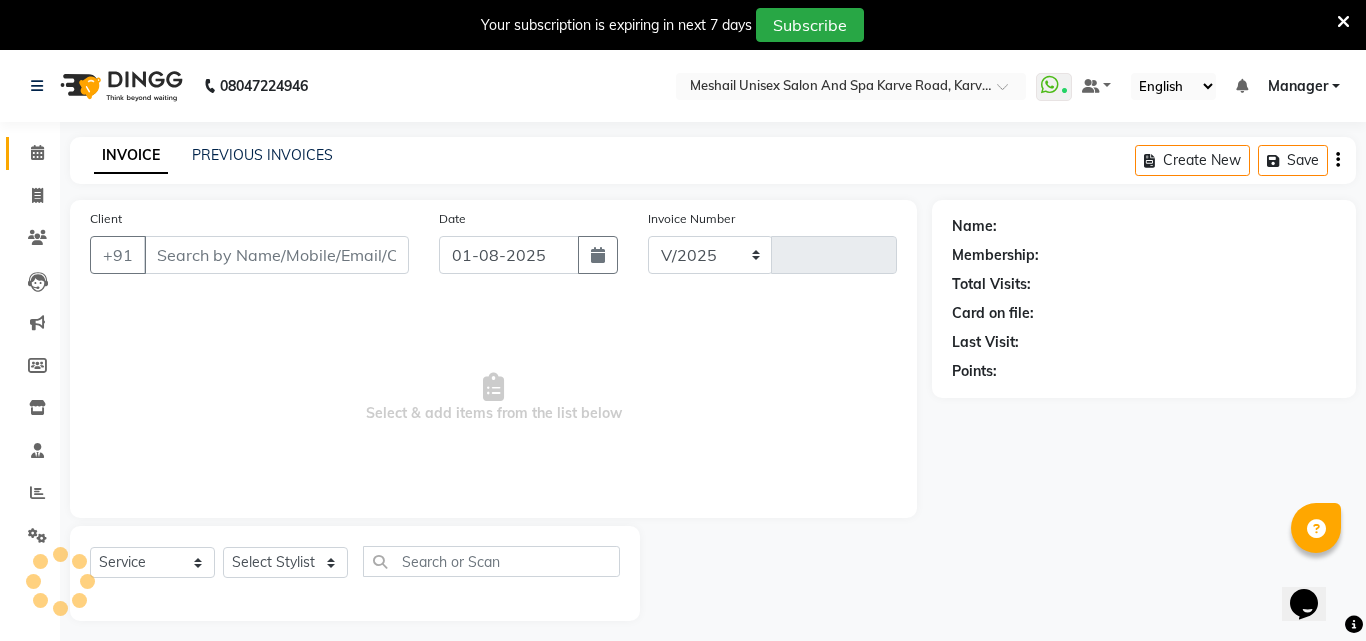 select on "6713" 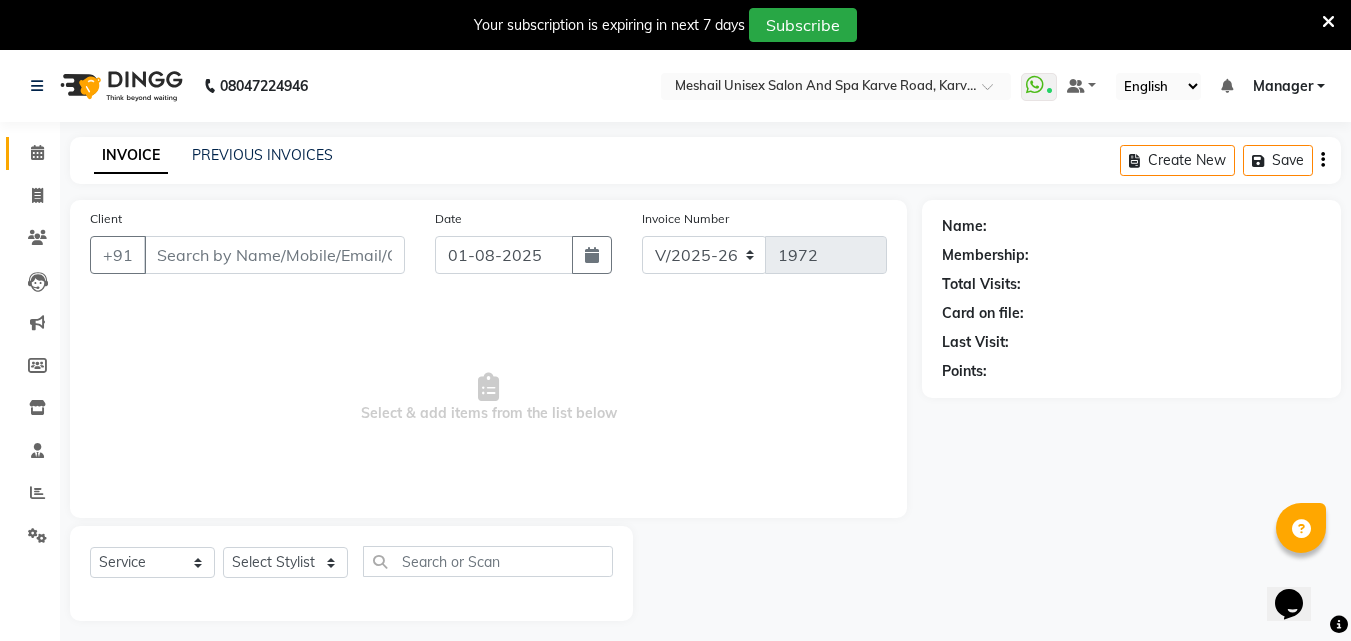type on "98******10" 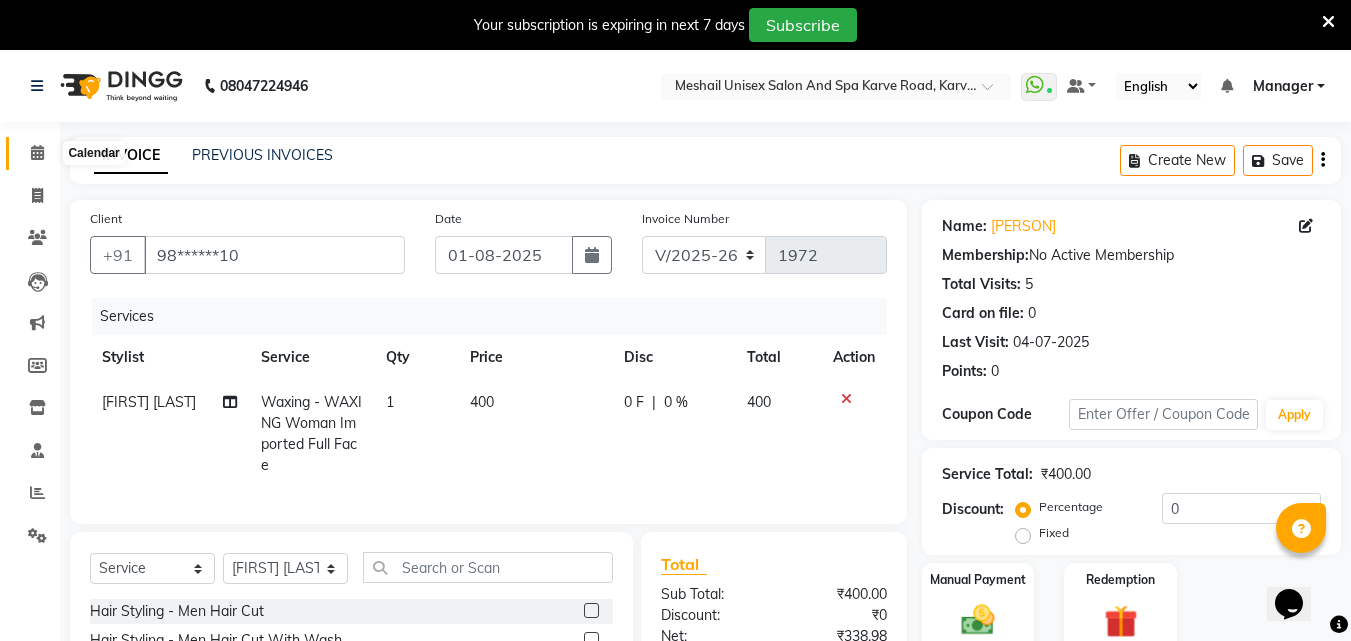 click 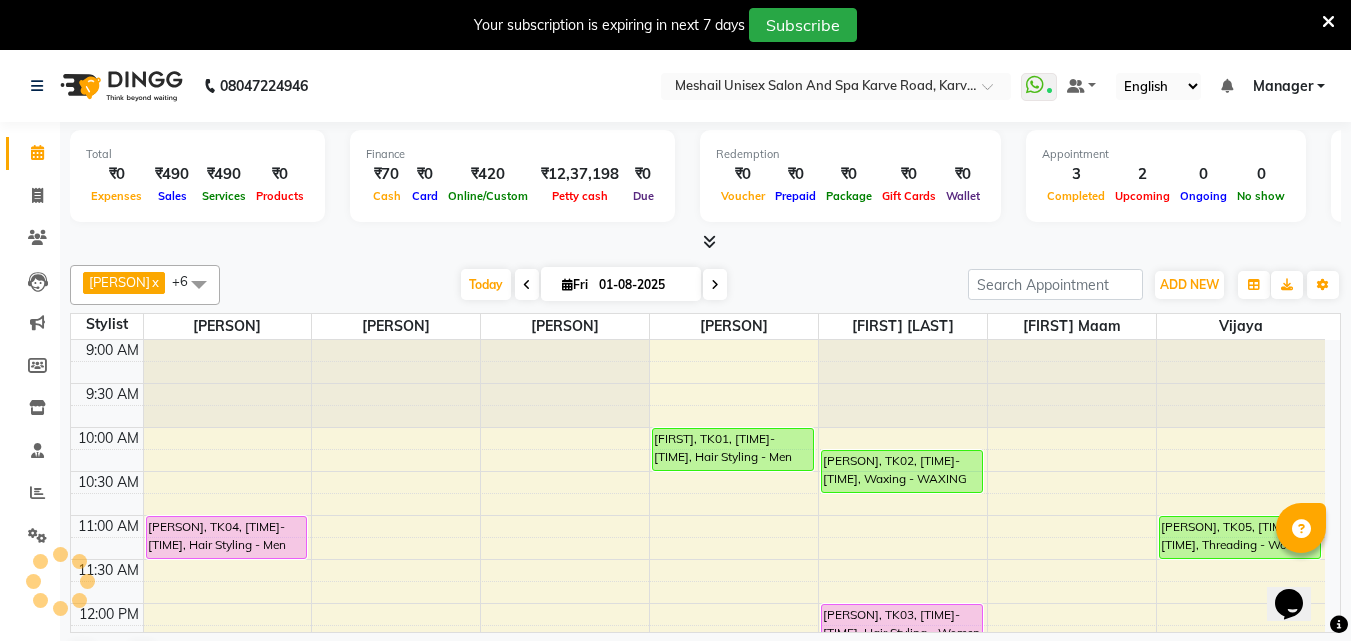 scroll, scrollTop: 0, scrollLeft: 0, axis: both 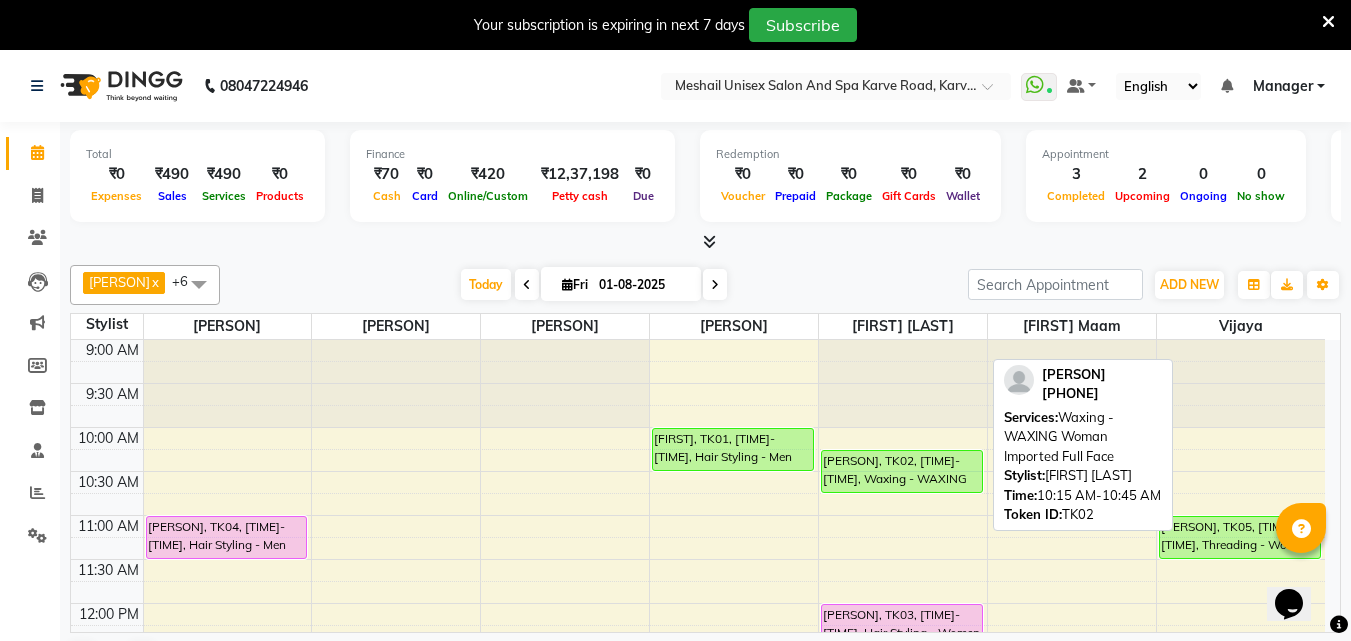click on "[PERSON], TK02, [TIME]-[TIME], Waxing - WAXING Woman Imported Full Face" at bounding box center [902, 471] 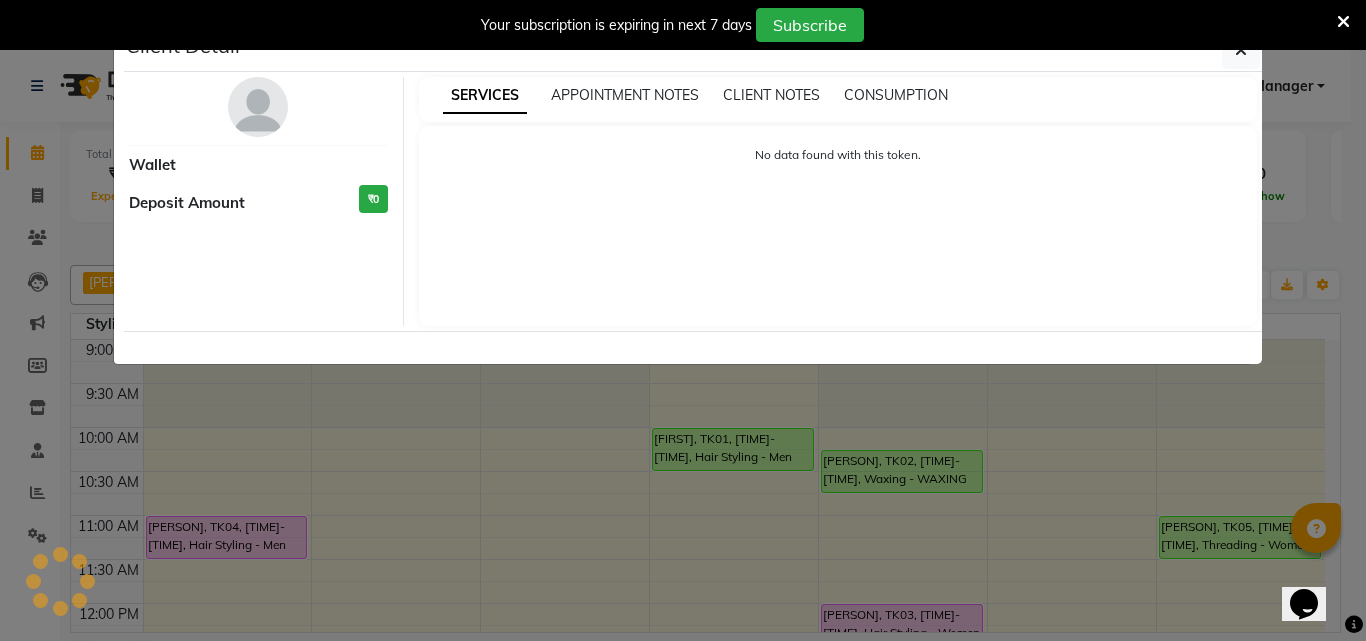 select on "3" 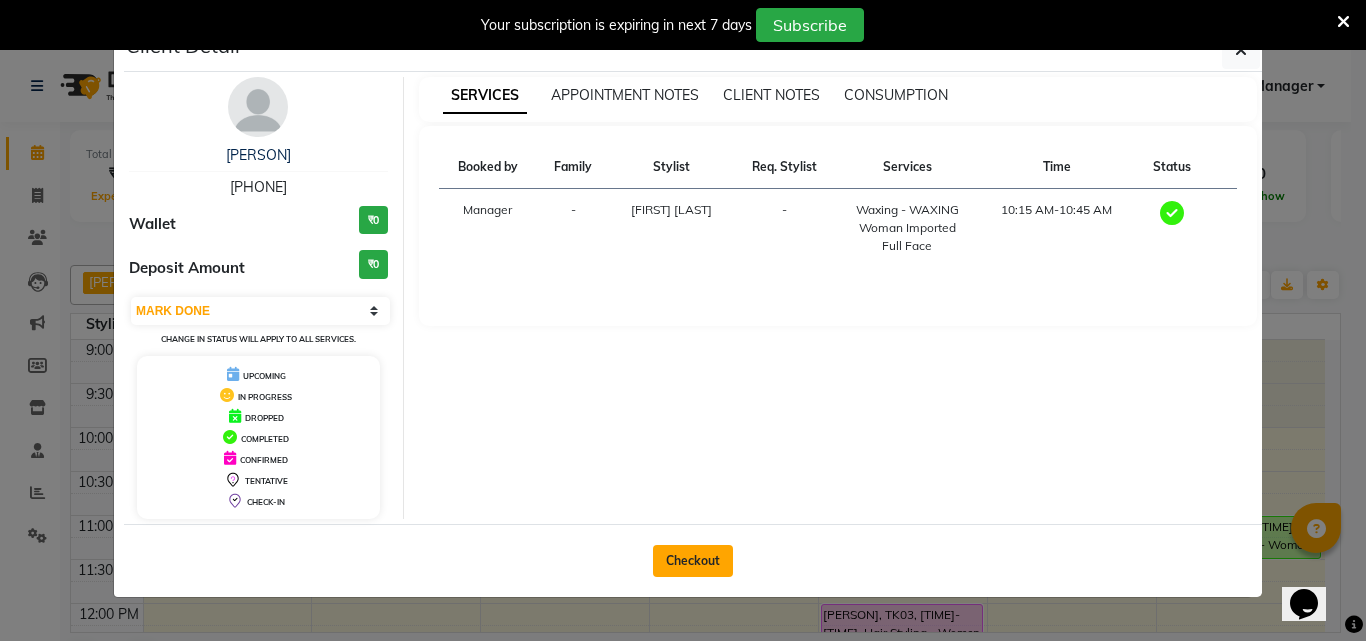 click on "Checkout" 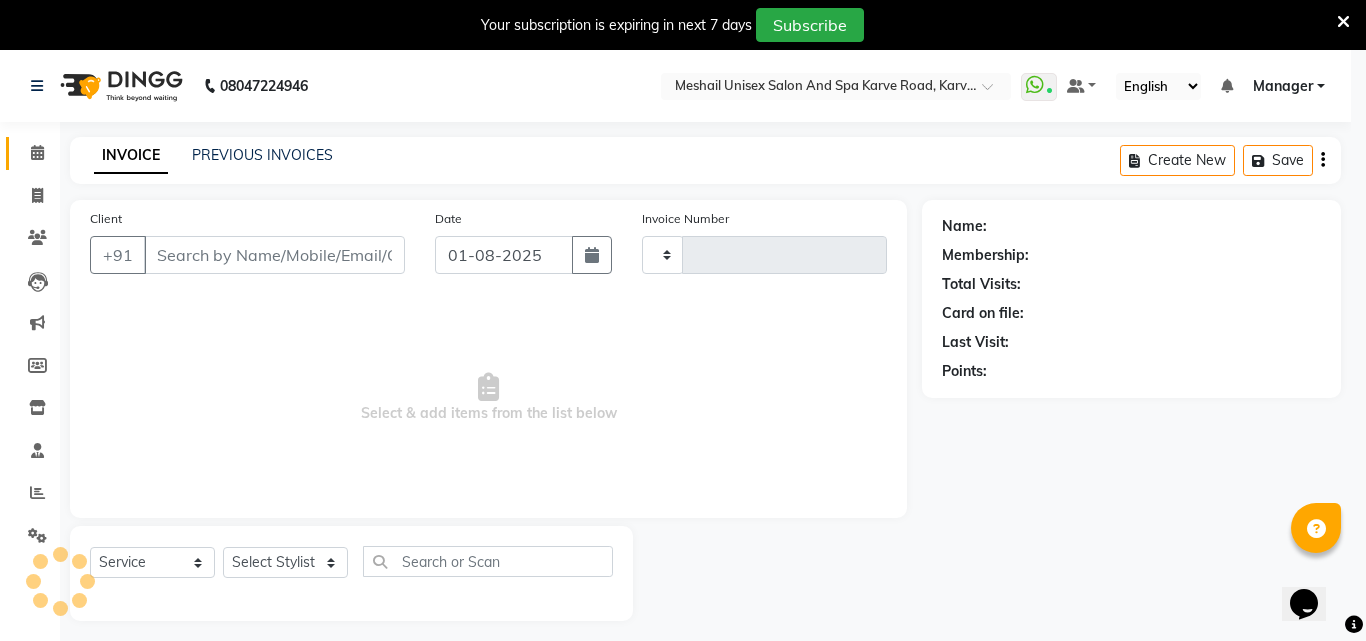 type on "1972" 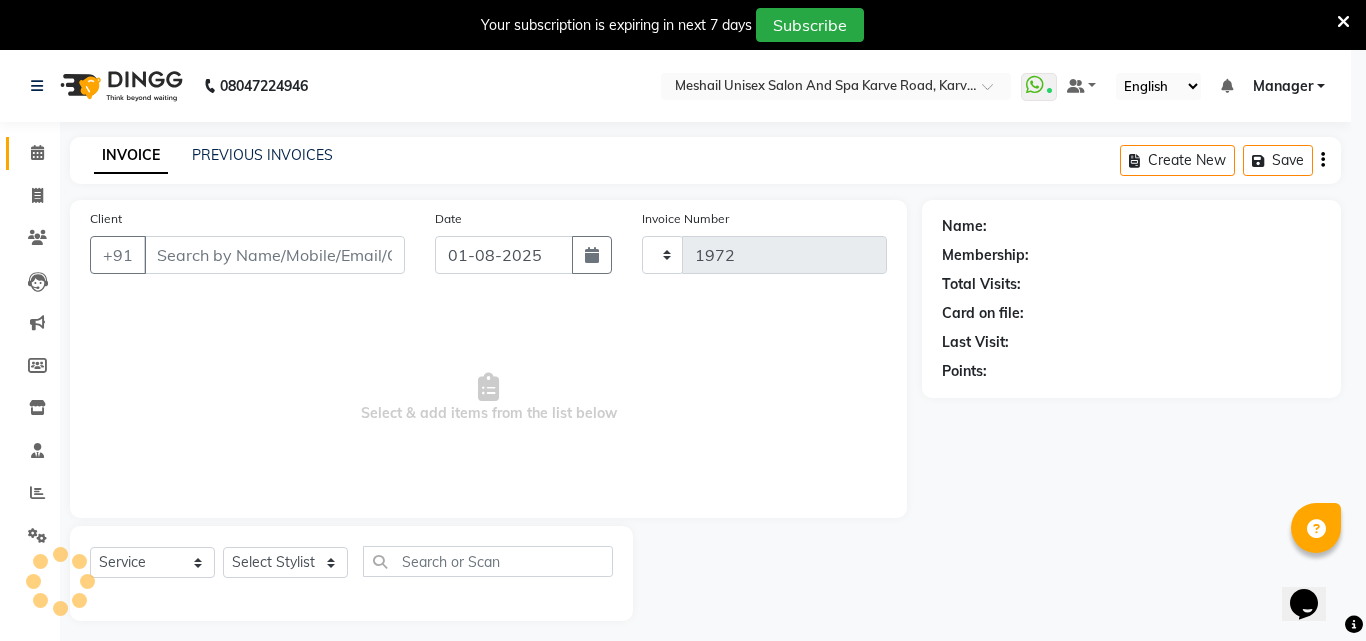 select on "6713" 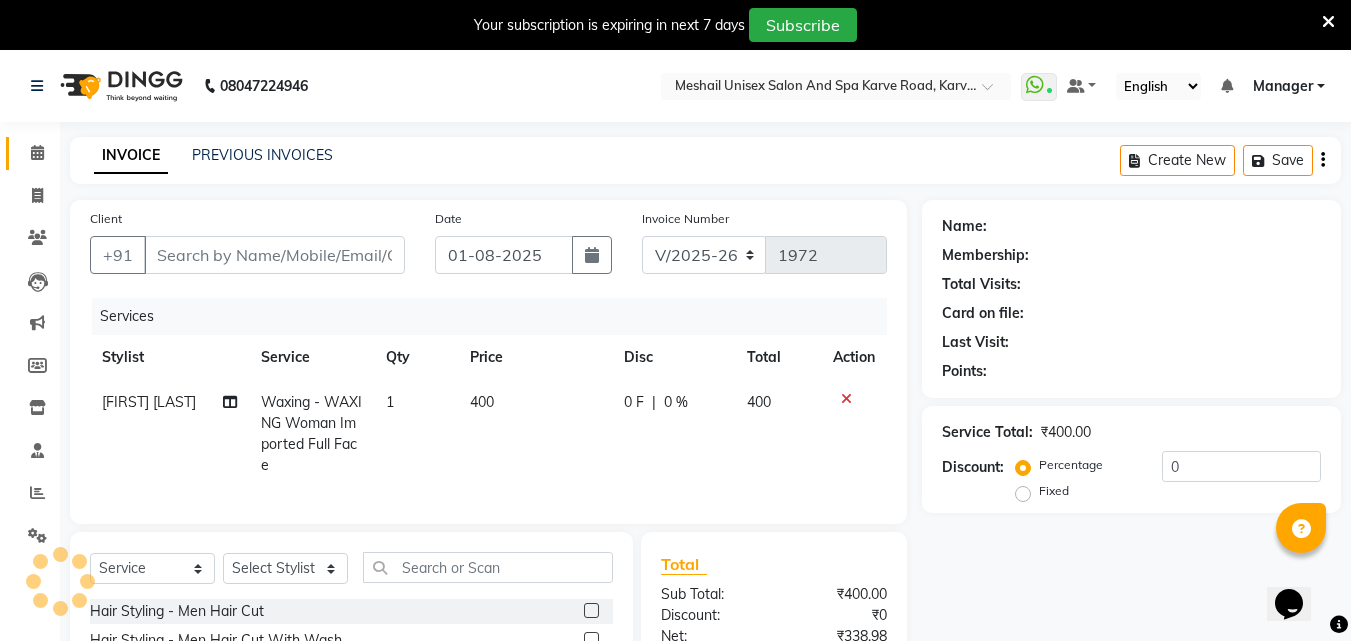 type on "98******10" 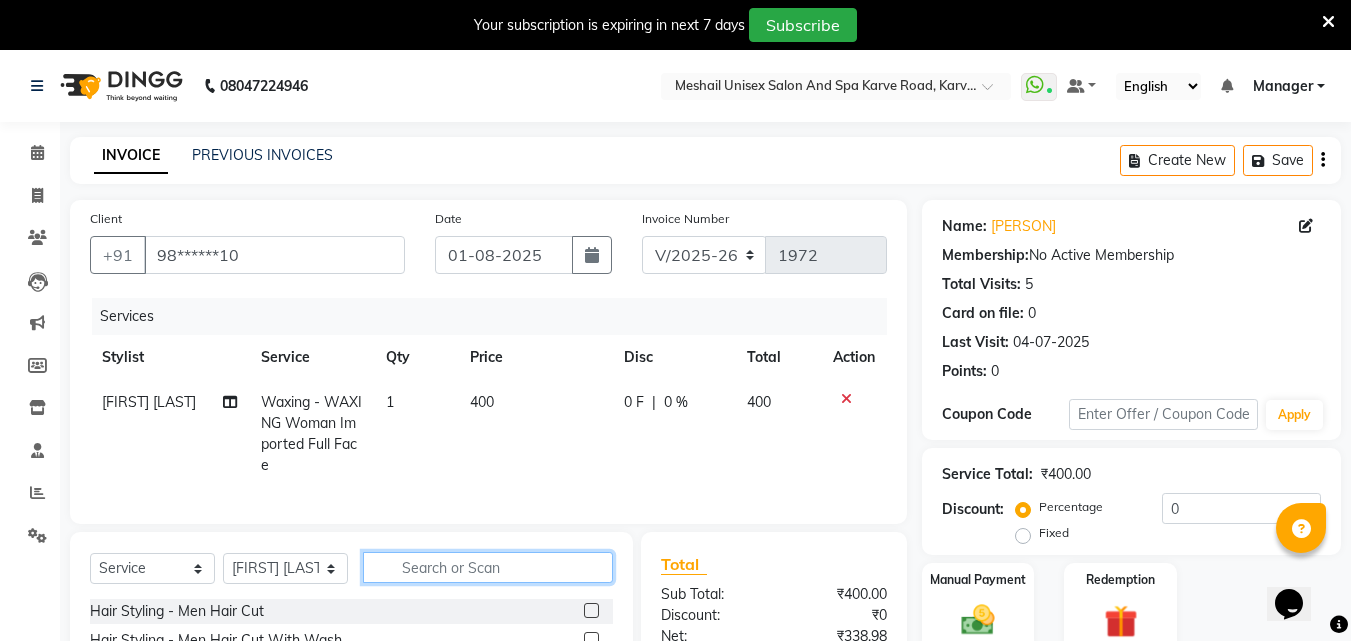 click 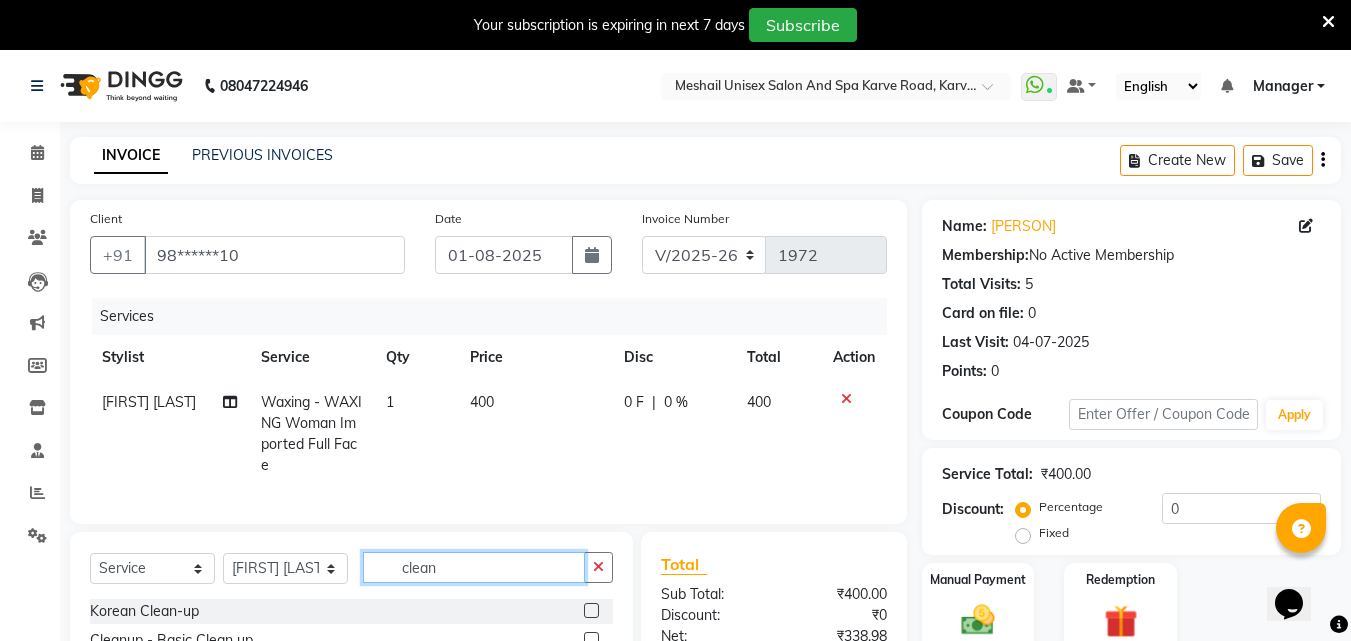 scroll, scrollTop: 231, scrollLeft: 0, axis: vertical 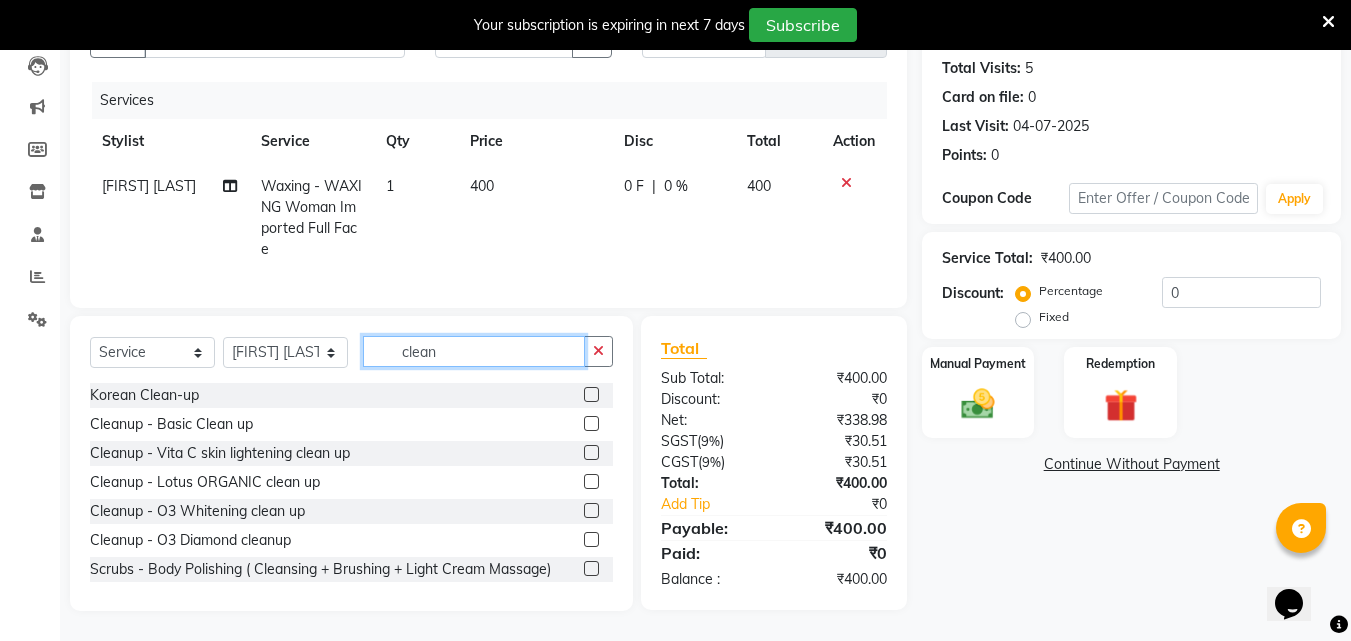 type on "clean" 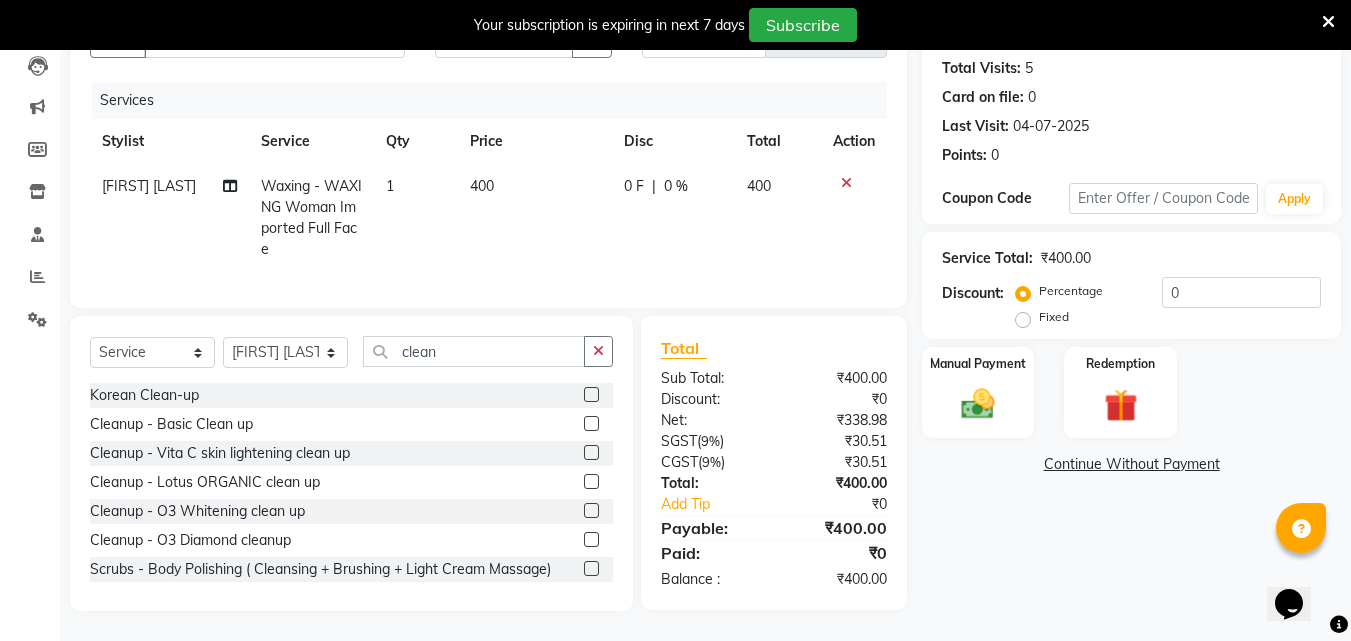 click 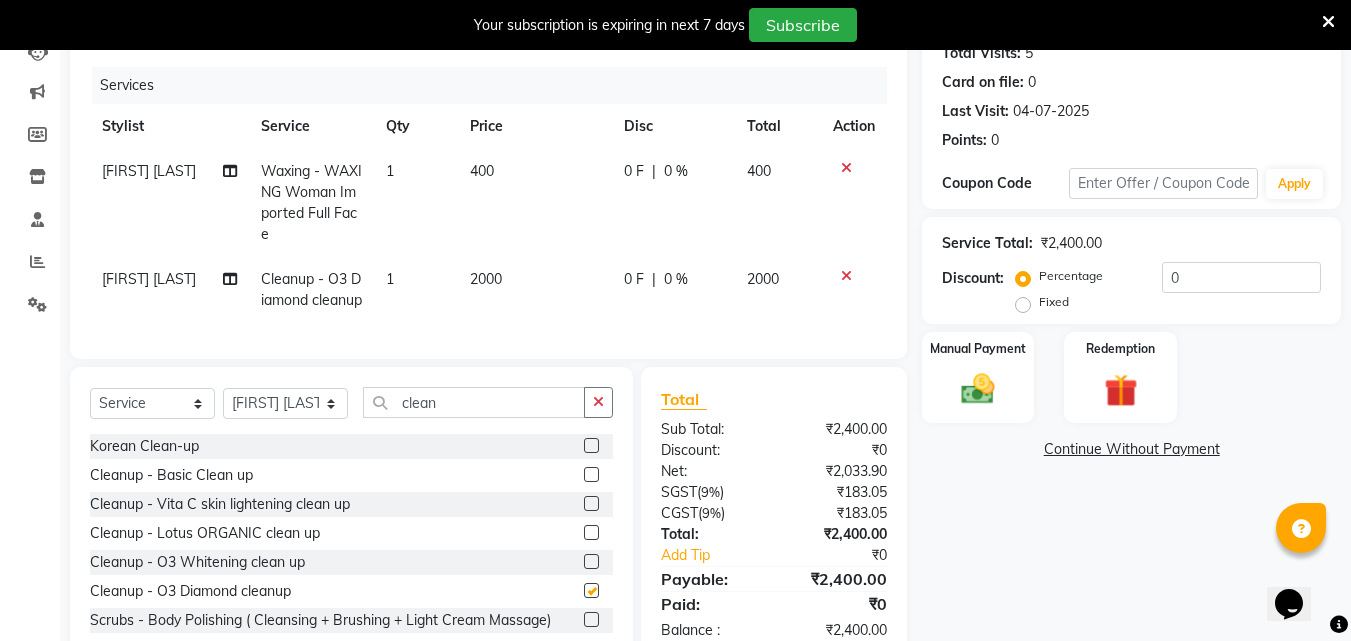 checkbox on "false" 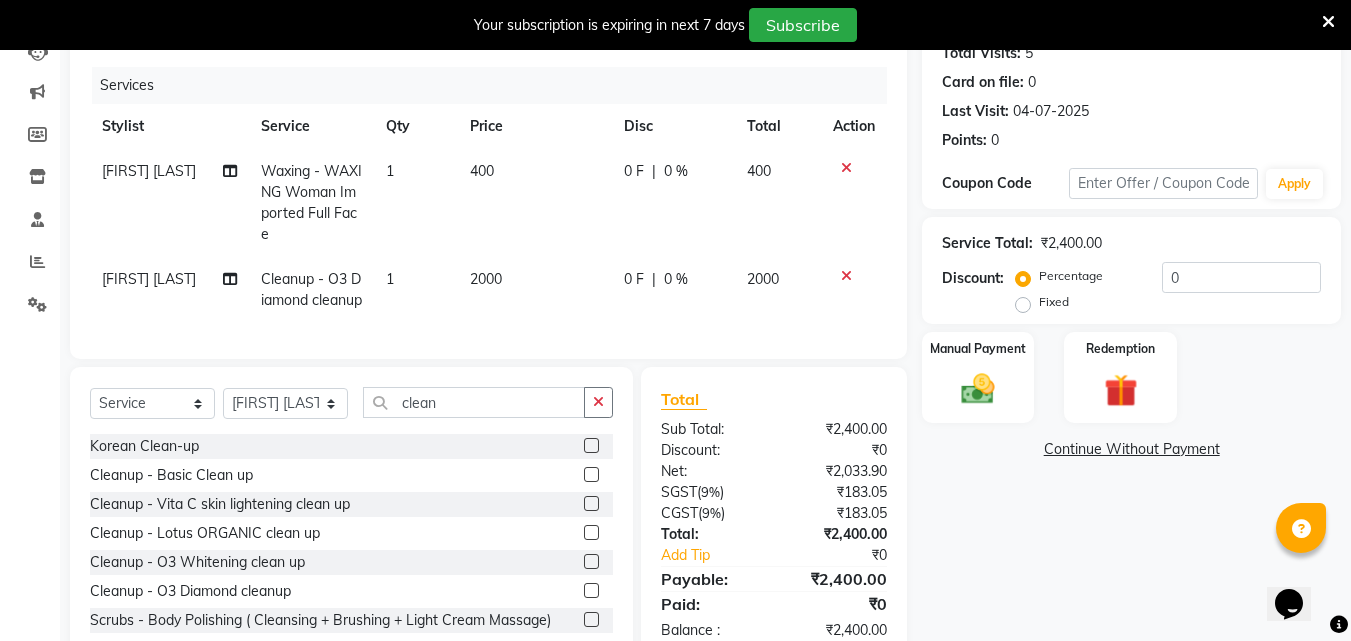 click 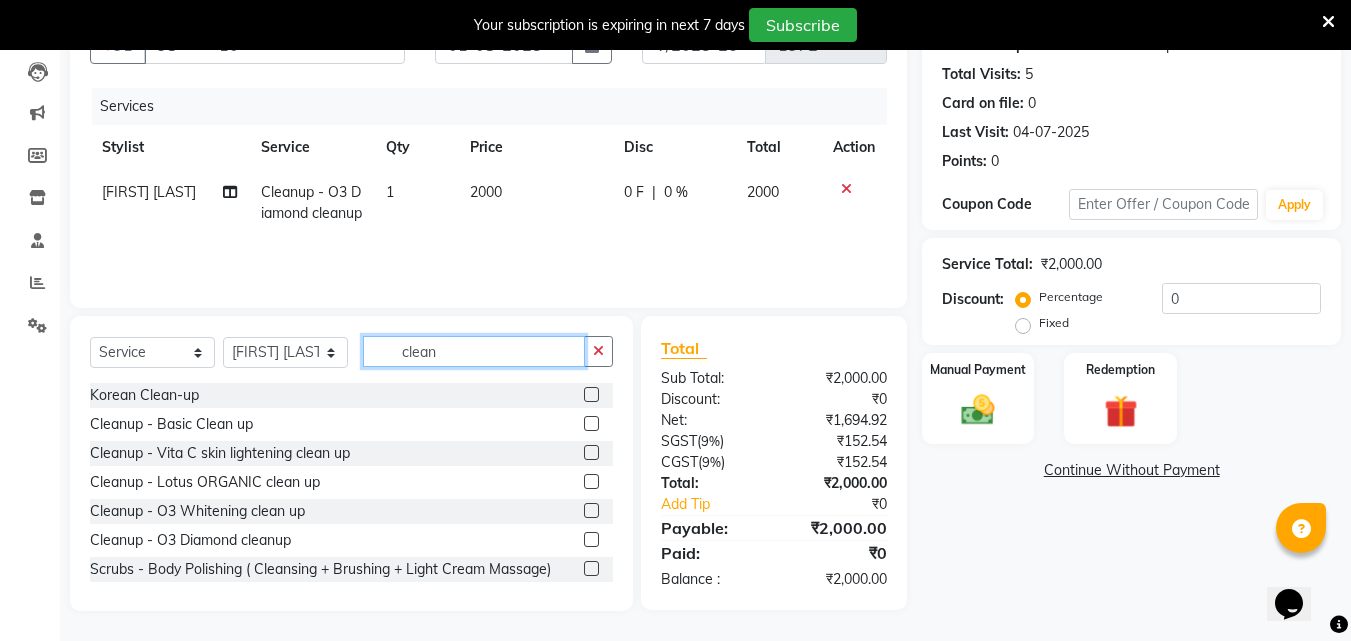click on "clean" 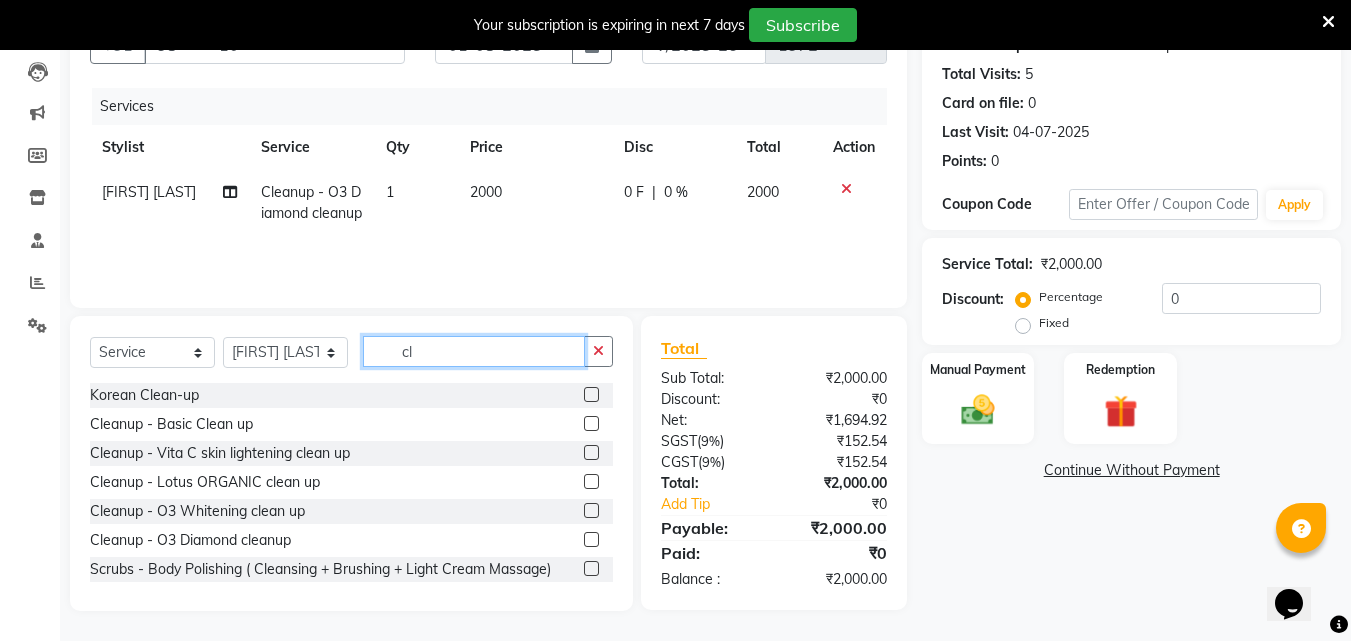 type on "c" 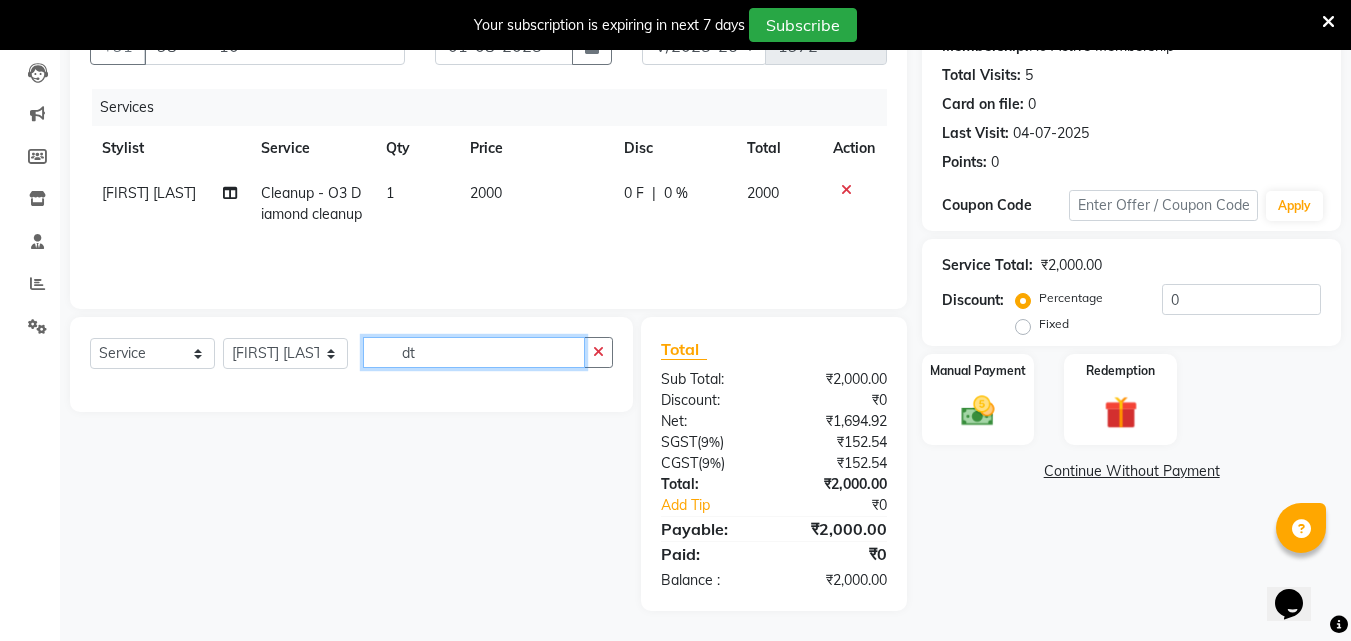 scroll, scrollTop: 209, scrollLeft: 0, axis: vertical 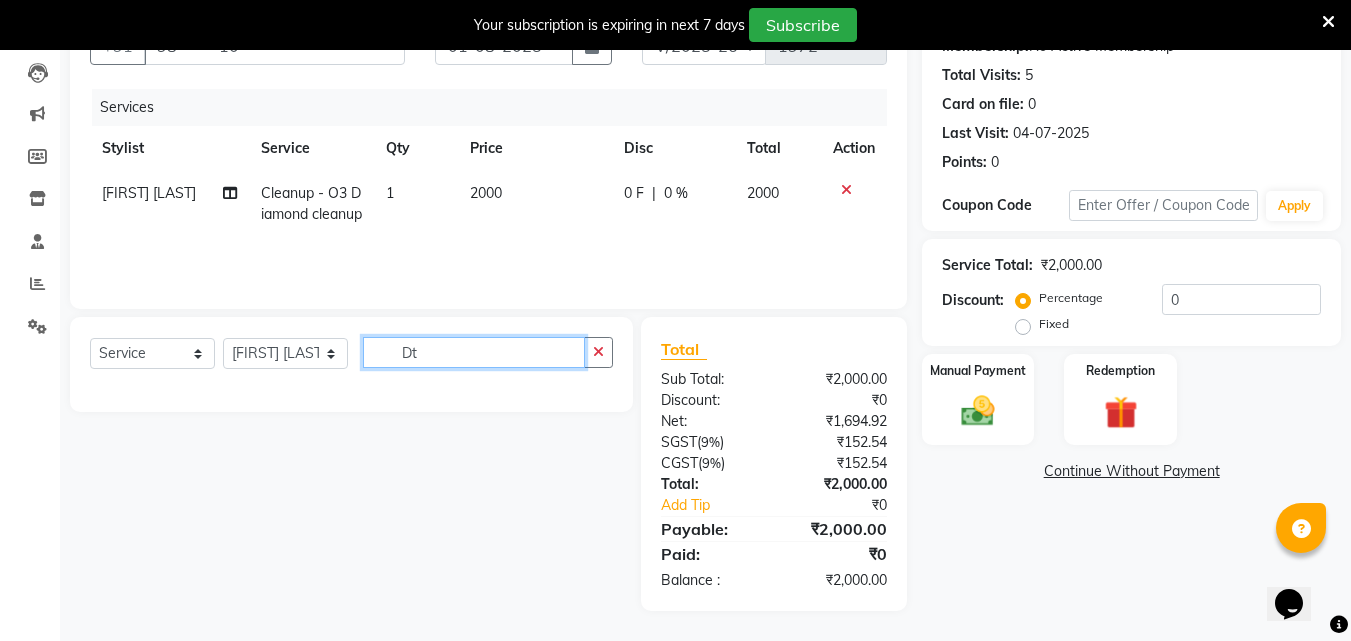 type on "D" 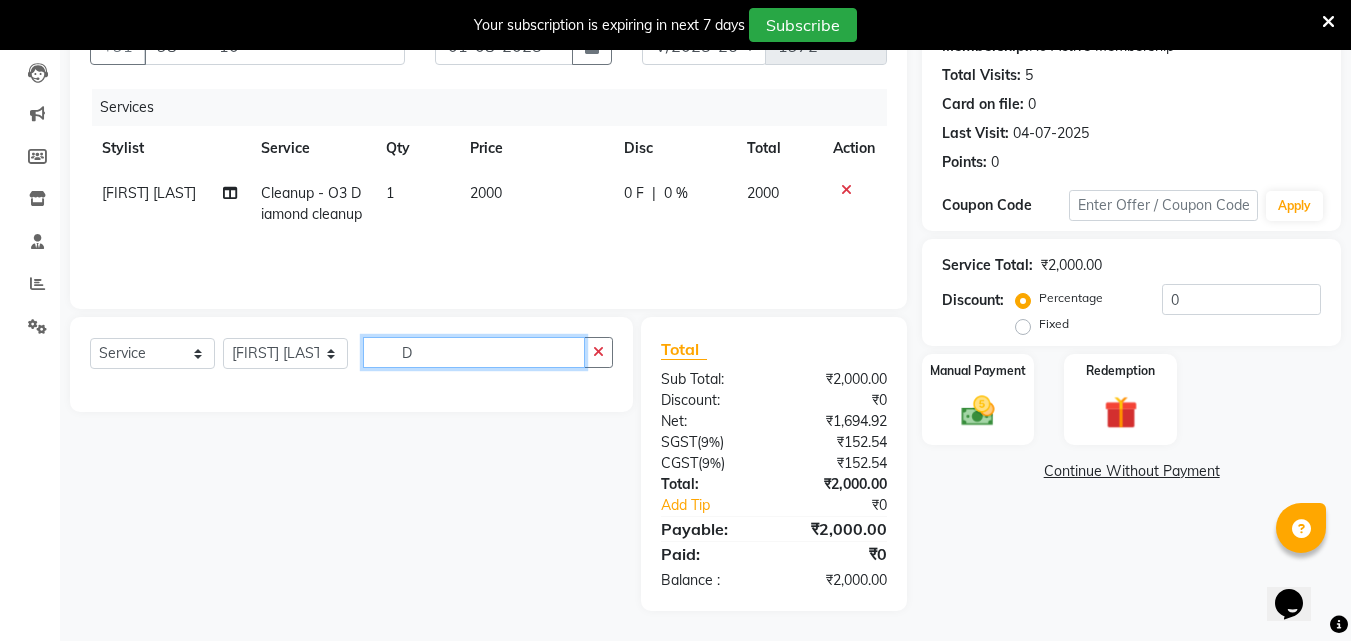 scroll, scrollTop: 210, scrollLeft: 0, axis: vertical 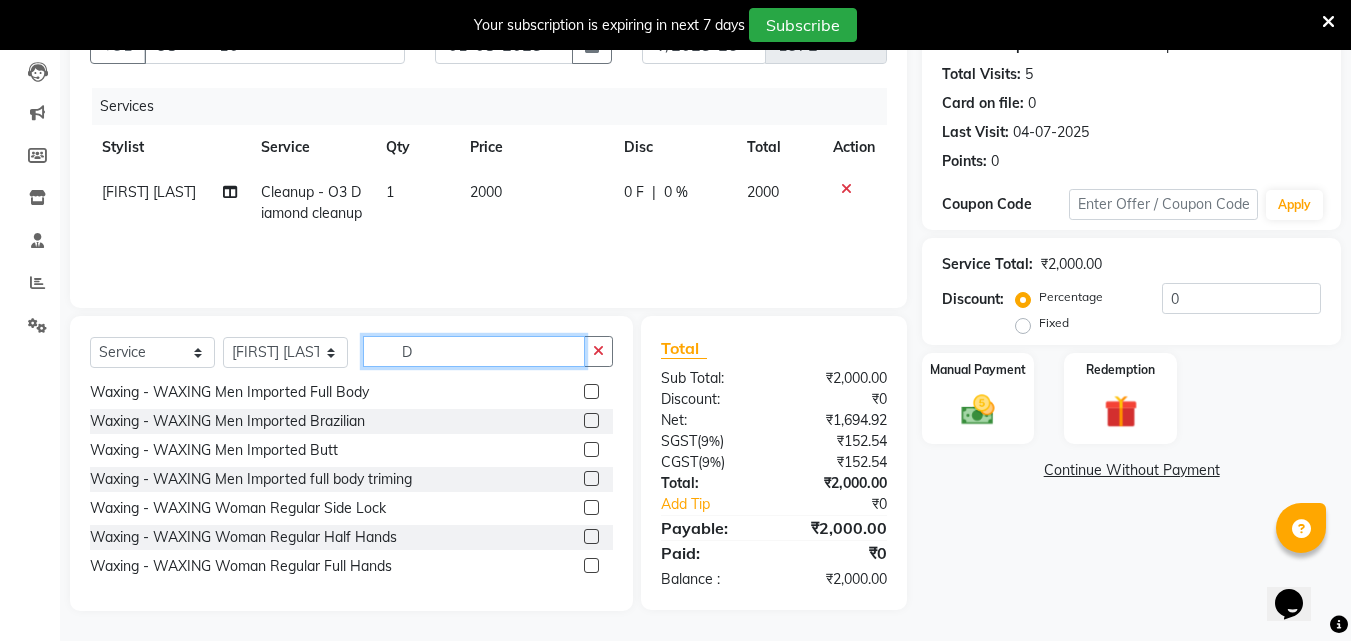 click on "D" 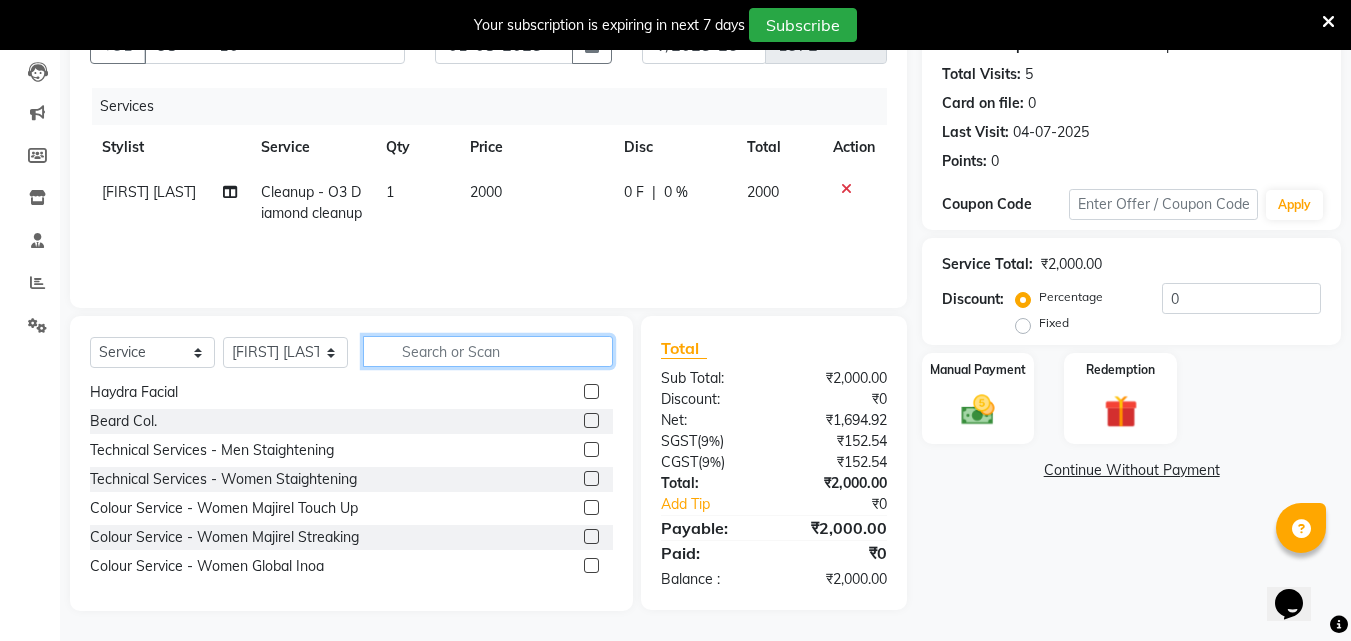 type on "d" 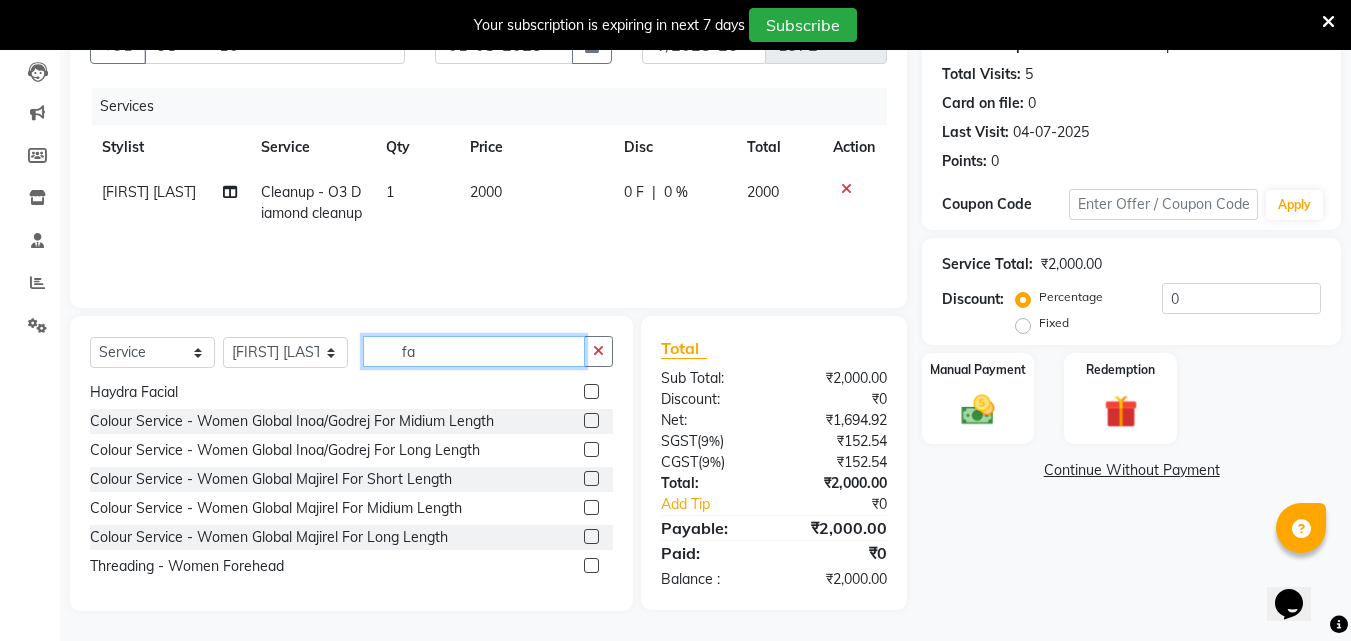 scroll, scrollTop: 32, scrollLeft: 0, axis: vertical 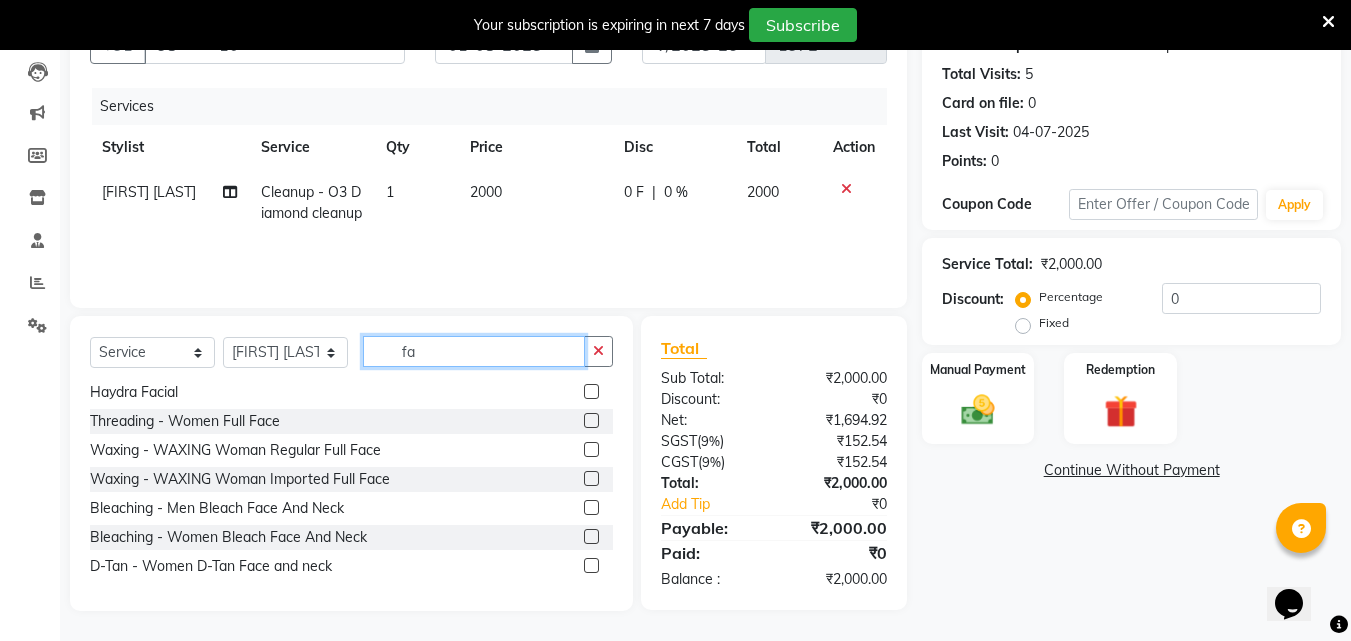 type on "fa" 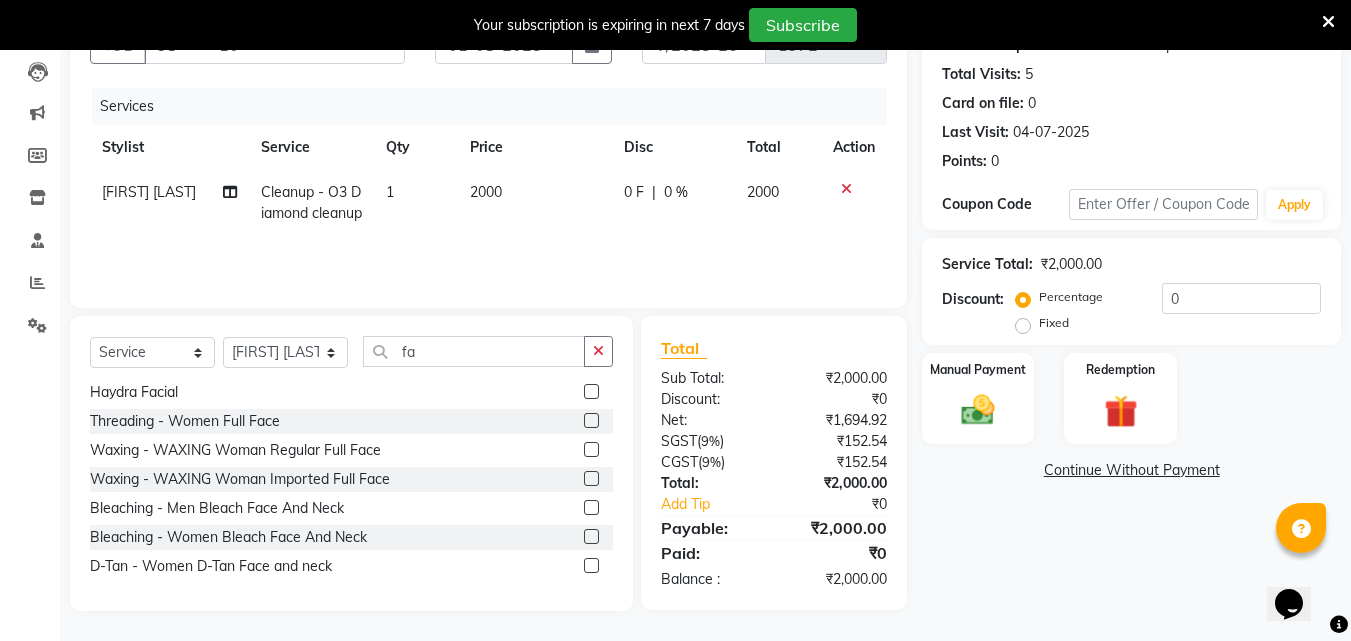 click 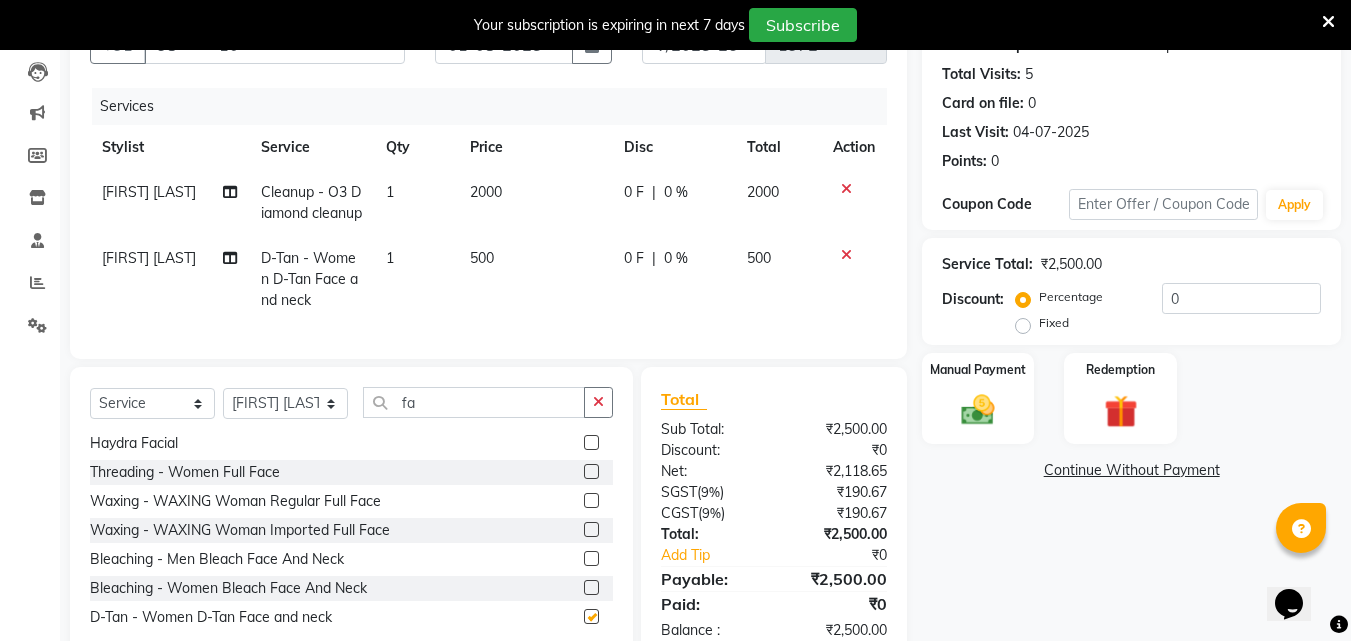 checkbox on "false" 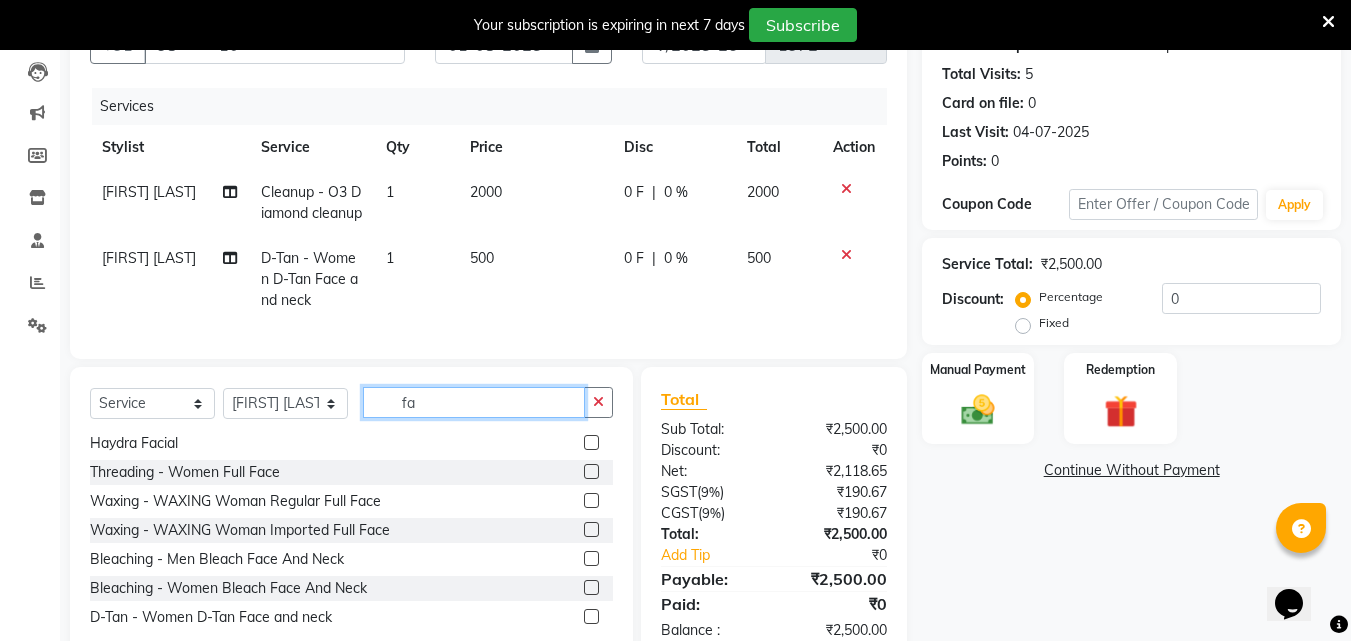 click on "fa" 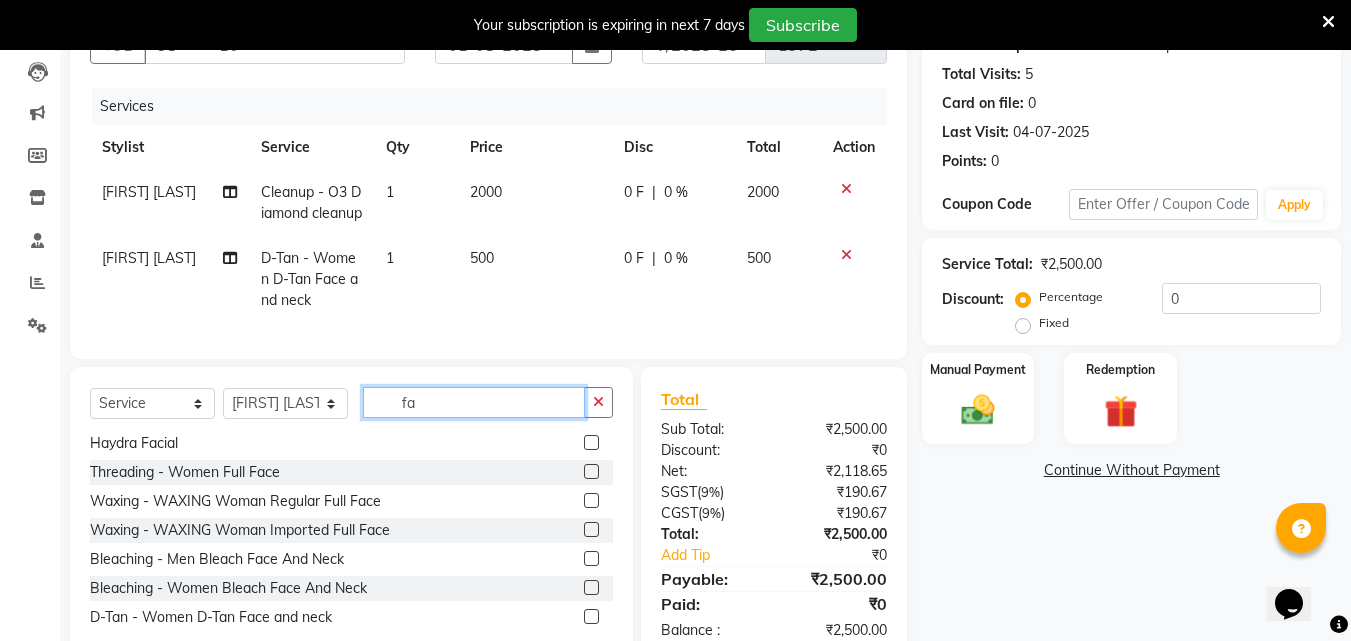 click on "fa" 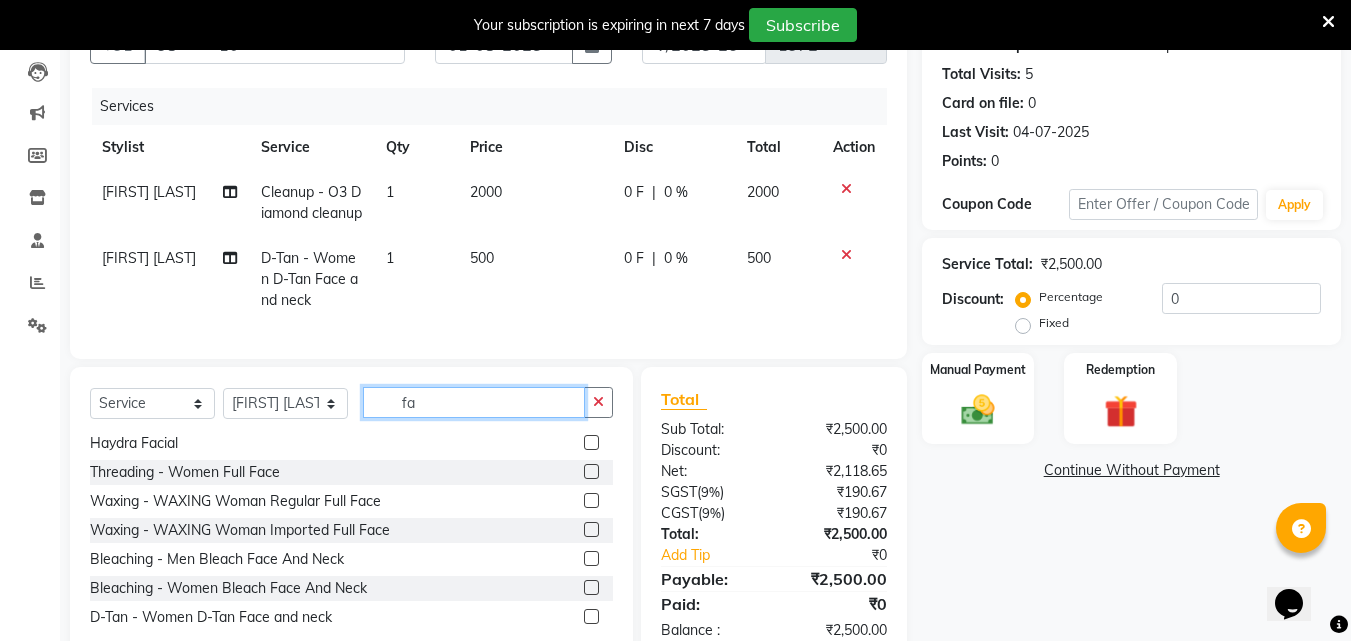 type on "f" 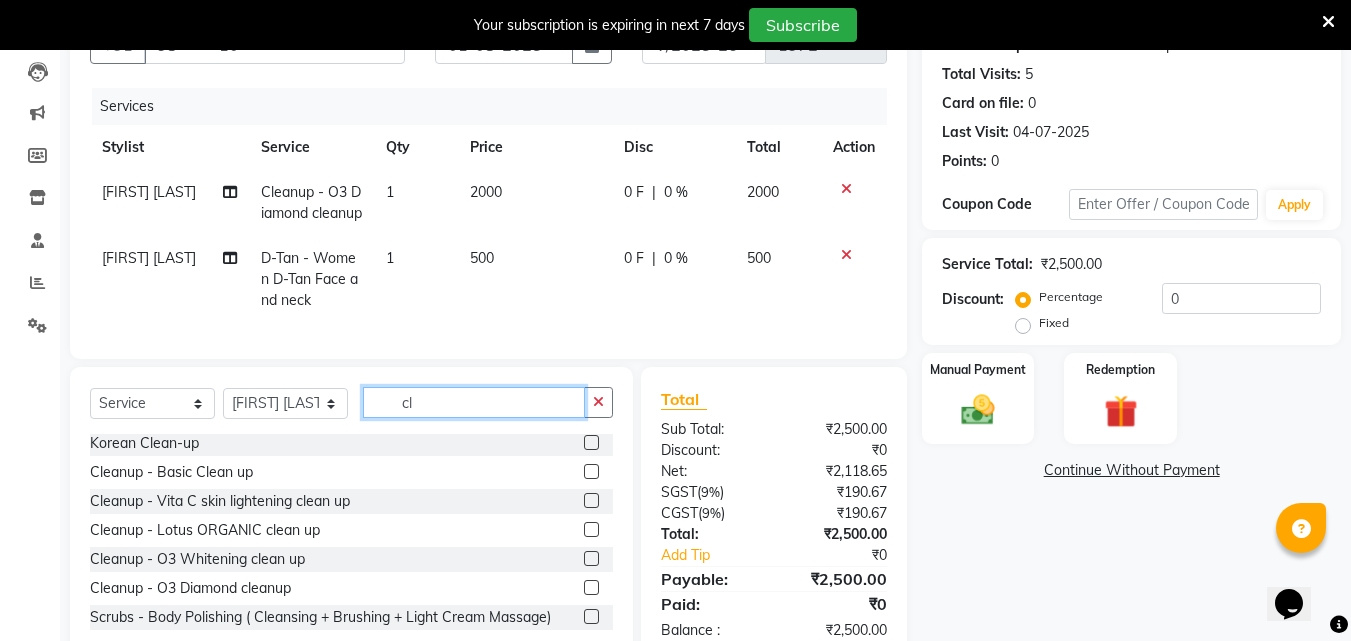 scroll, scrollTop: 3, scrollLeft: 0, axis: vertical 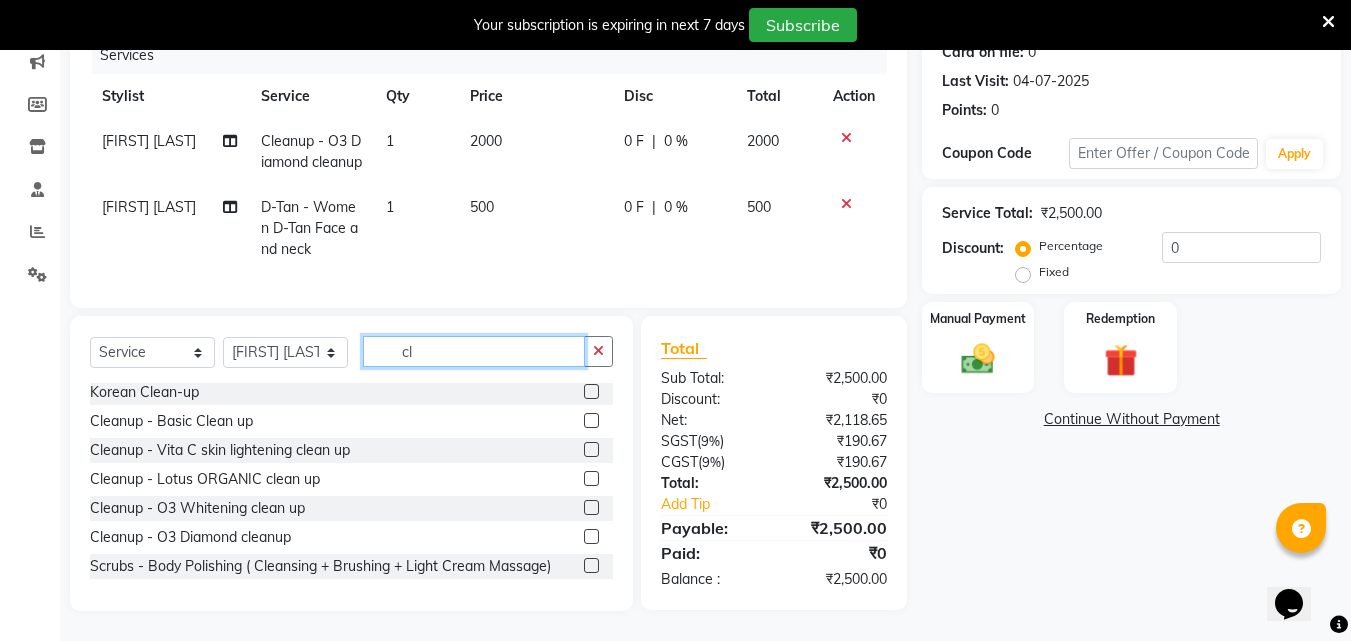 type on "cl" 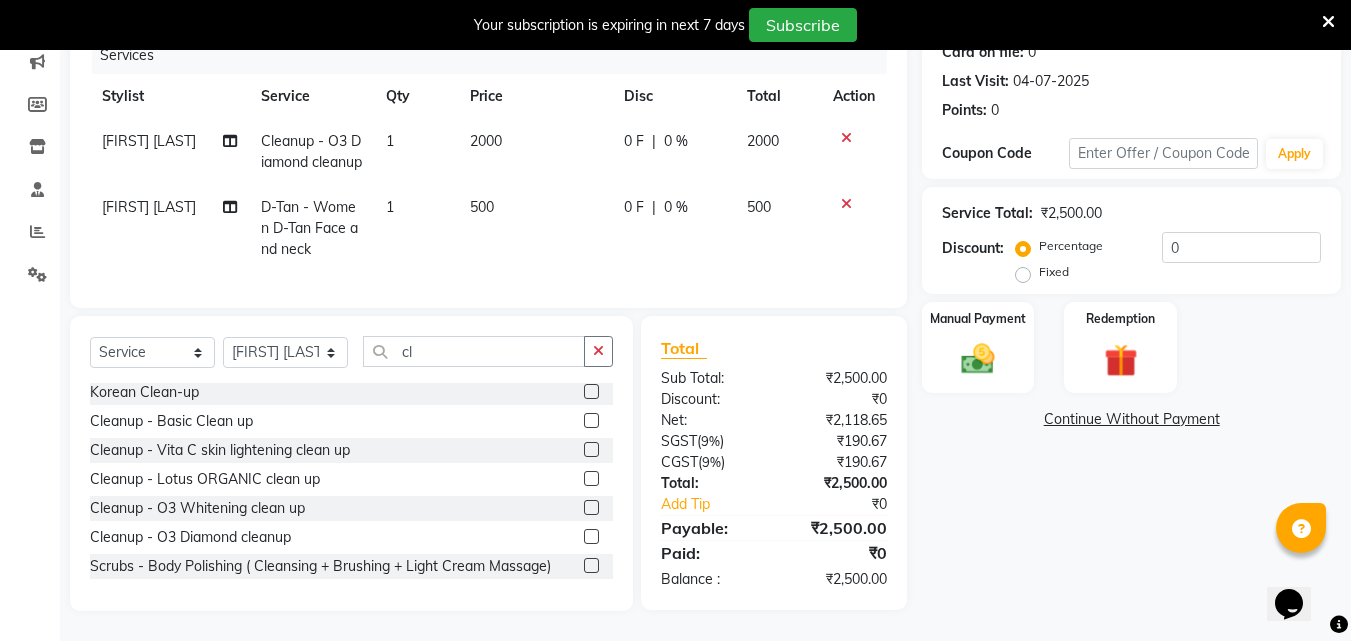 click 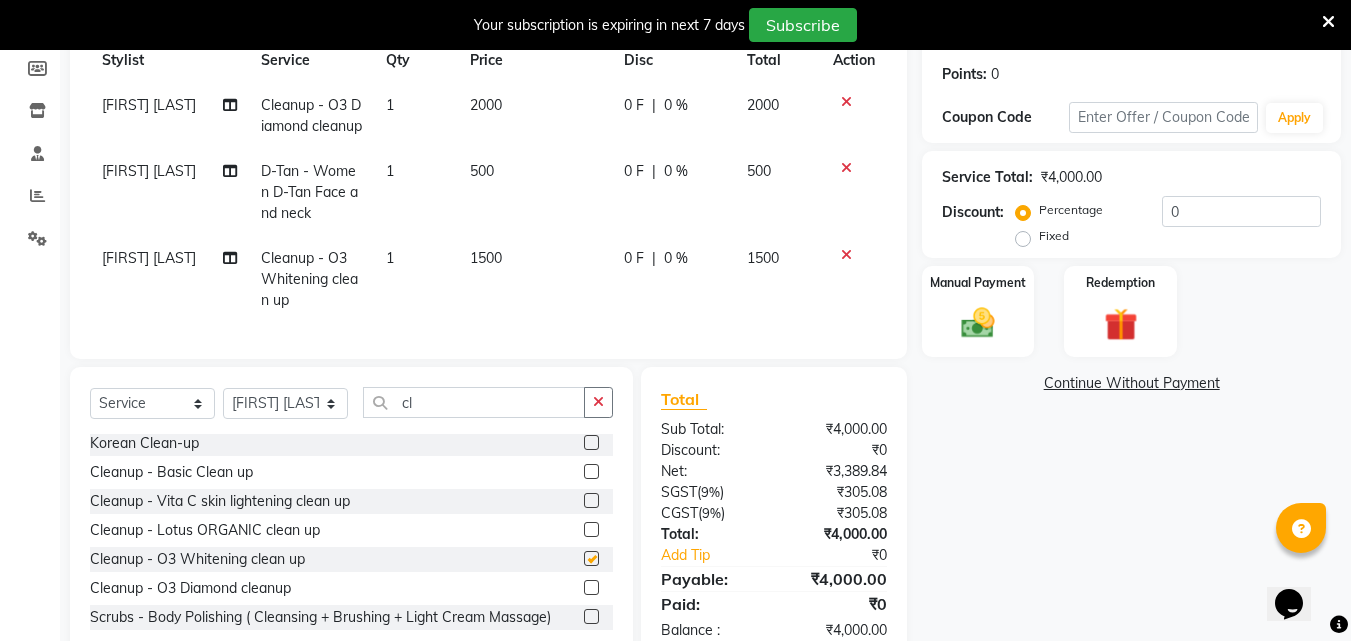 checkbox on "false" 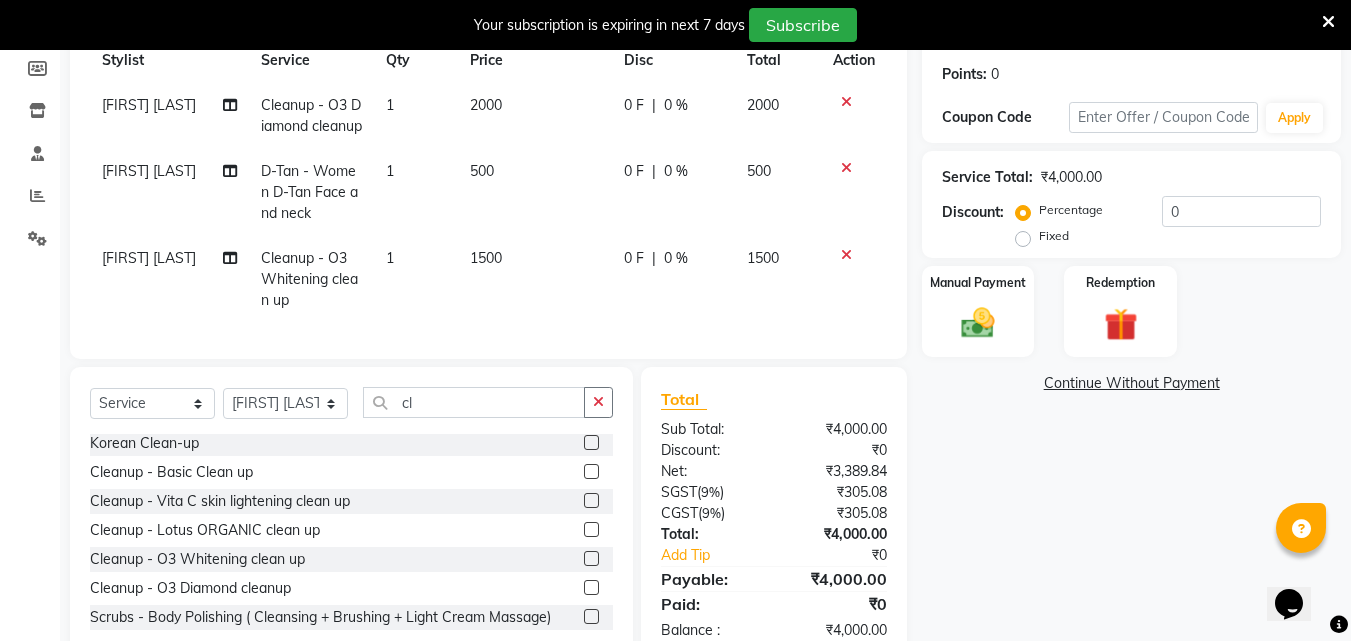 scroll, scrollTop: 197, scrollLeft: 0, axis: vertical 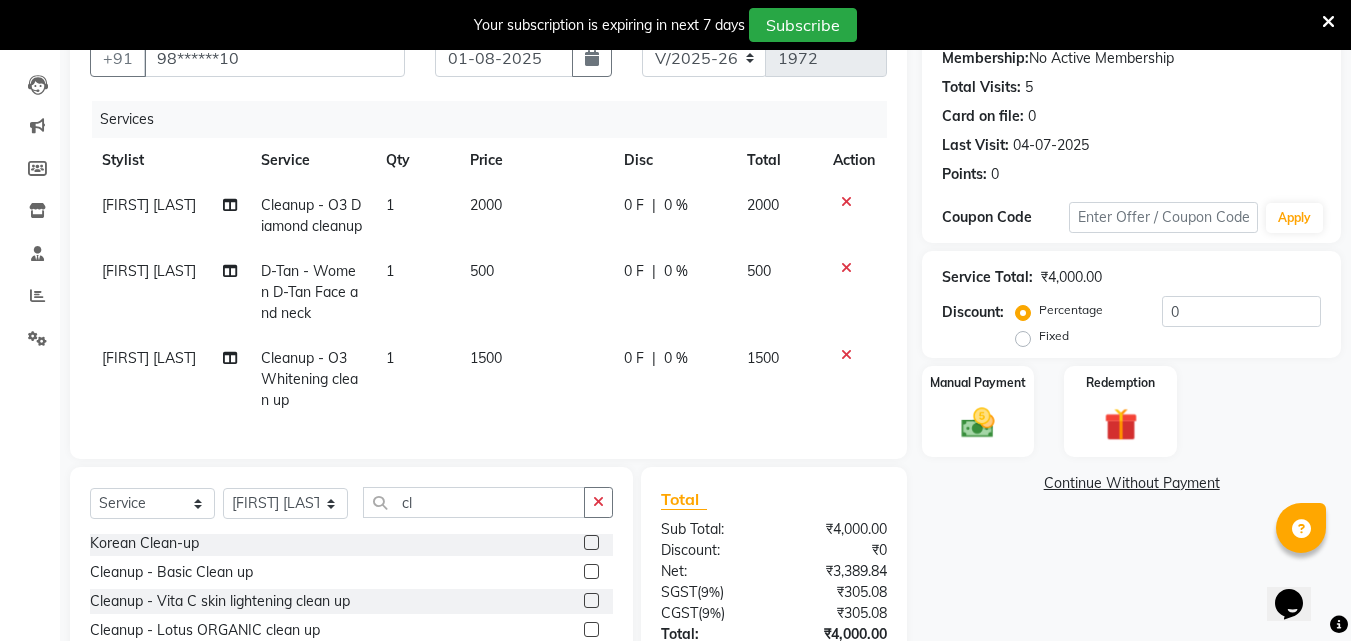 click 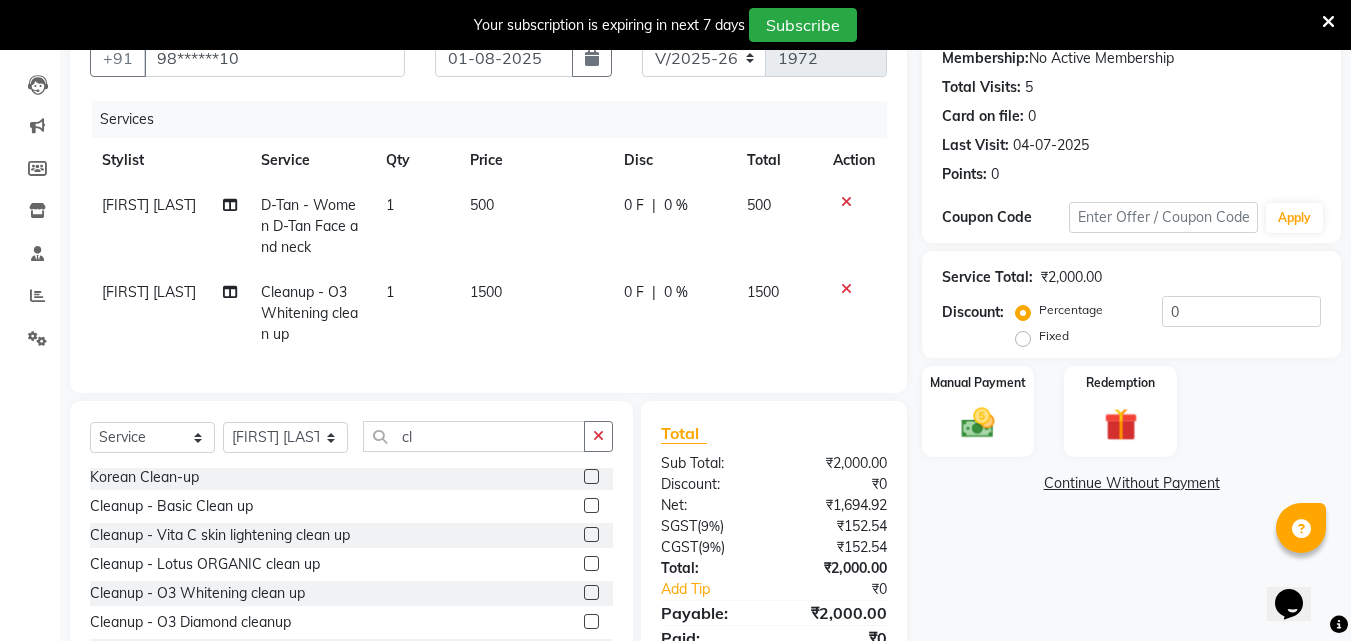 scroll, scrollTop: 297, scrollLeft: 0, axis: vertical 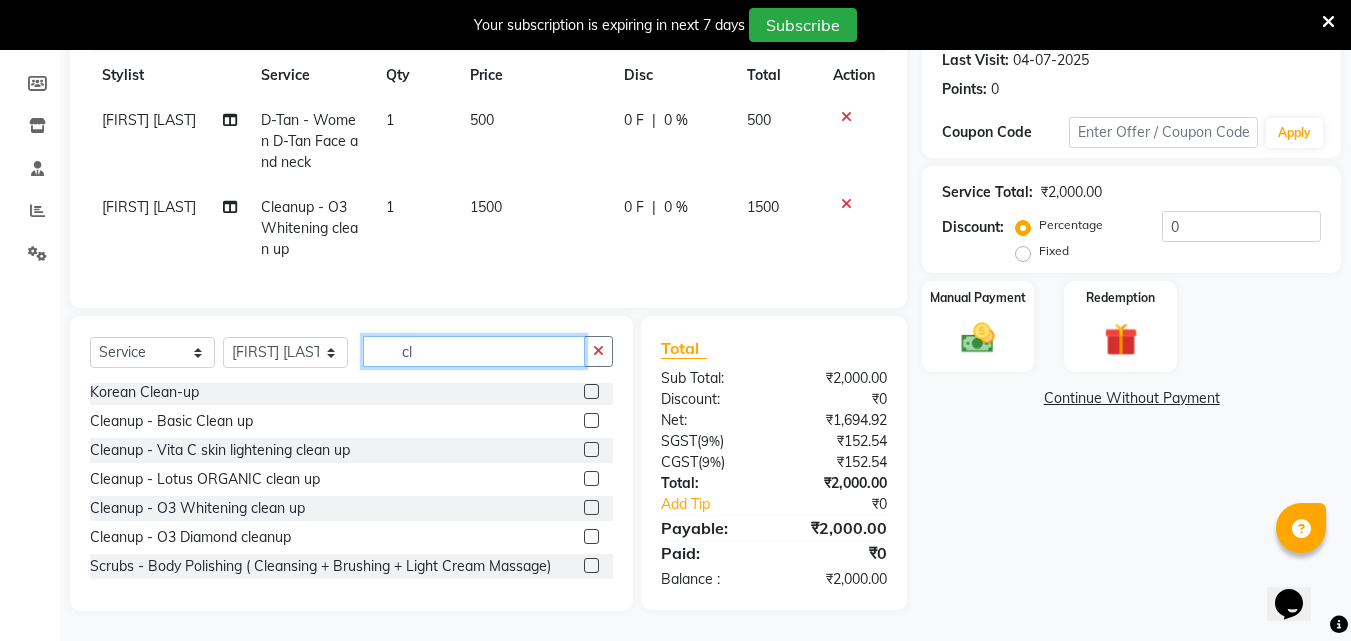 click on "cl" 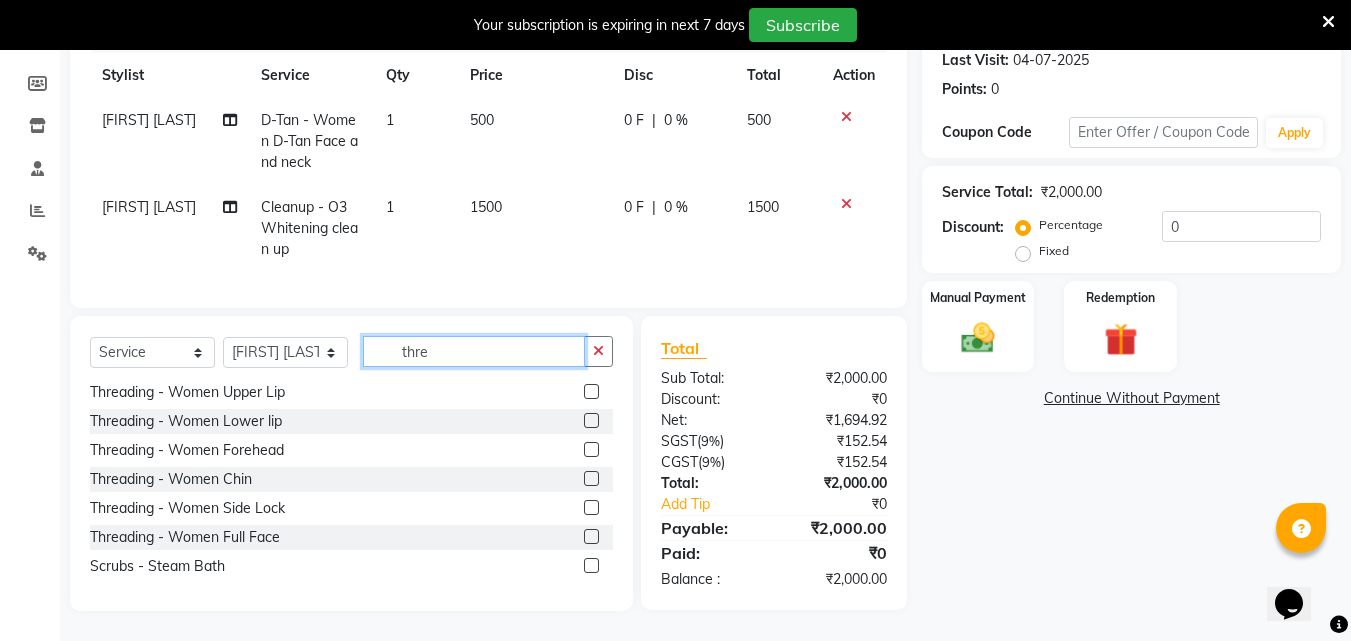 scroll, scrollTop: 32, scrollLeft: 0, axis: vertical 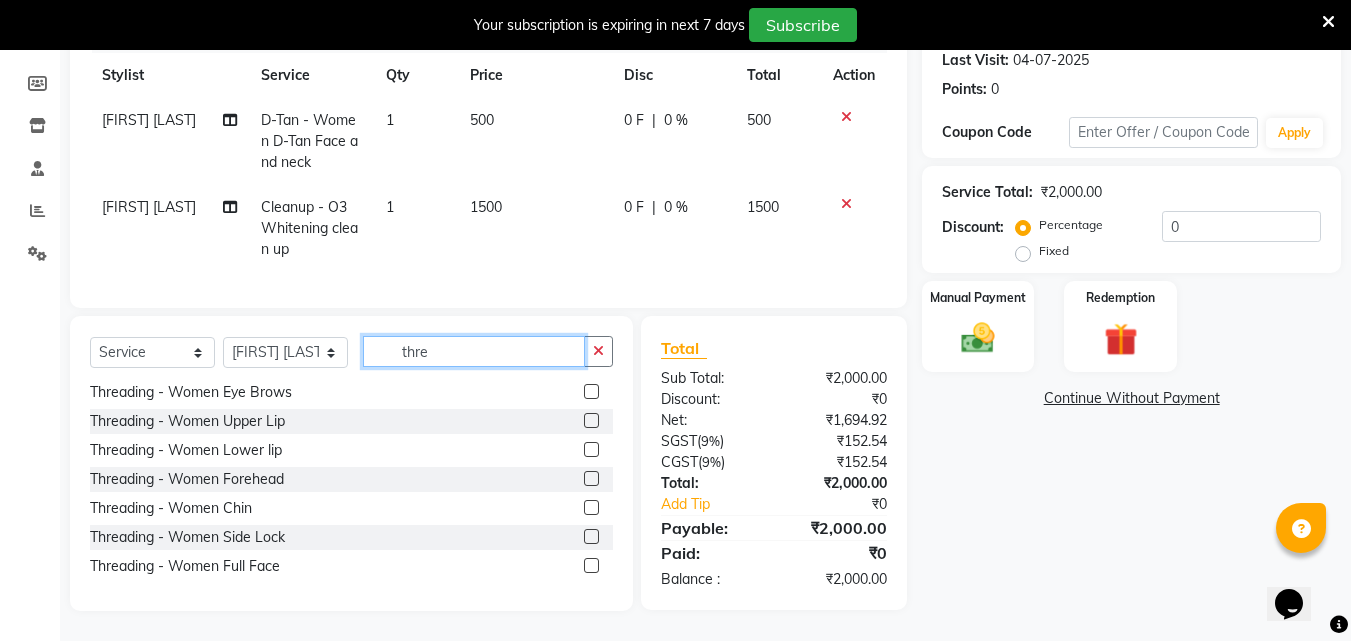 type on "thre" 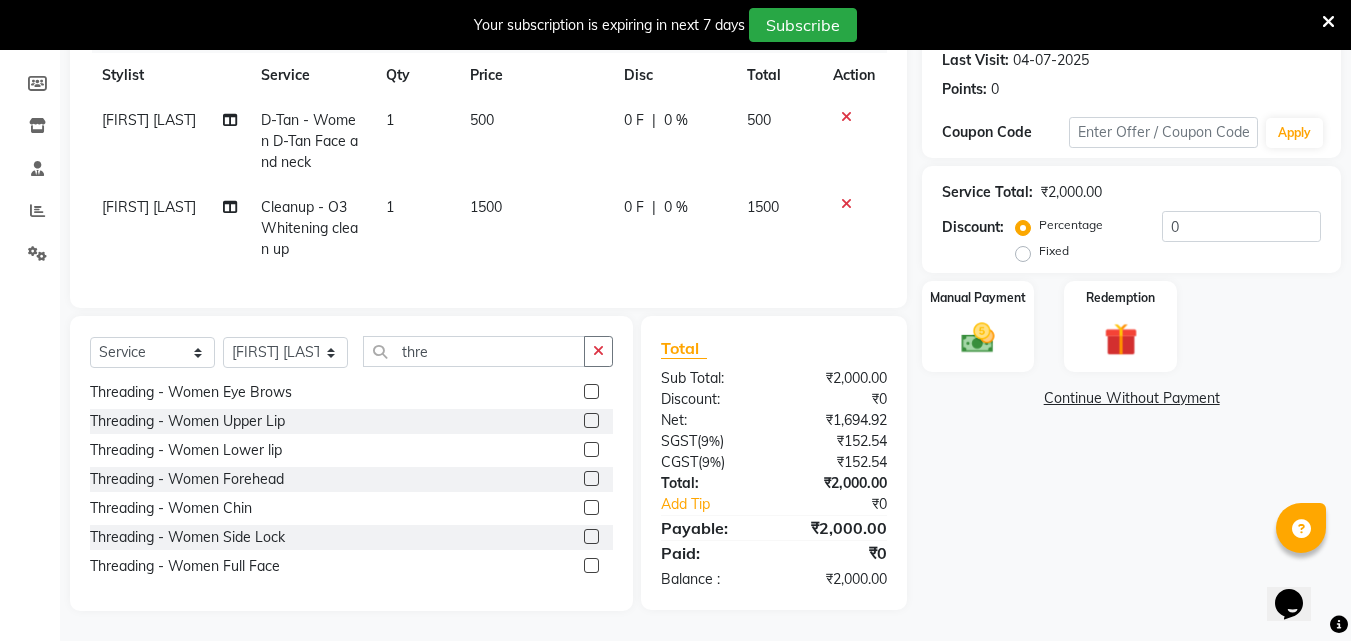 click 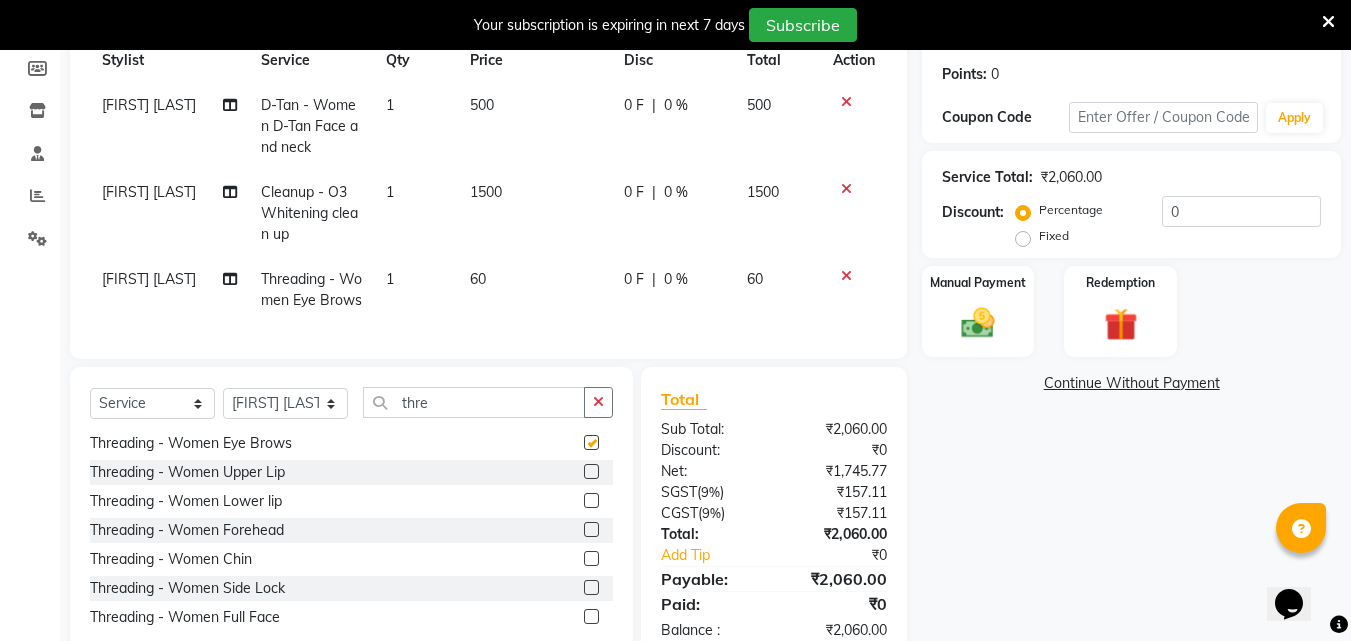 checkbox on "false" 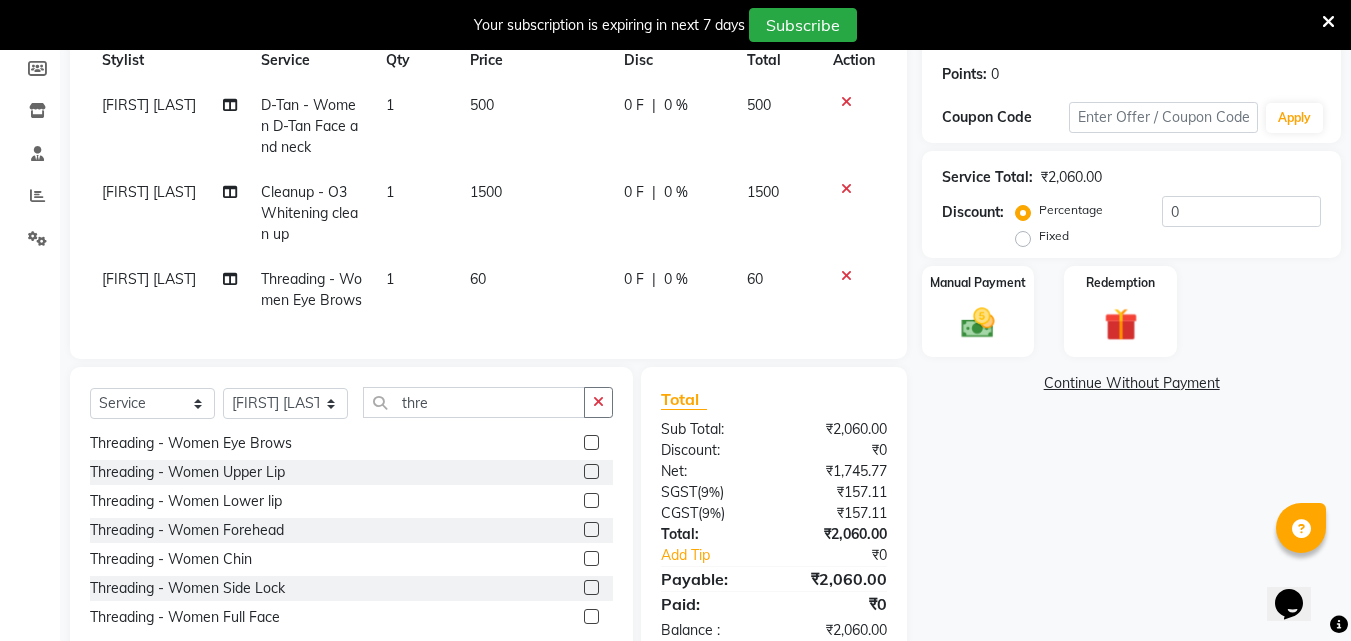 click 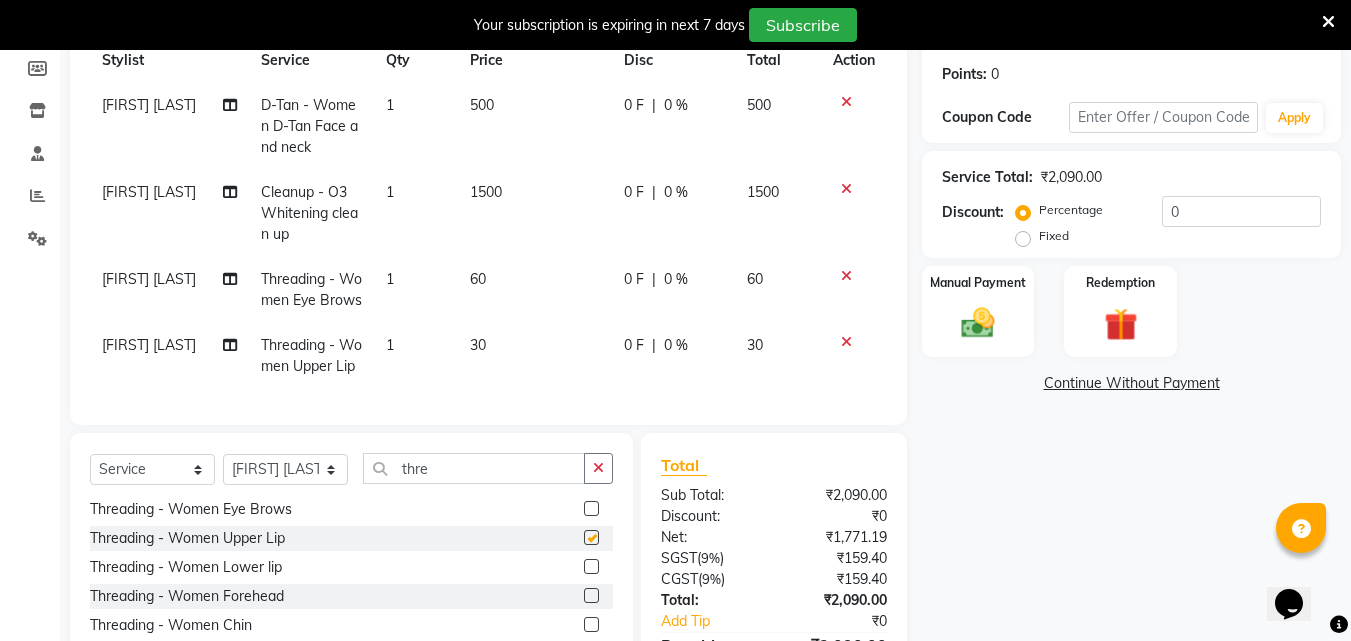 checkbox on "false" 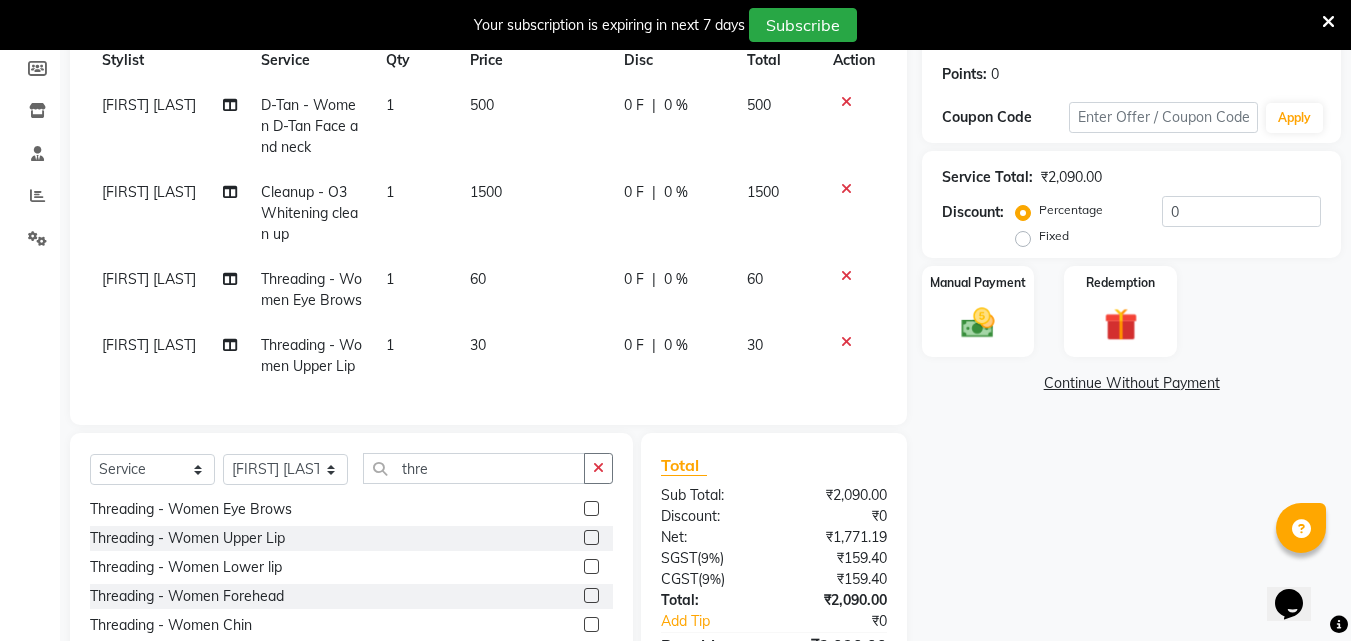 scroll, scrollTop: 471, scrollLeft: 0, axis: vertical 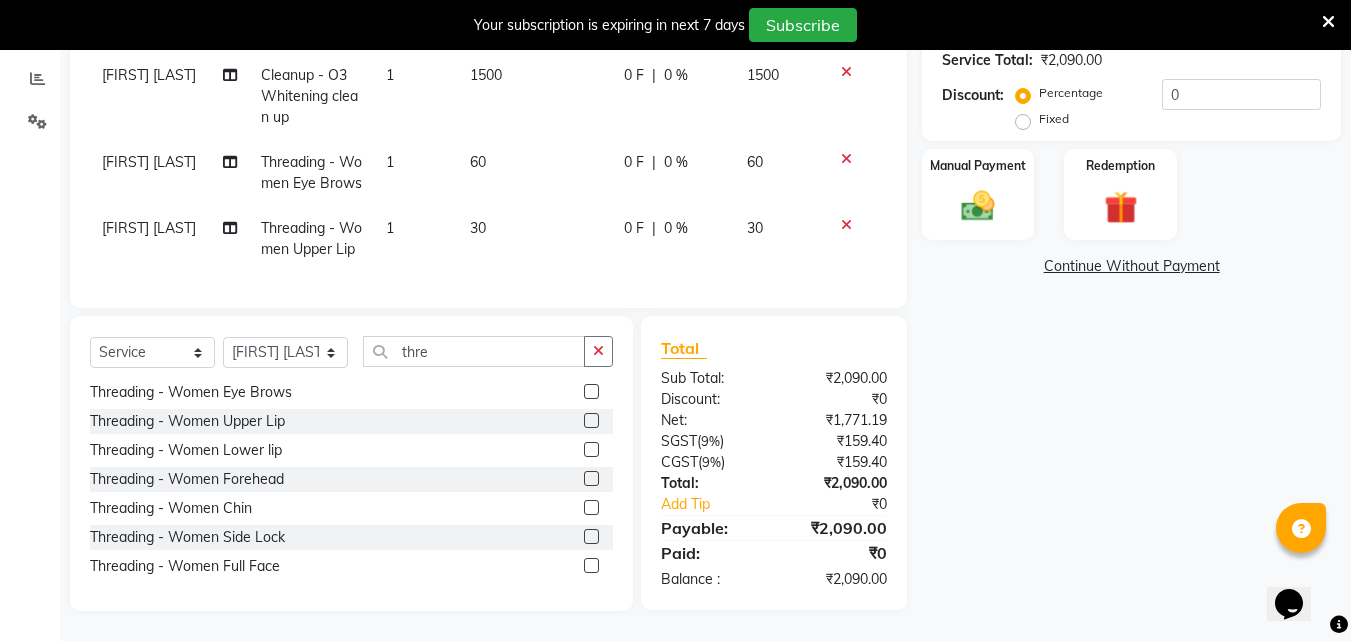 click 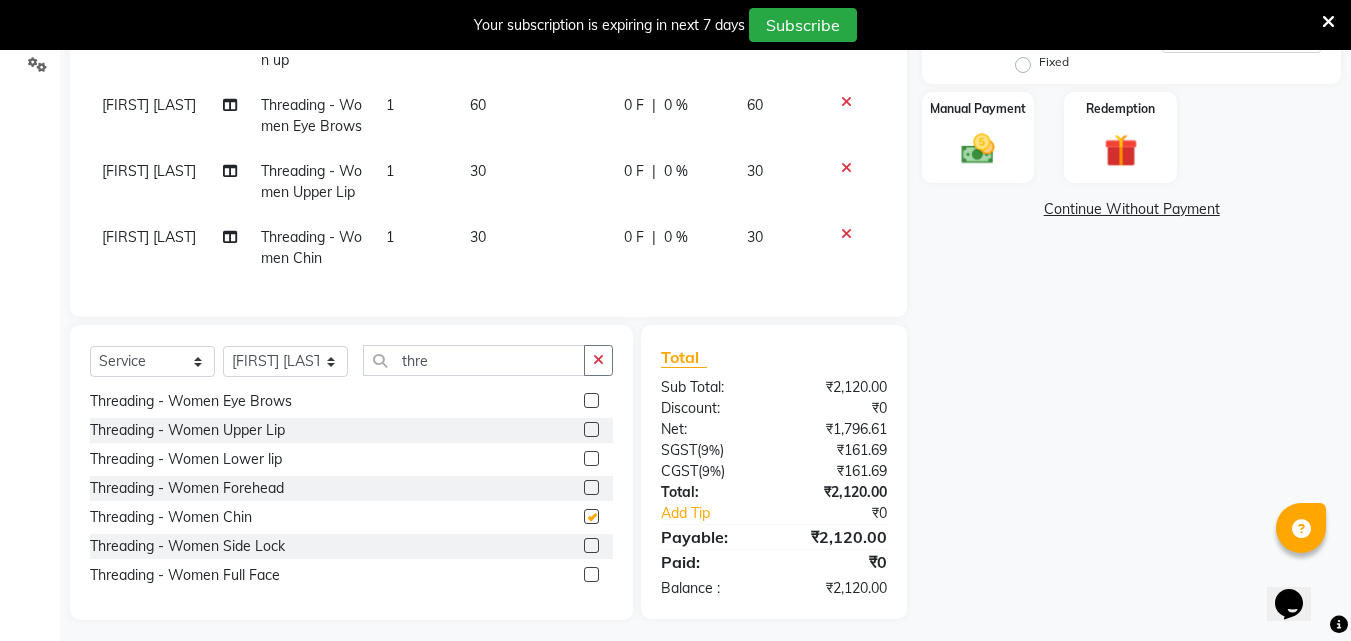 checkbox on "false" 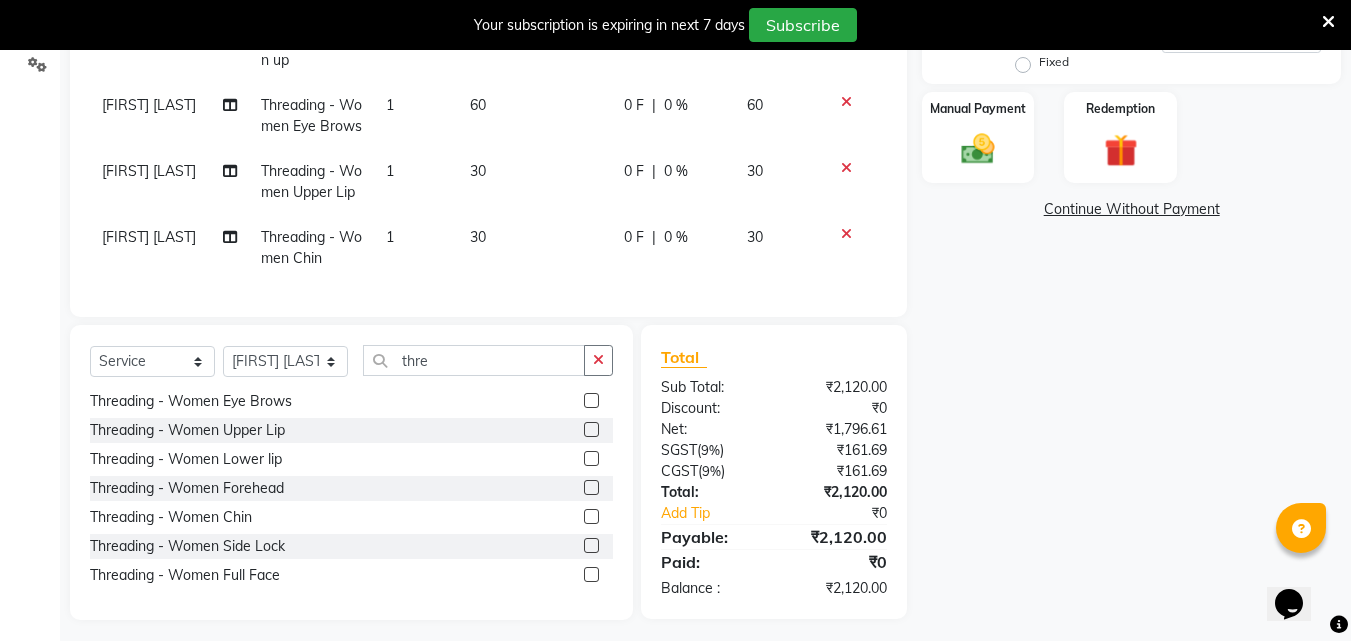 click on "60" 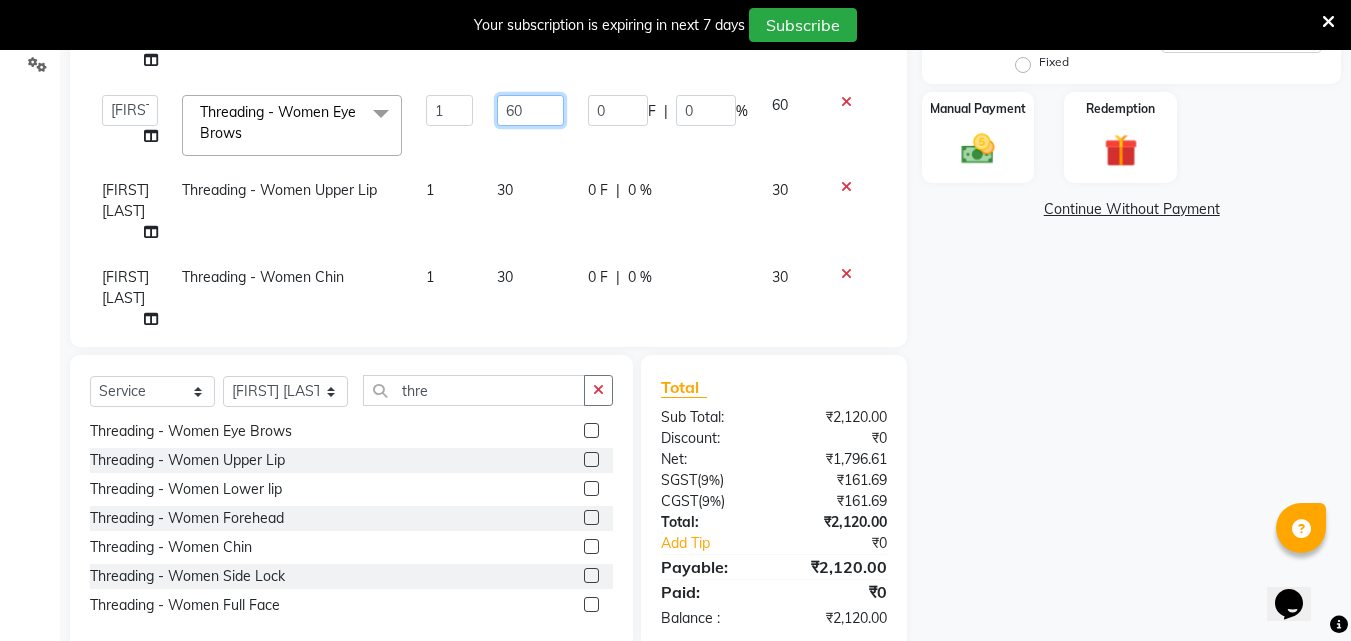 click on "60" 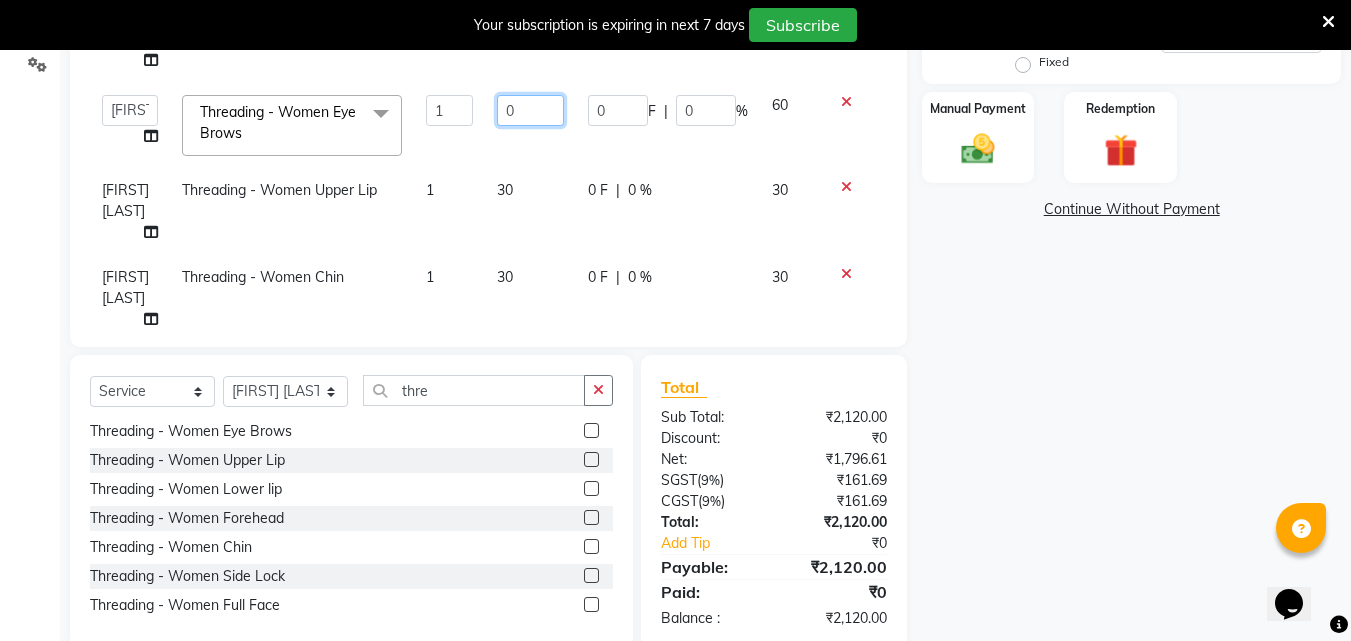 type on "70" 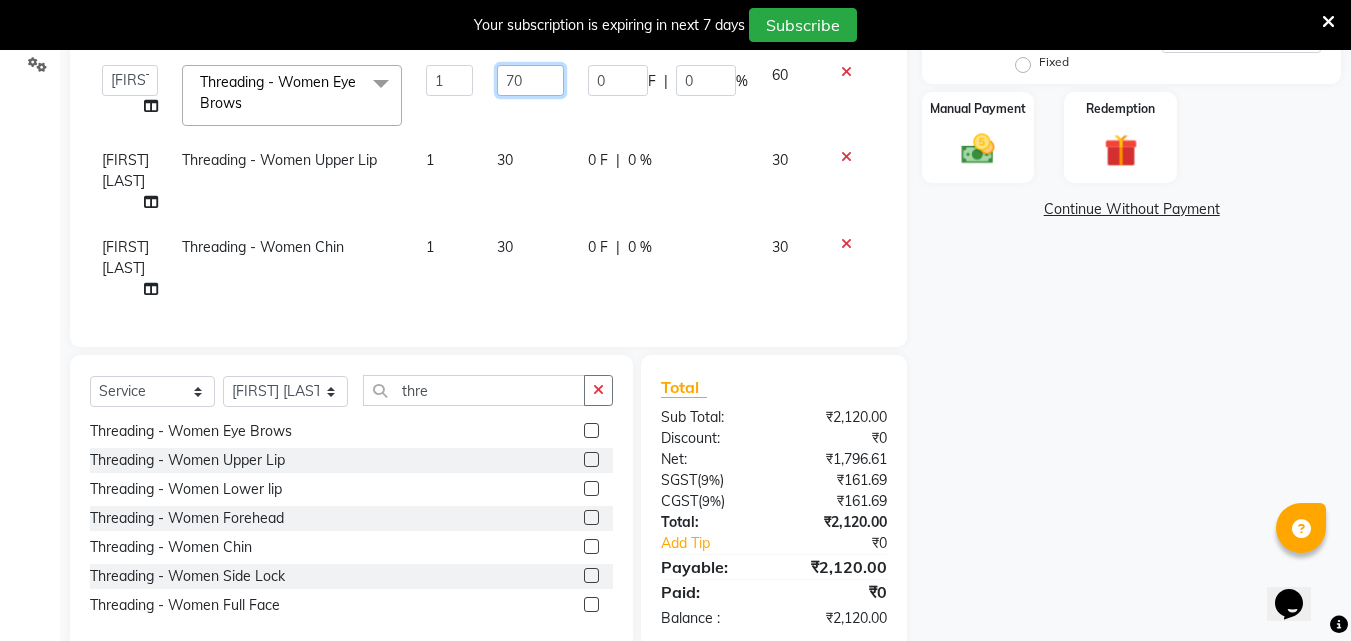 scroll, scrollTop: 46, scrollLeft: 0, axis: vertical 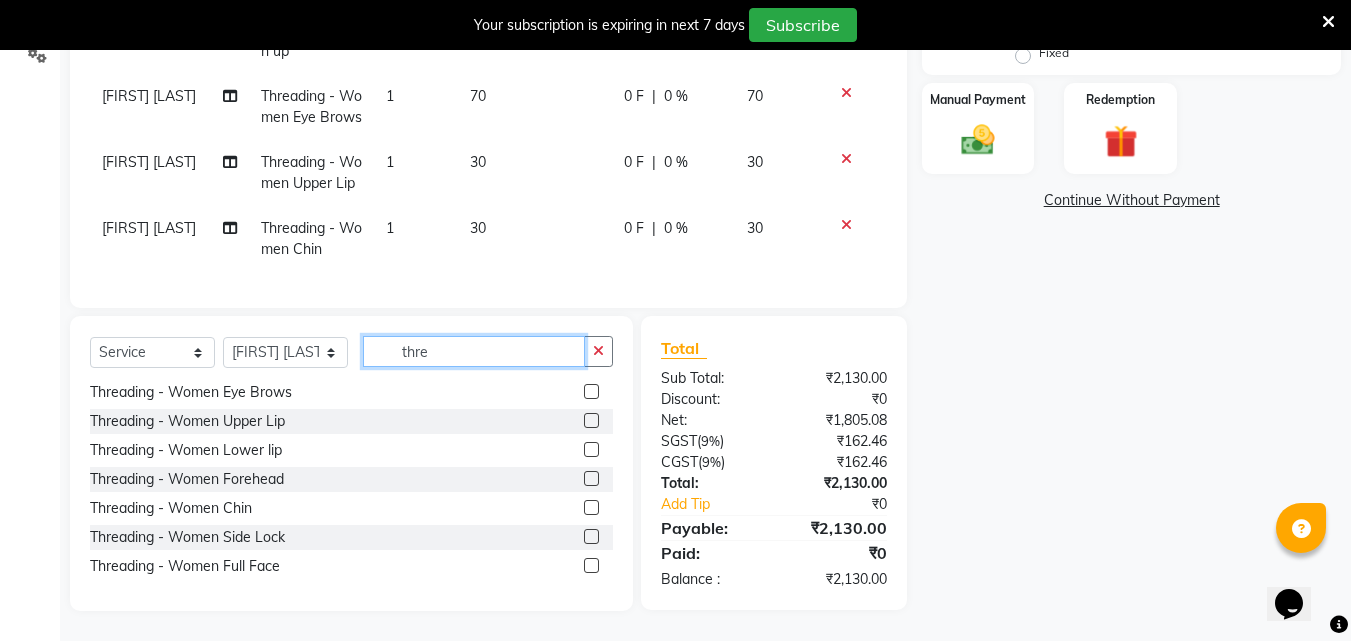 click on "thre" 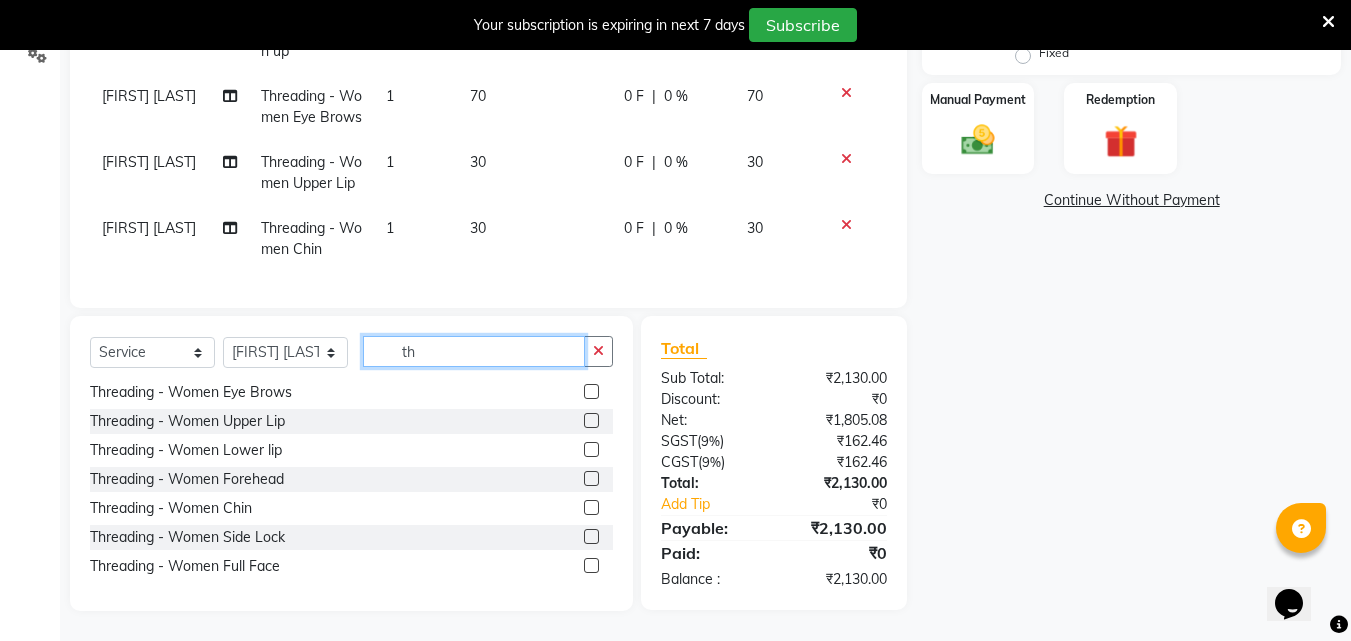 type on "t" 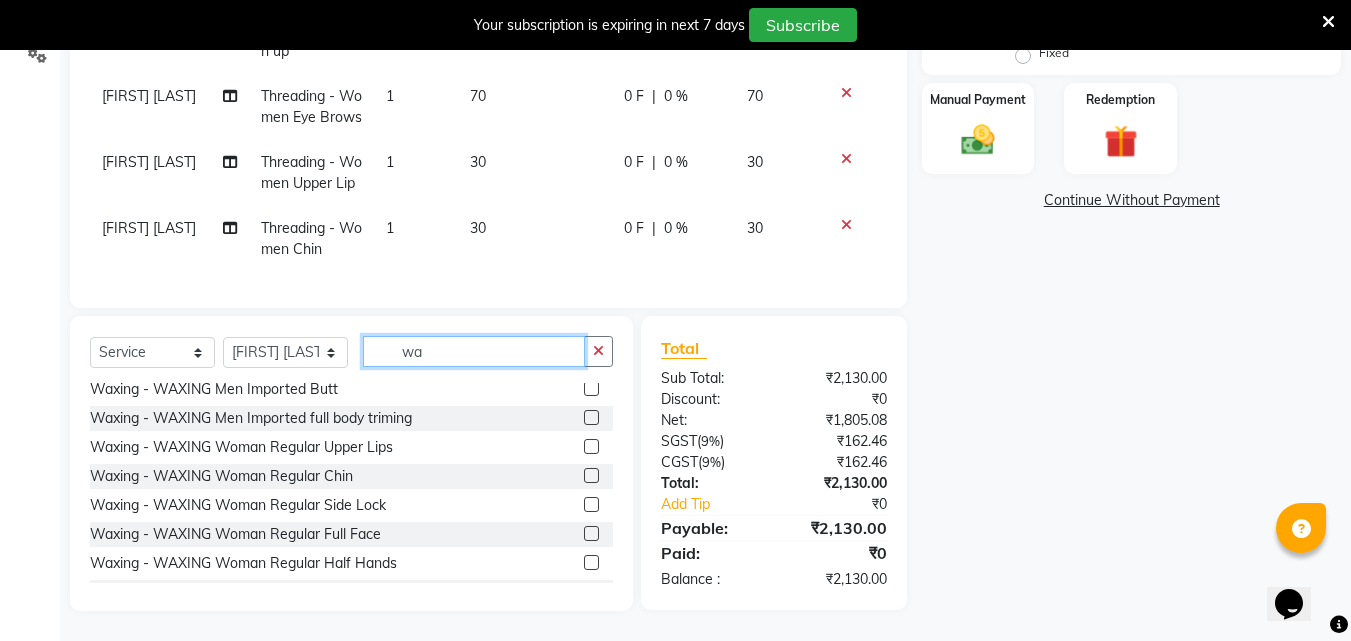 scroll, scrollTop: 1250, scrollLeft: 0, axis: vertical 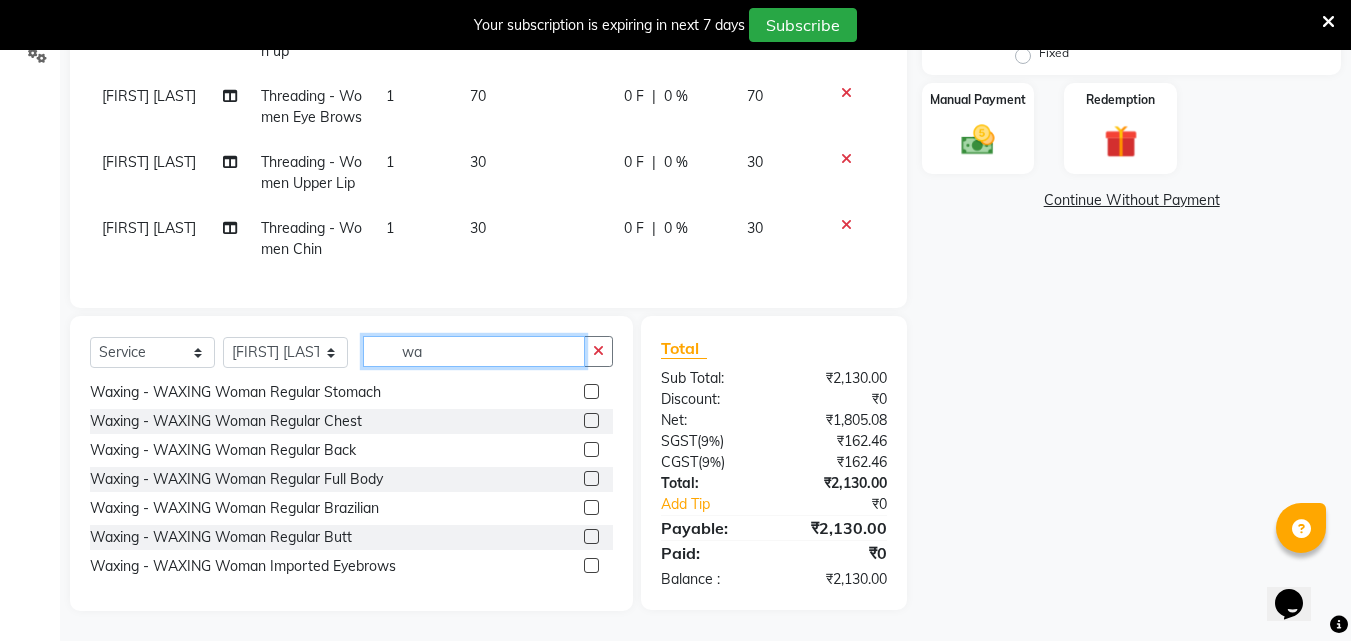type on "wa" 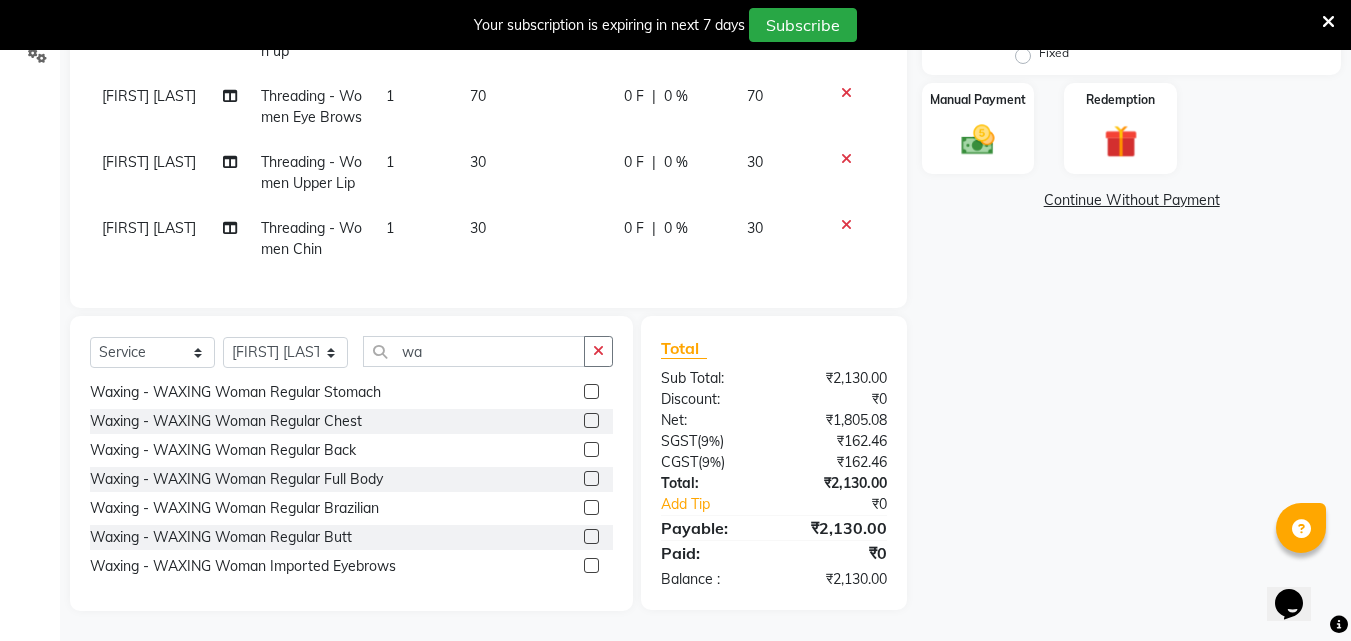 click 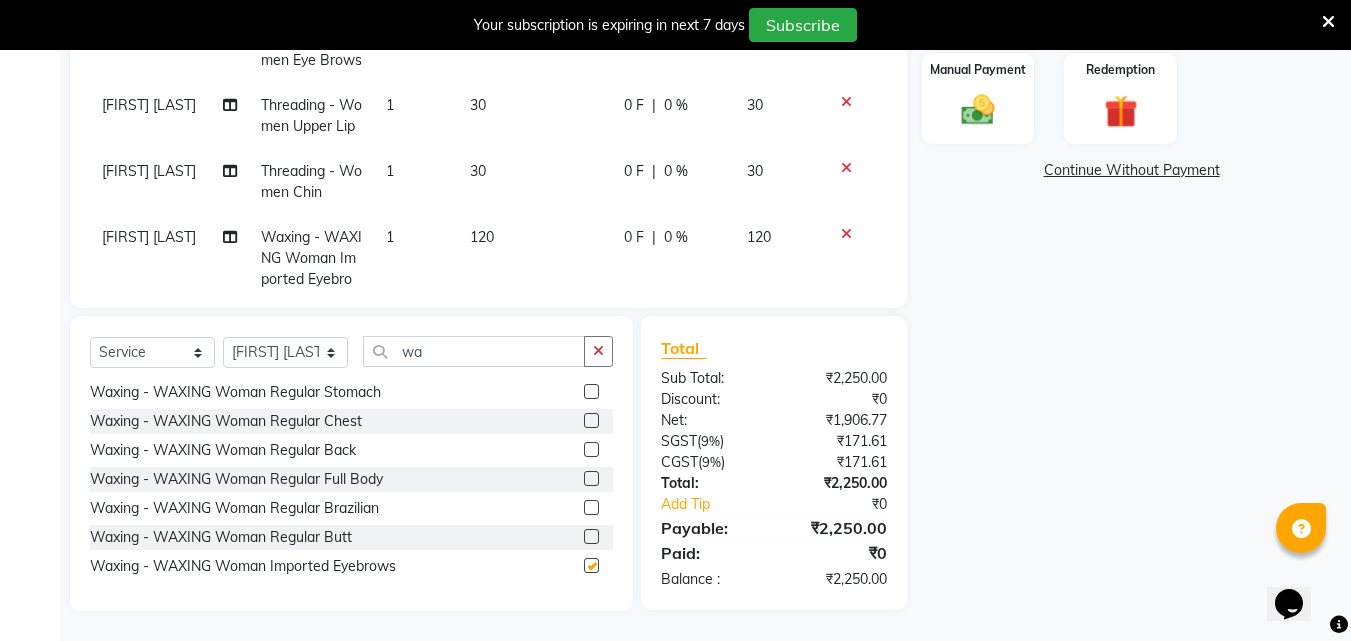 checkbox on "false" 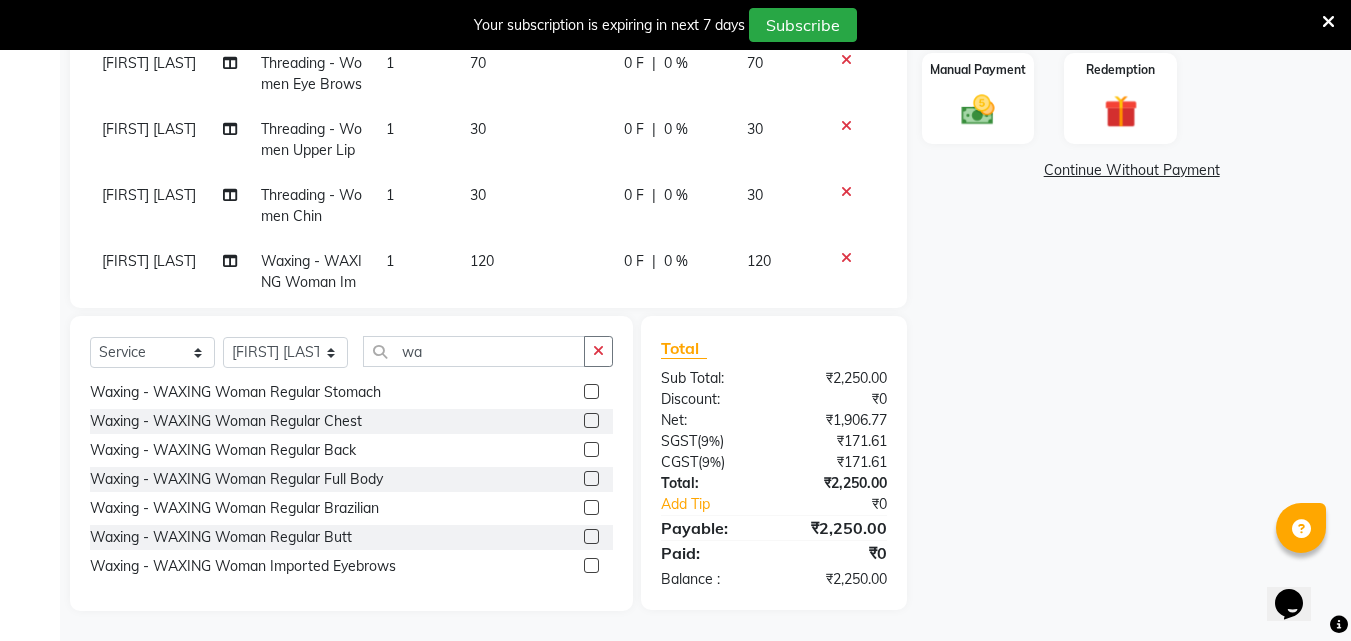 scroll, scrollTop: 0, scrollLeft: 0, axis: both 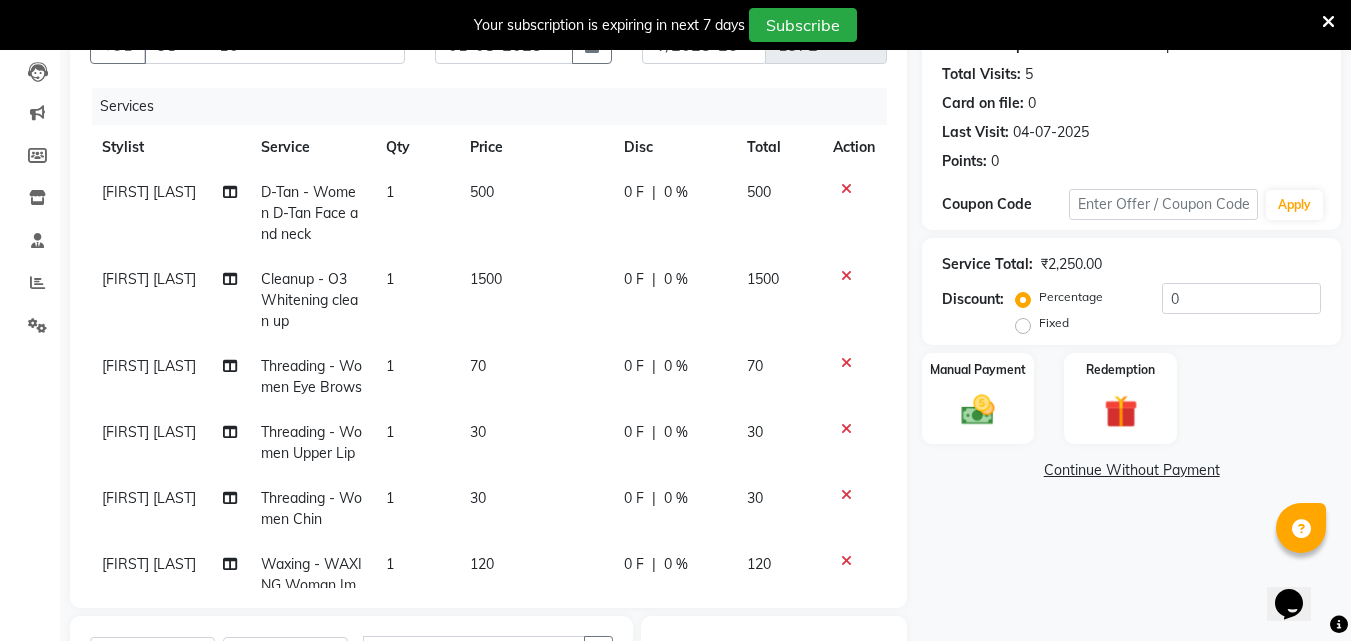 click 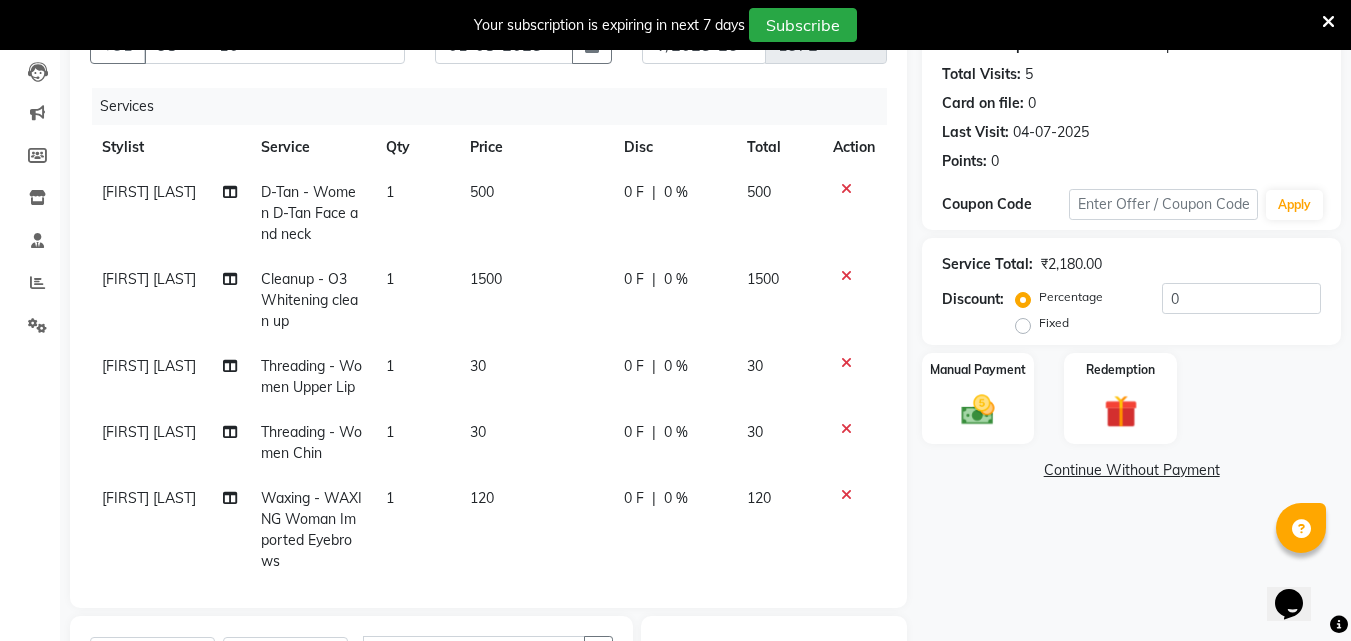 scroll, scrollTop: 48, scrollLeft: 0, axis: vertical 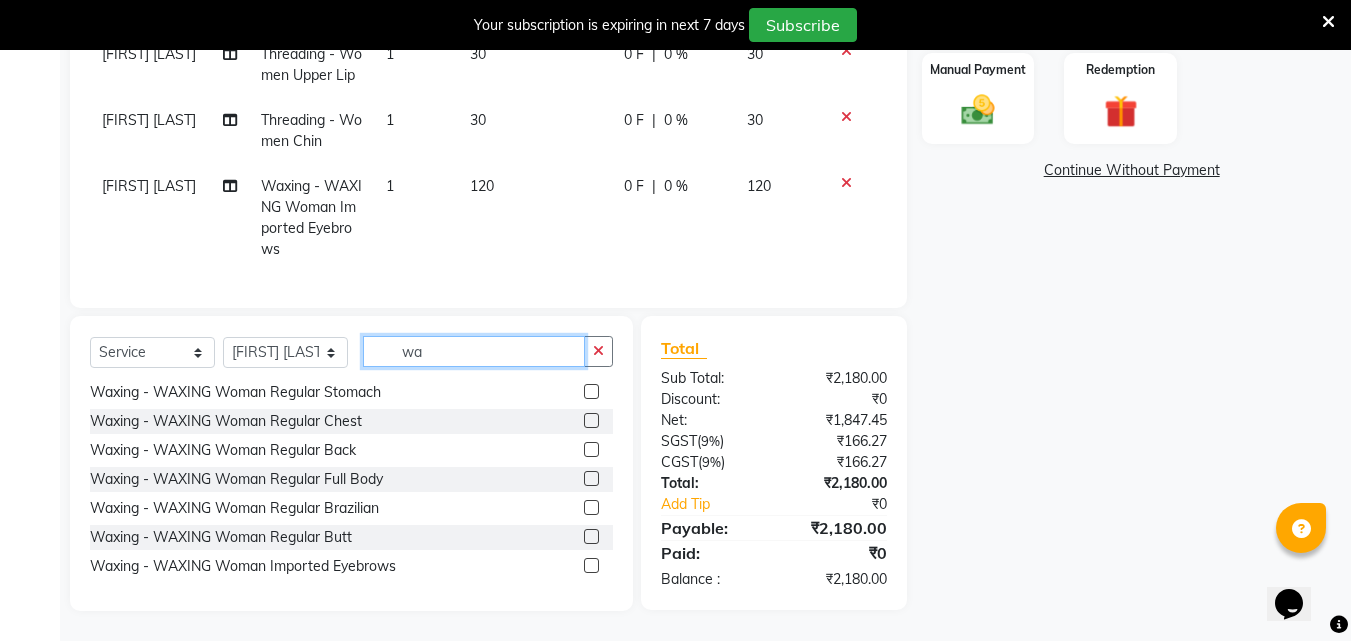 click on "wa" 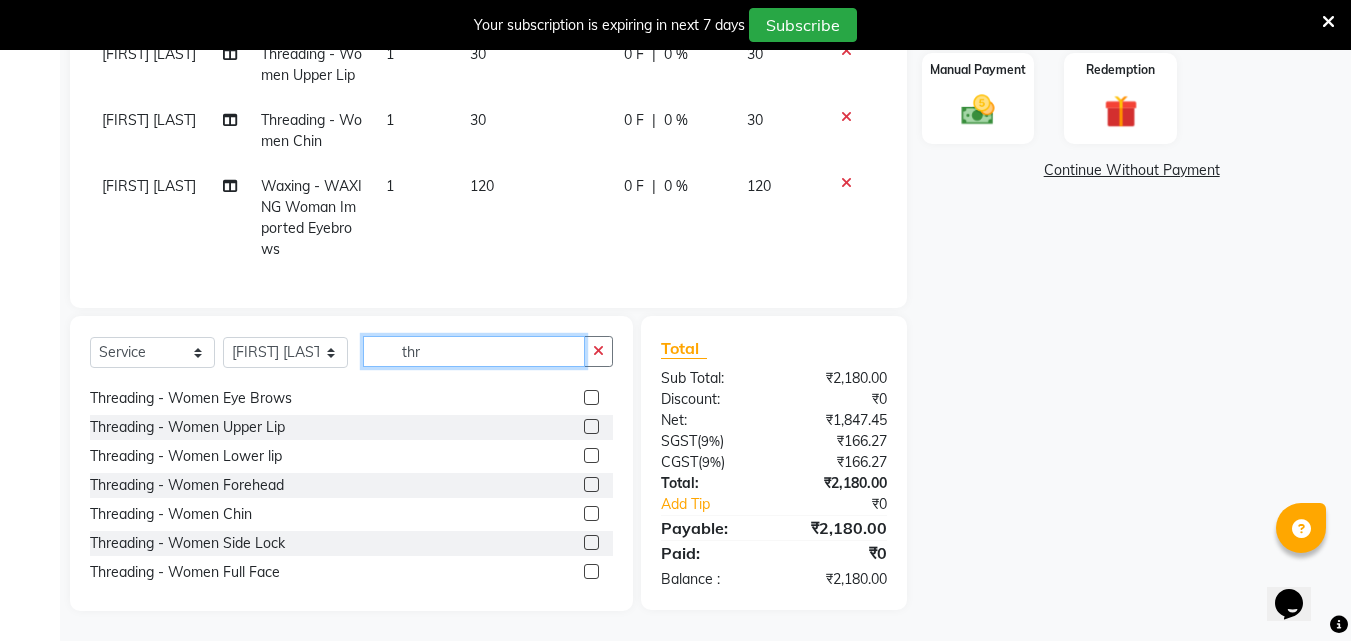 scroll, scrollTop: 32, scrollLeft: 0, axis: vertical 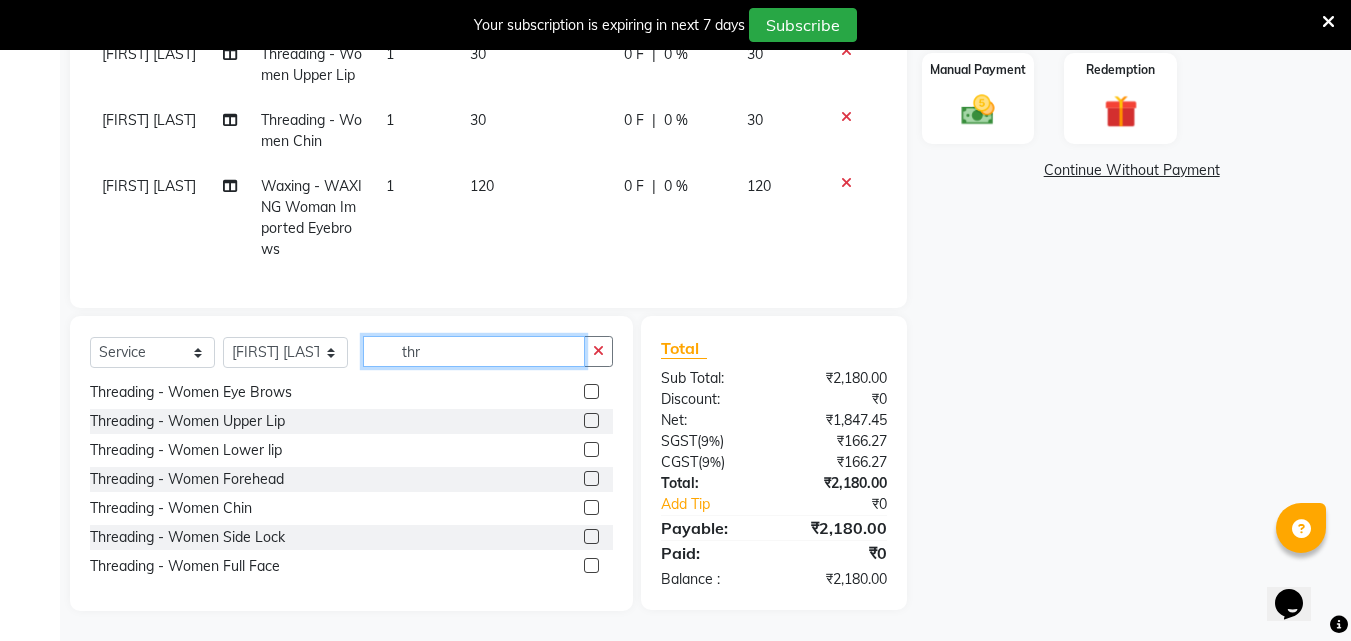 type on "thr" 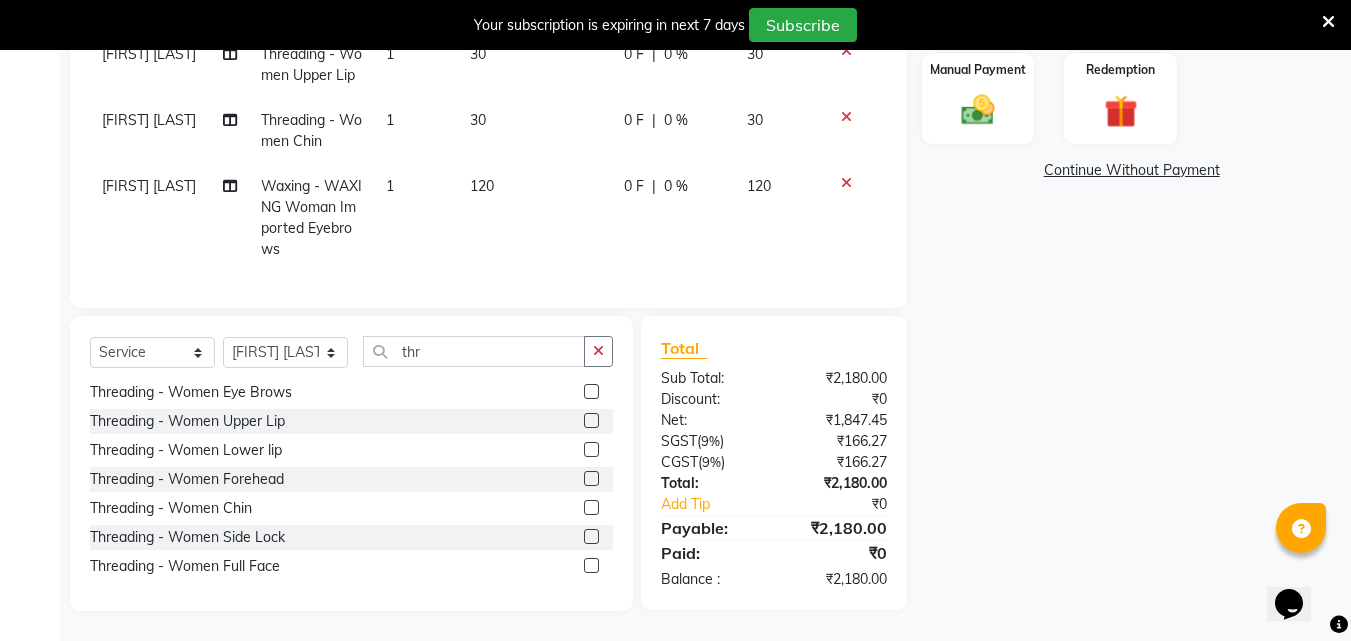 click 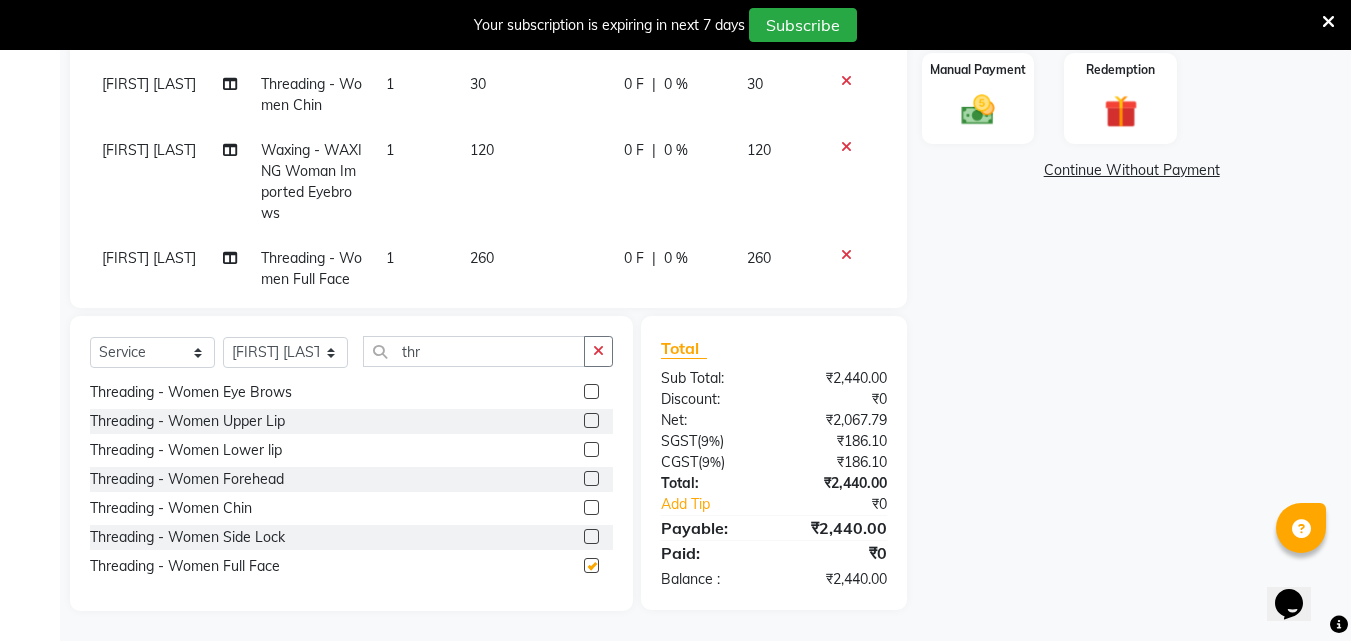 checkbox on "false" 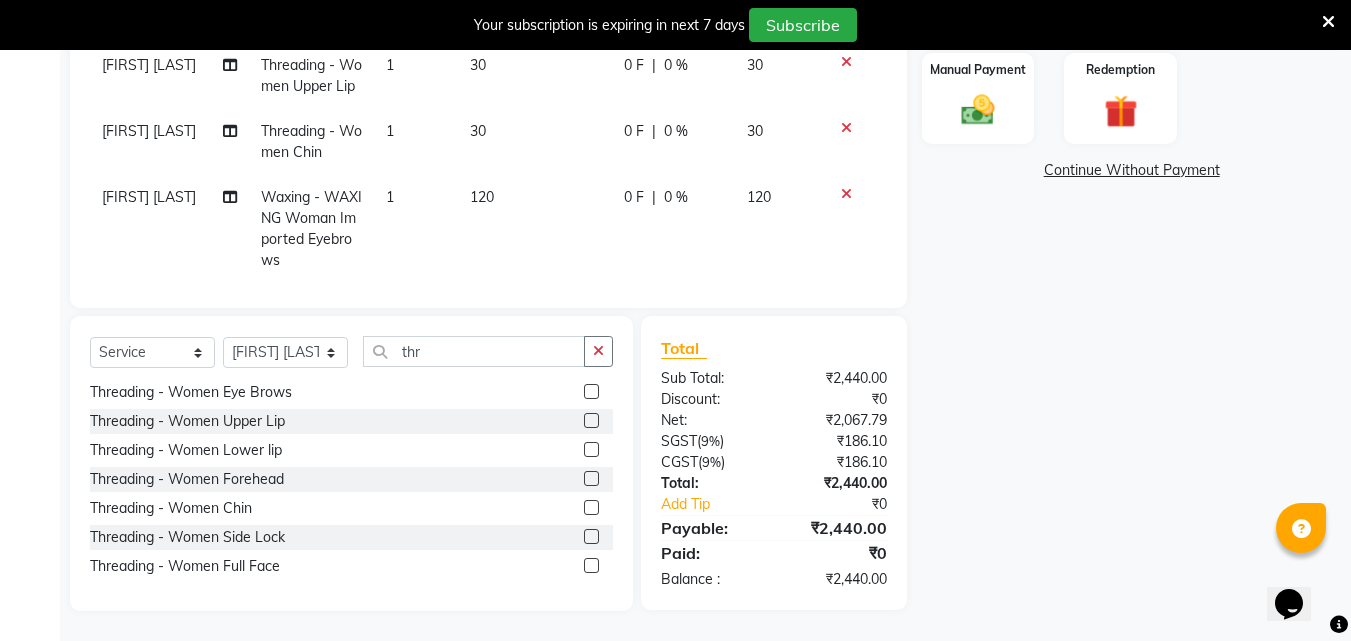 scroll, scrollTop: 0, scrollLeft: 0, axis: both 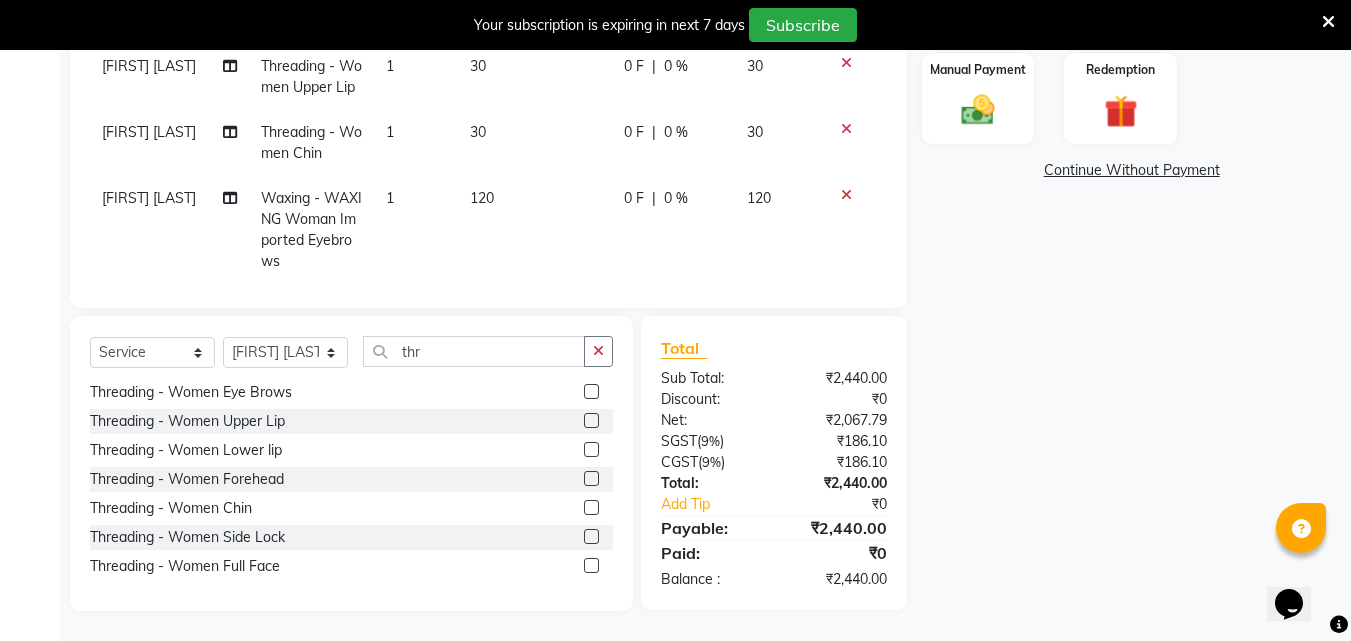 click 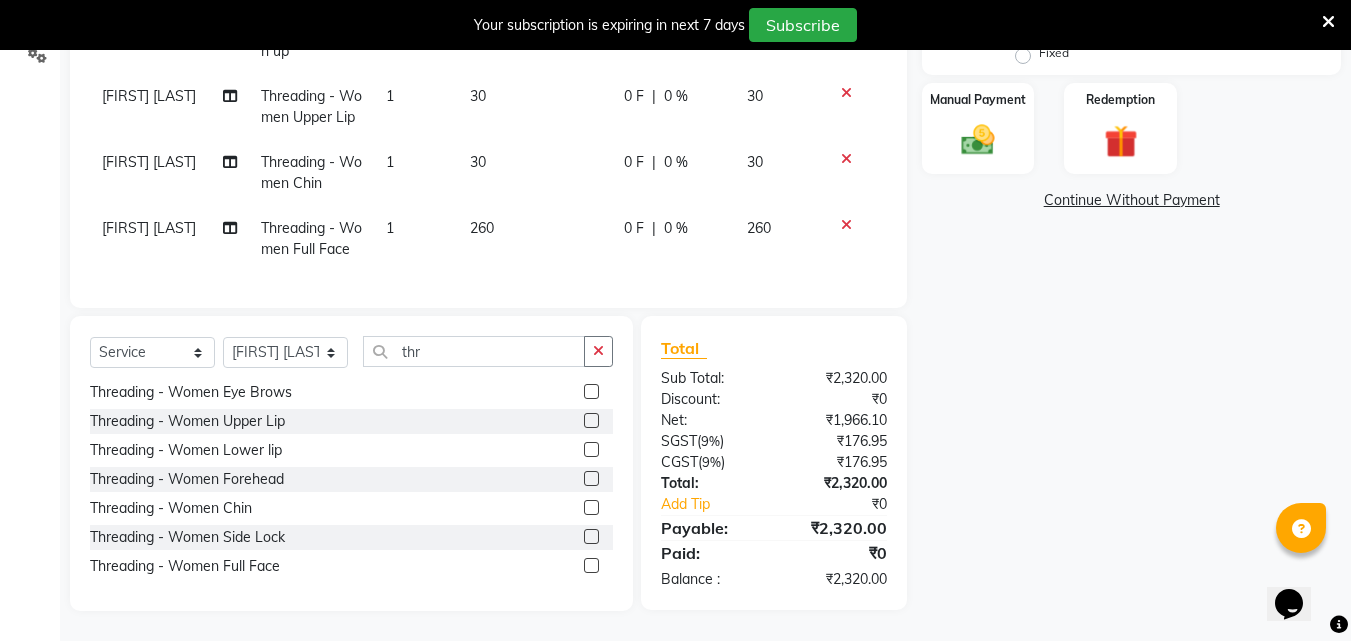 click 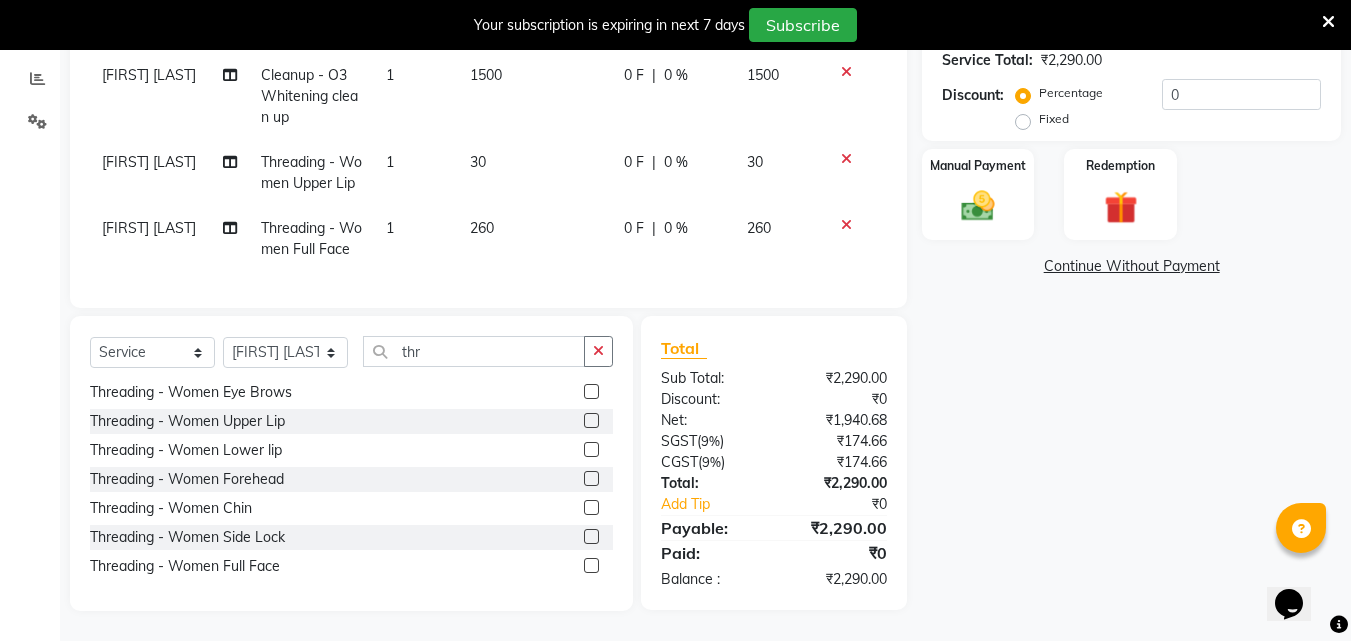 click 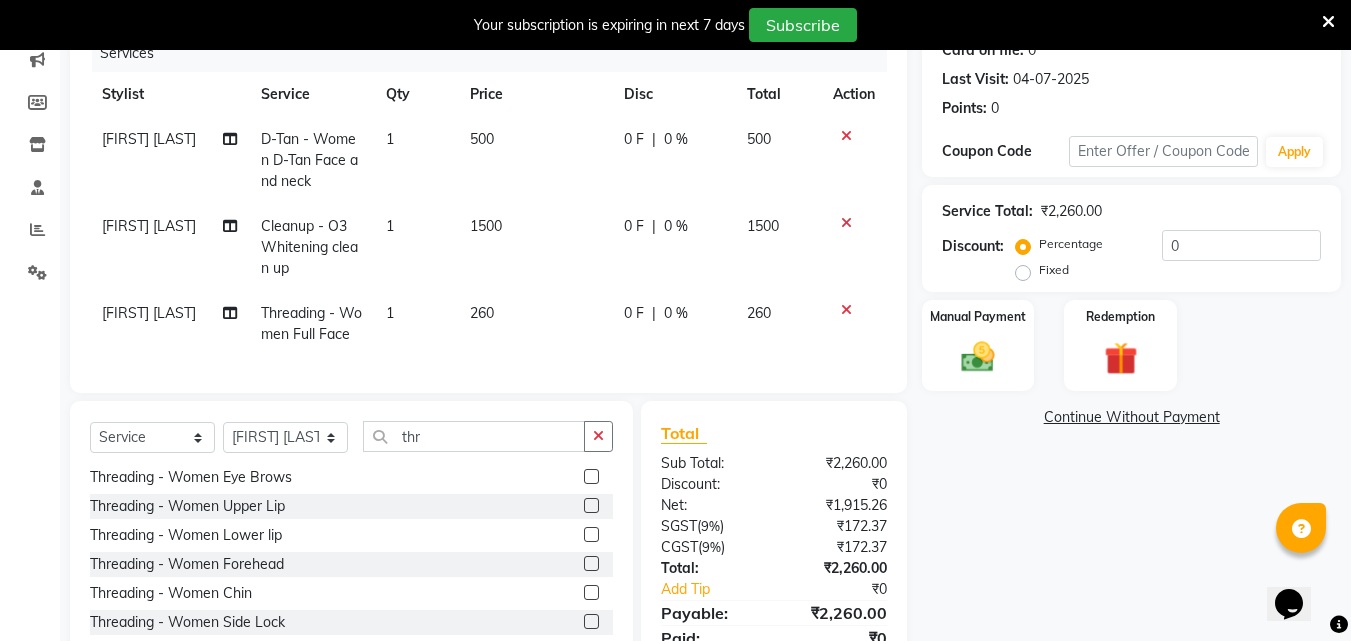 scroll, scrollTop: 363, scrollLeft: 0, axis: vertical 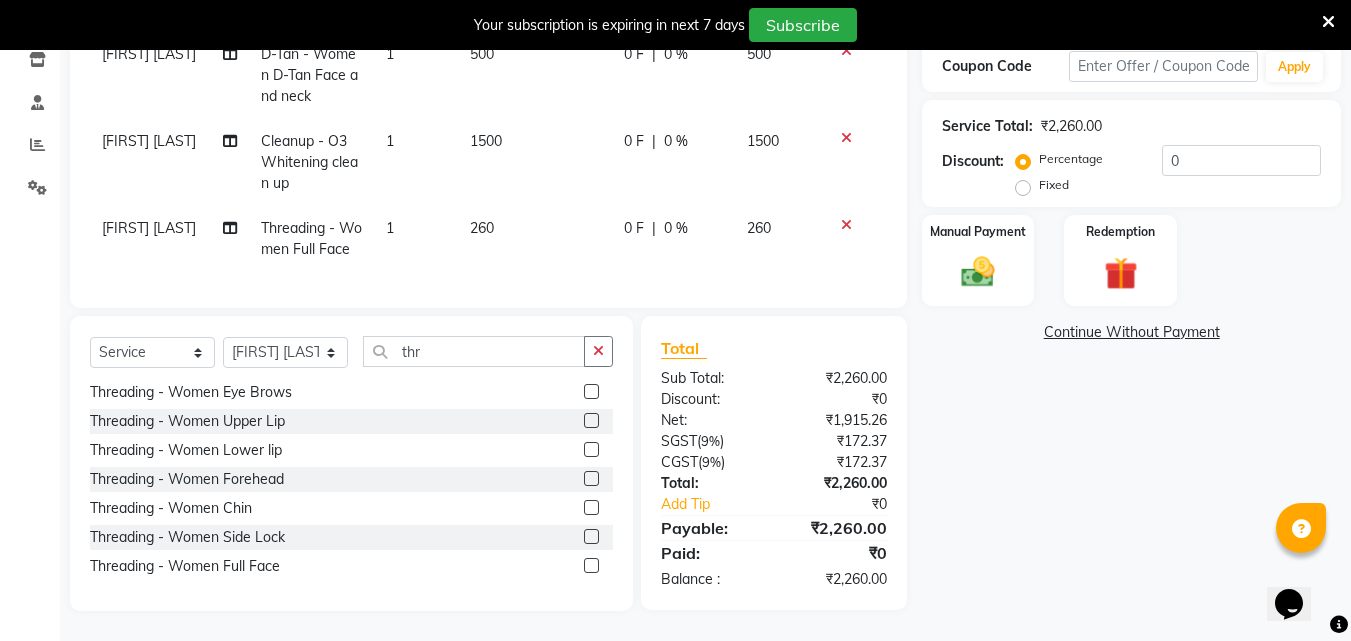 click on "260" 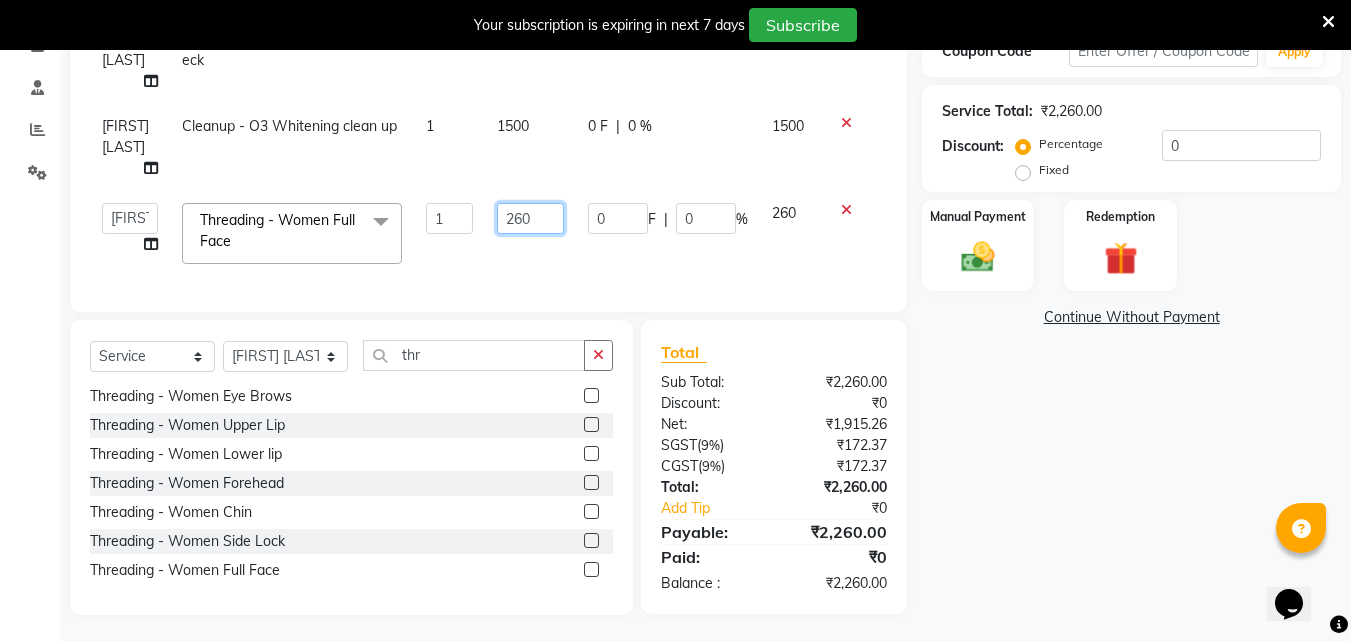 click on "260" 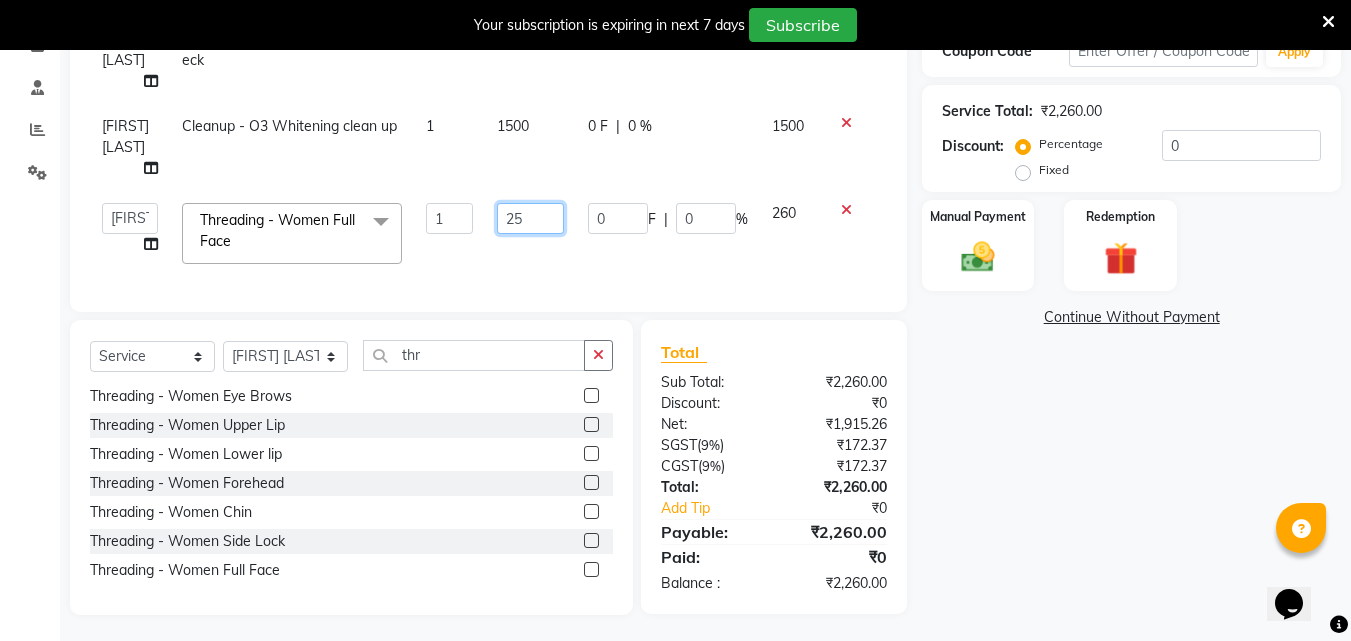 type on "250" 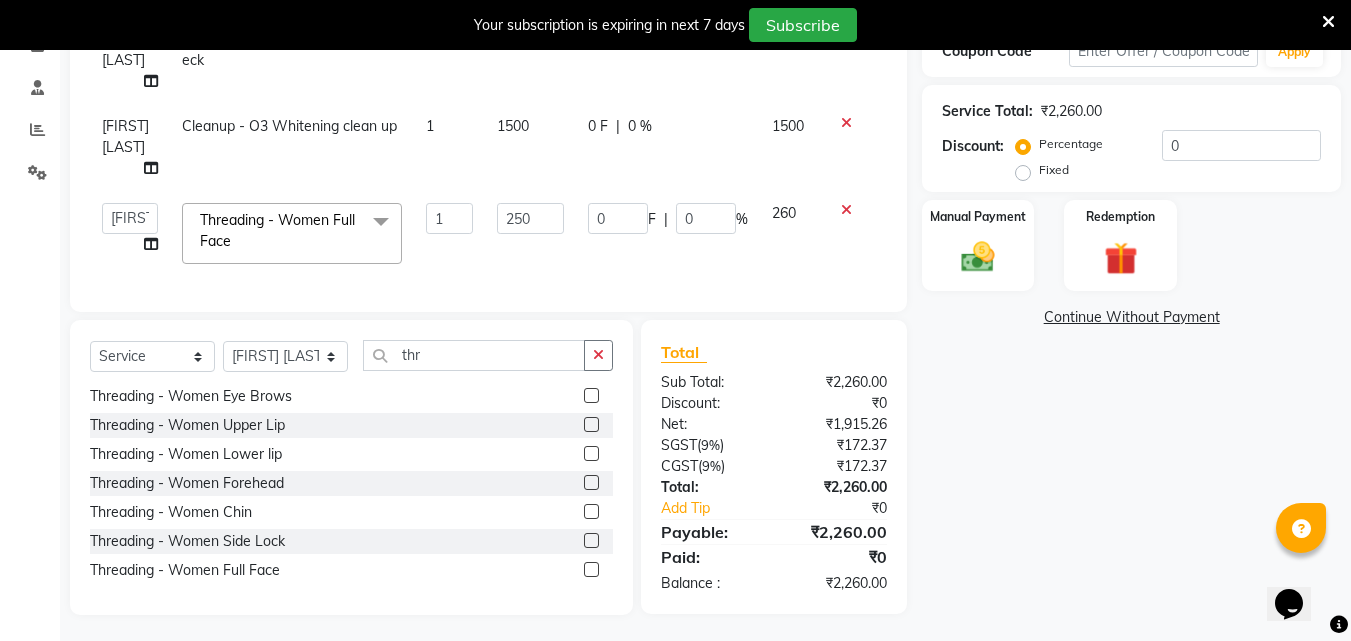 click on "Total Sub Total: [PRICE] Discount: [PRICE] Net: [PRICE] SGST  ( 9% ) [PRICE] CGST  ( 9% ) [PRICE] Total: [PRICE] Add Tip [PRICE] Payable: [PRICE] Paid: [PRICE] Balance   : [PRICE]" 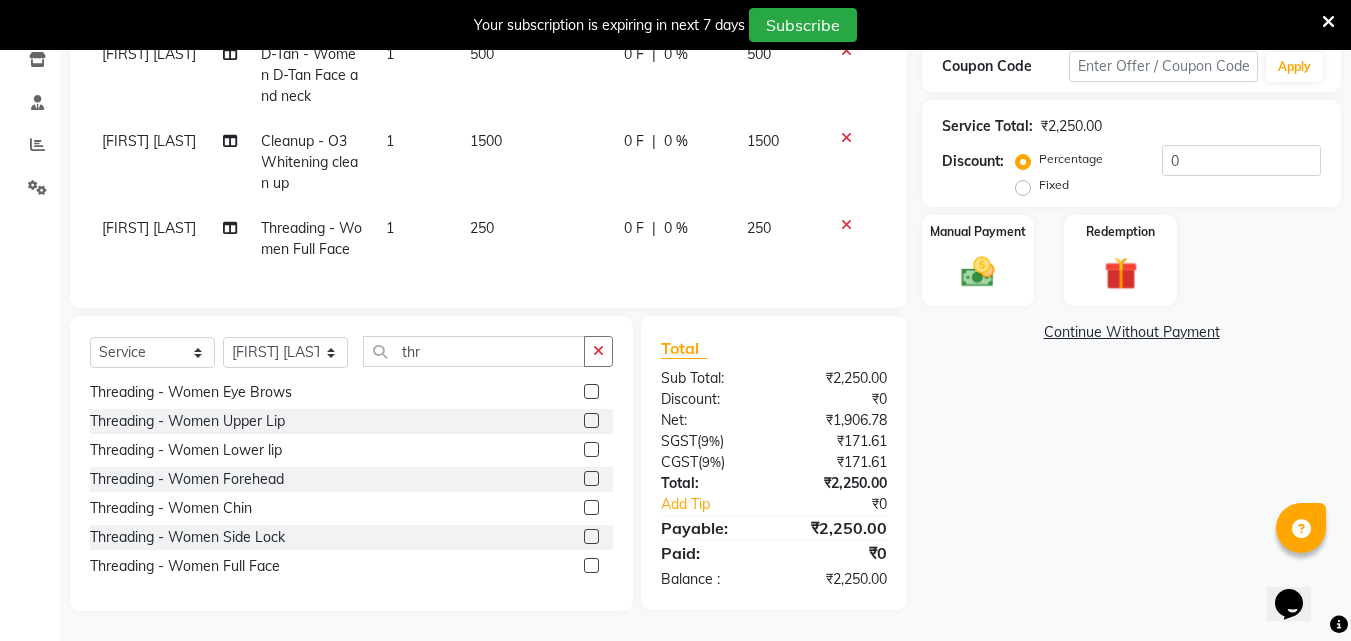 click on "Manual Payment Redemption" 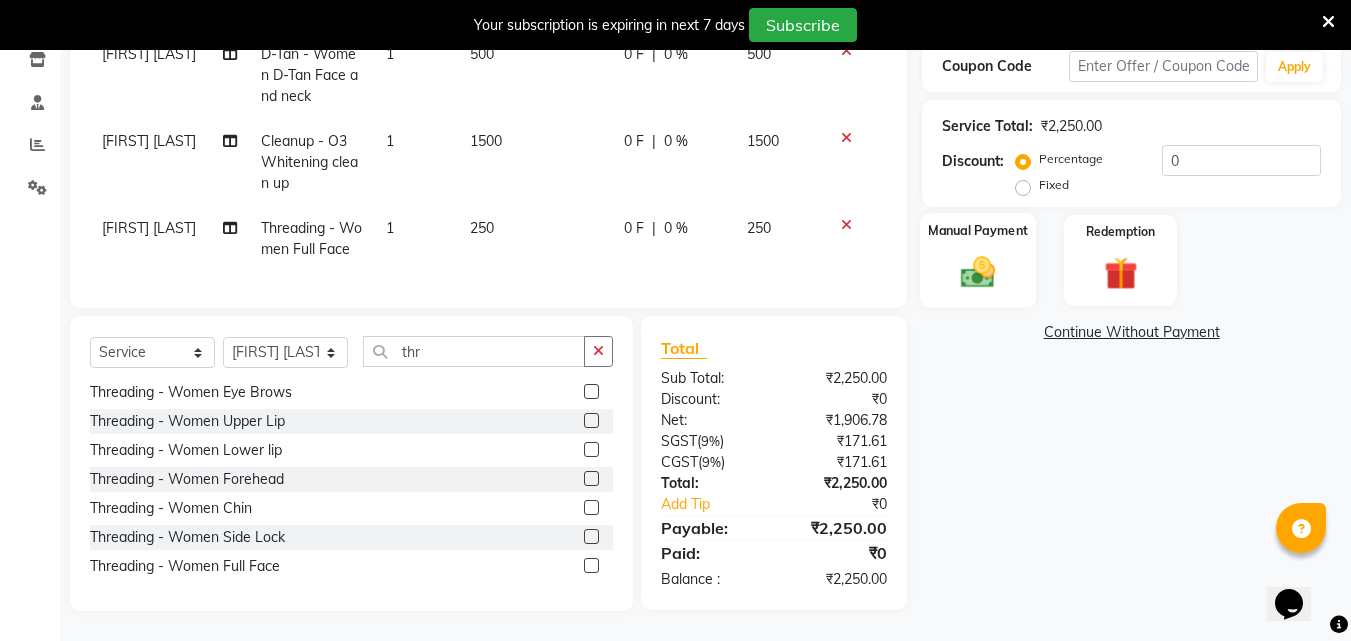 click on "Manual Payment" 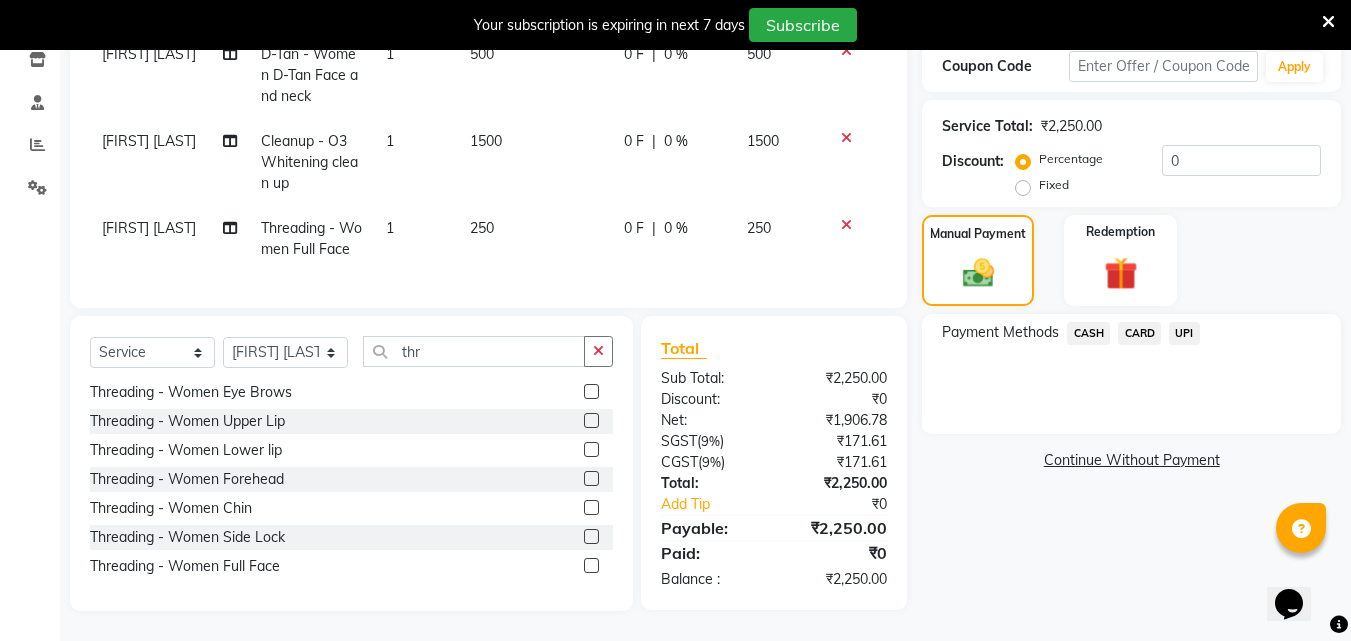 click on "CASH" 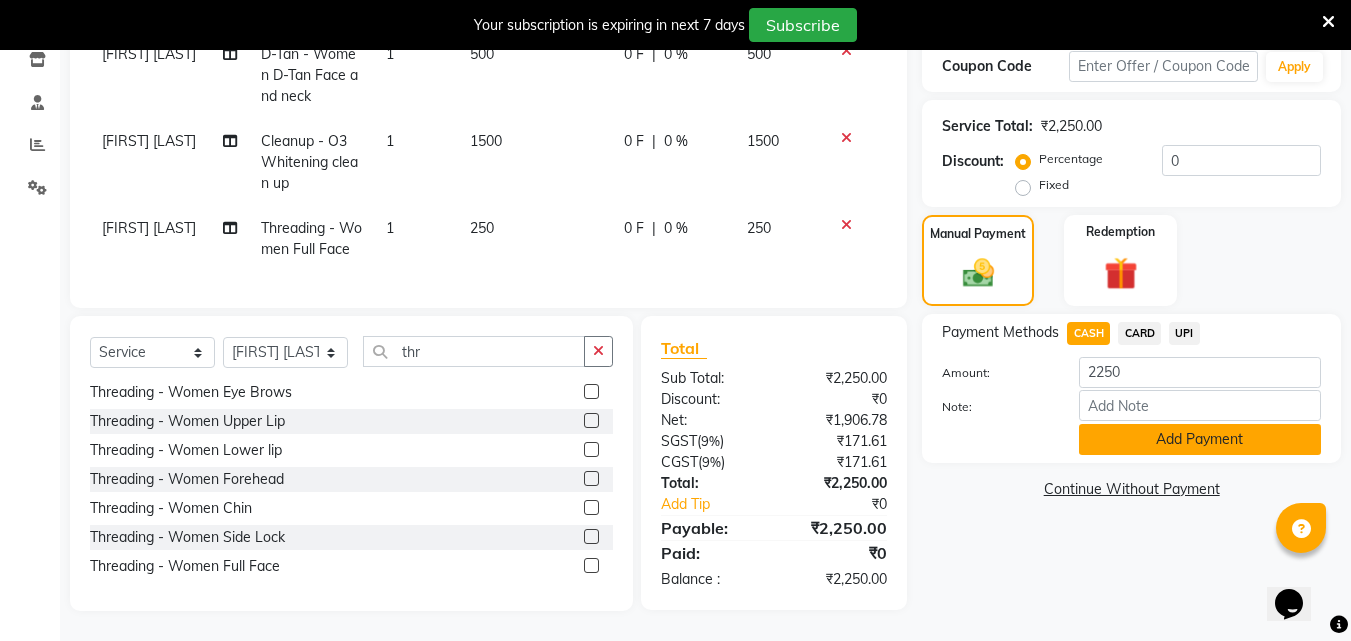 click on "Add Payment" 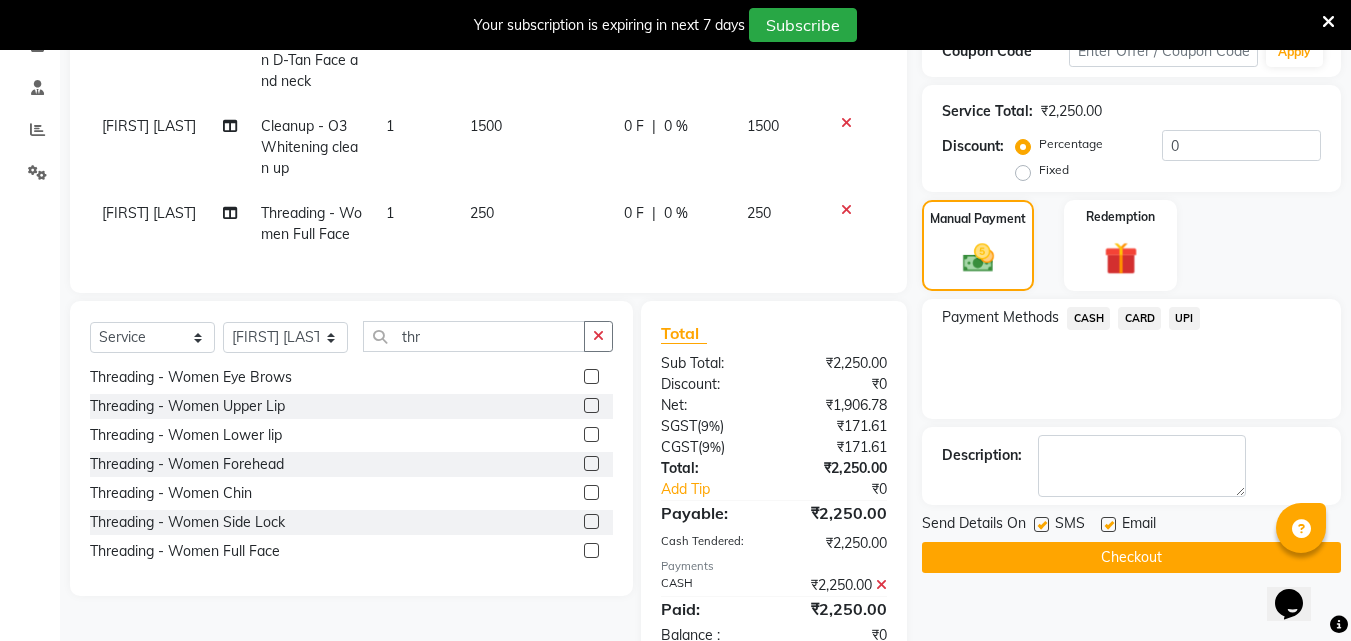 click 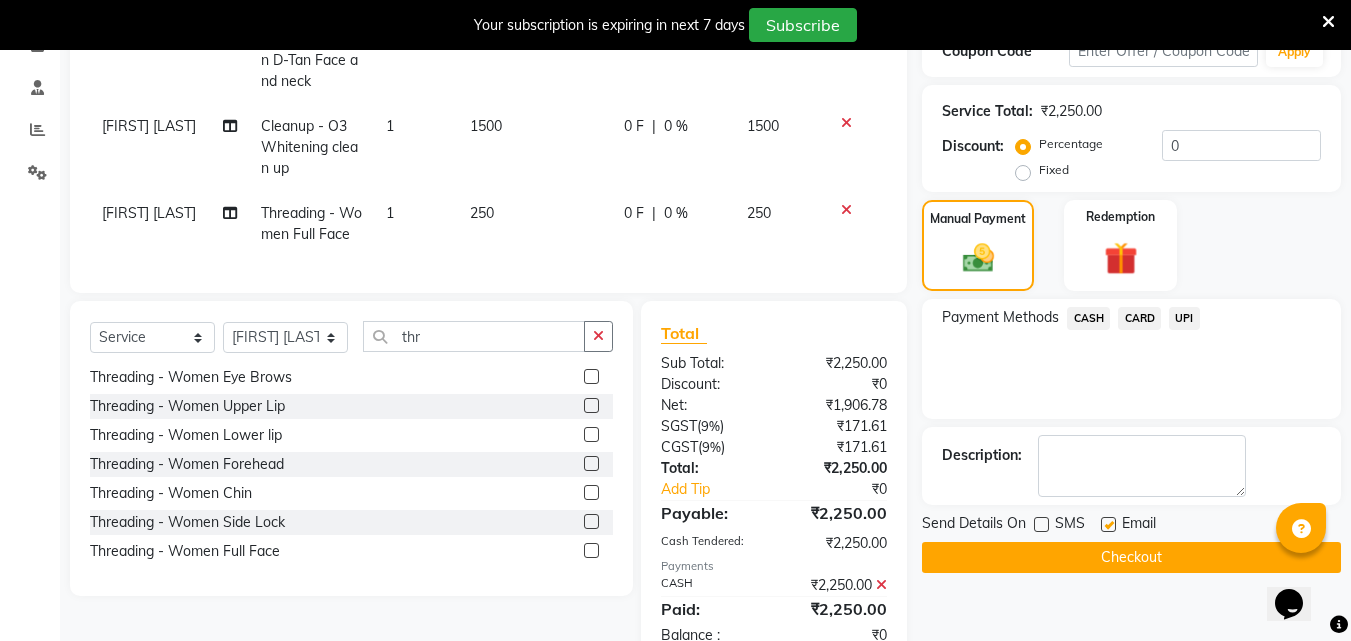 click 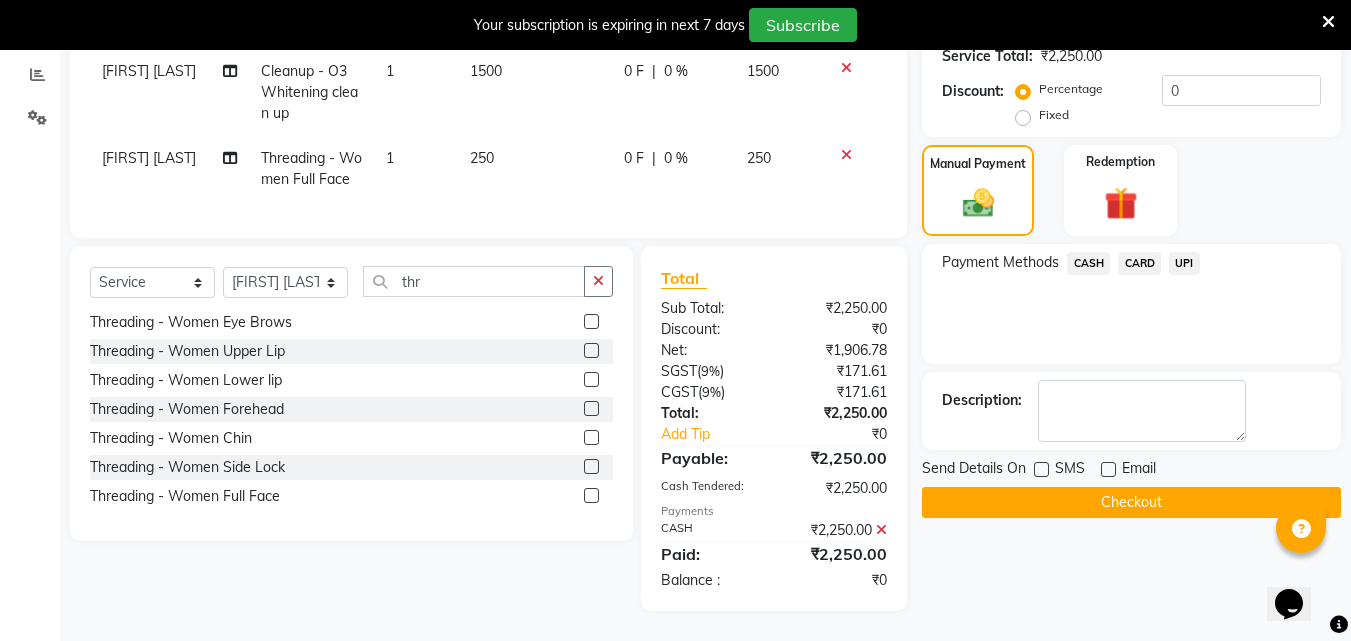scroll, scrollTop: 433, scrollLeft: 0, axis: vertical 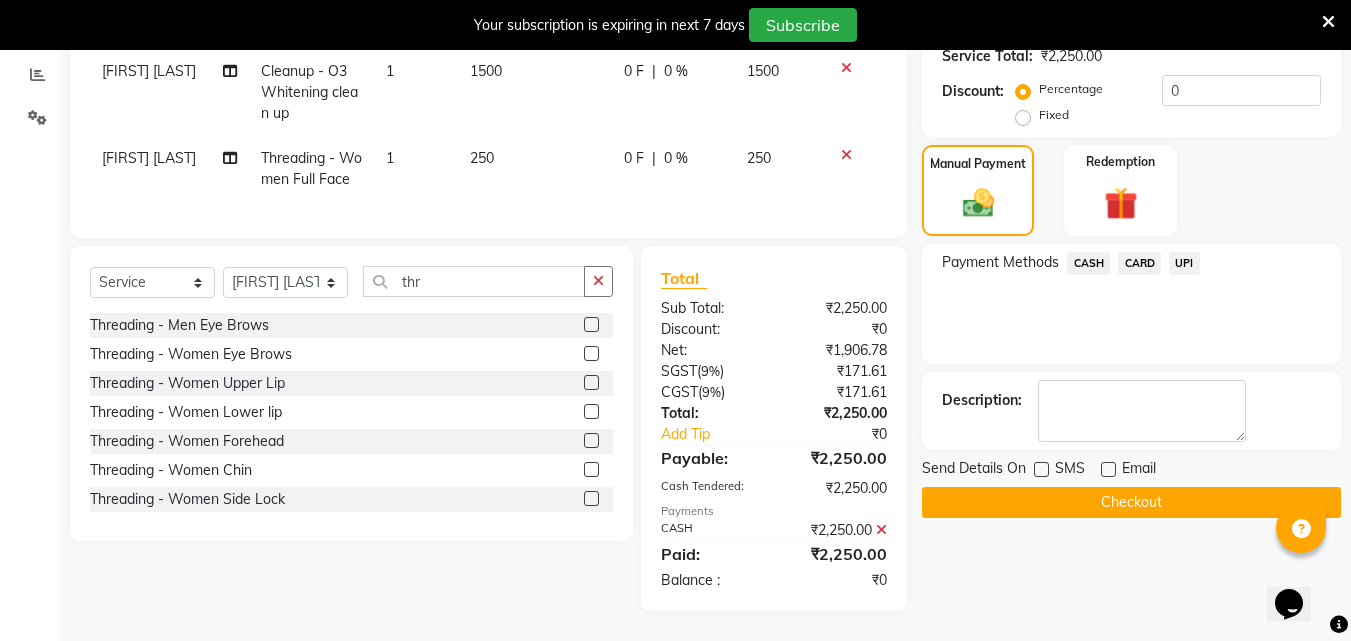 click on "Checkout" 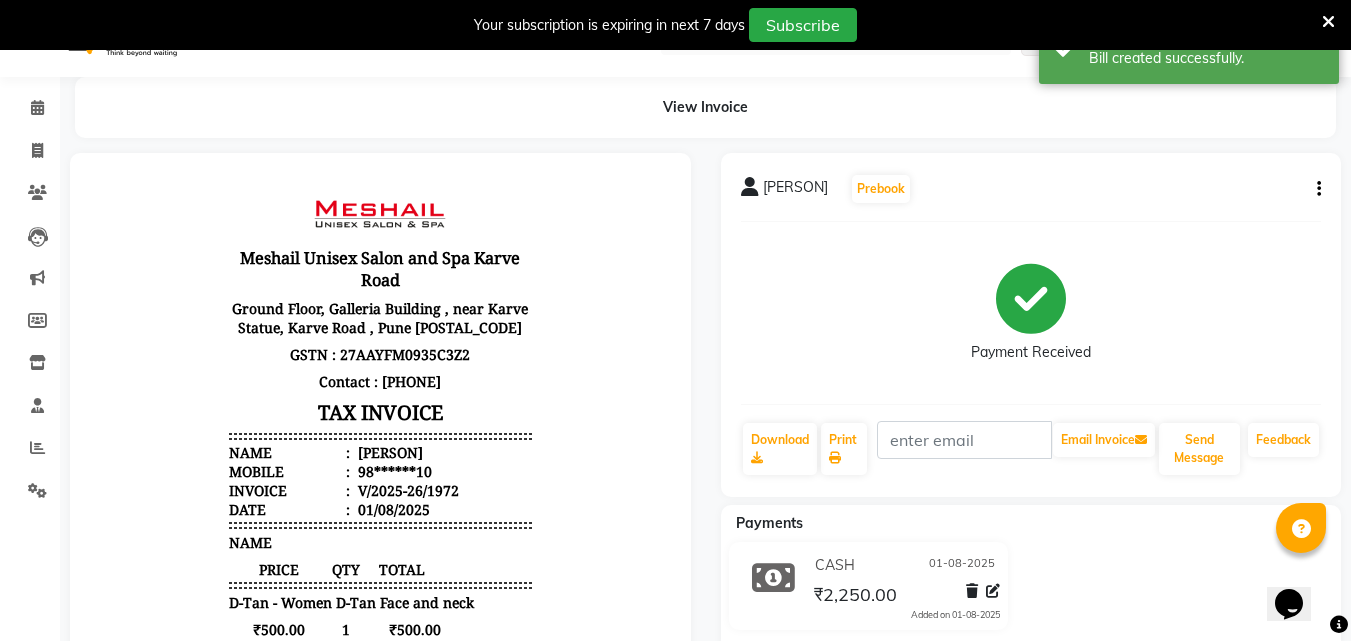 scroll, scrollTop: 0, scrollLeft: 0, axis: both 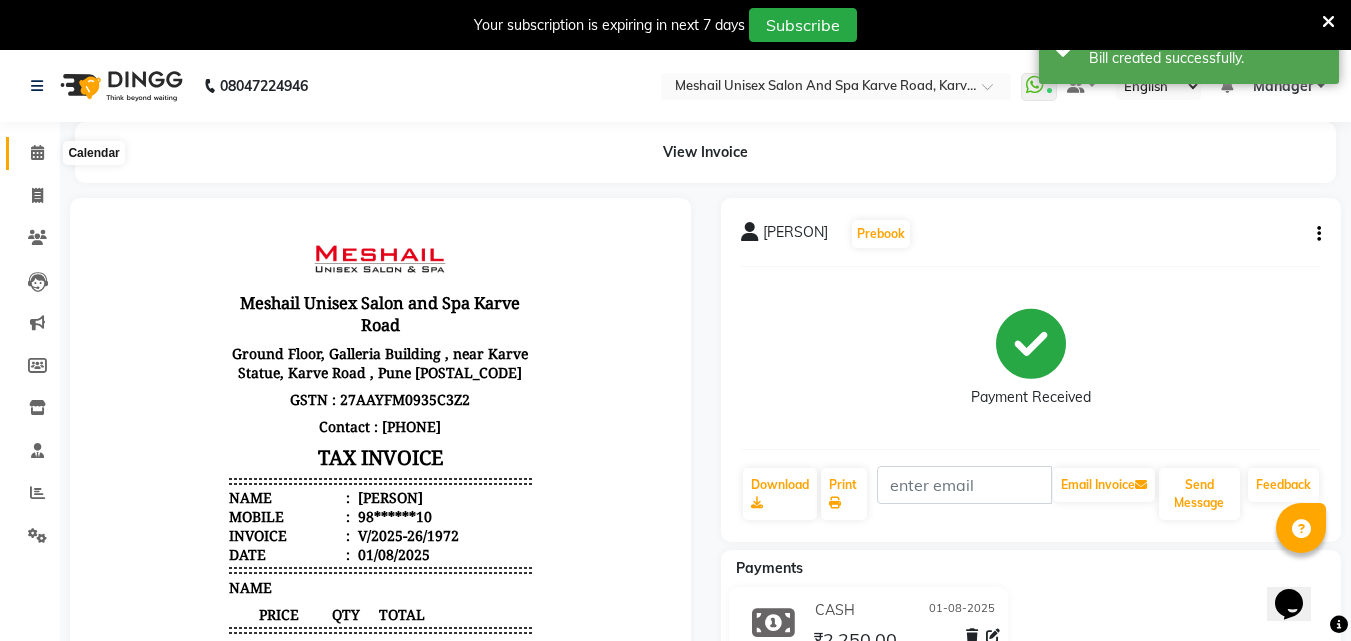 click 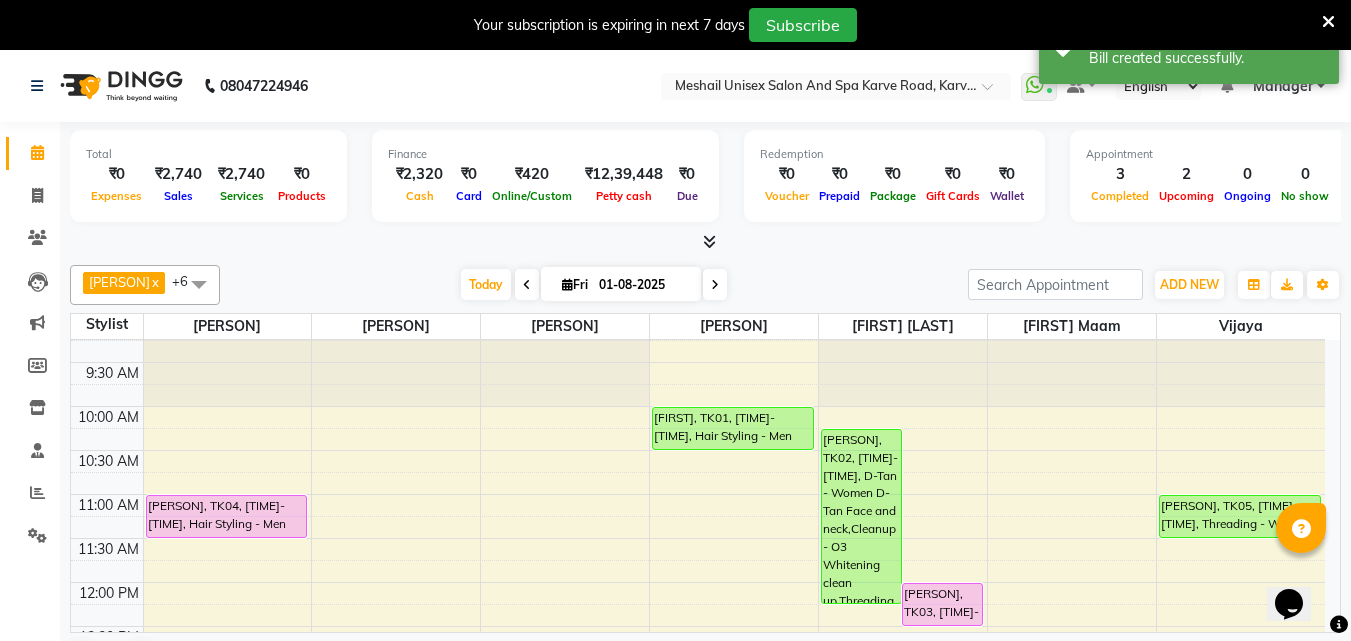scroll, scrollTop: 0, scrollLeft: 0, axis: both 